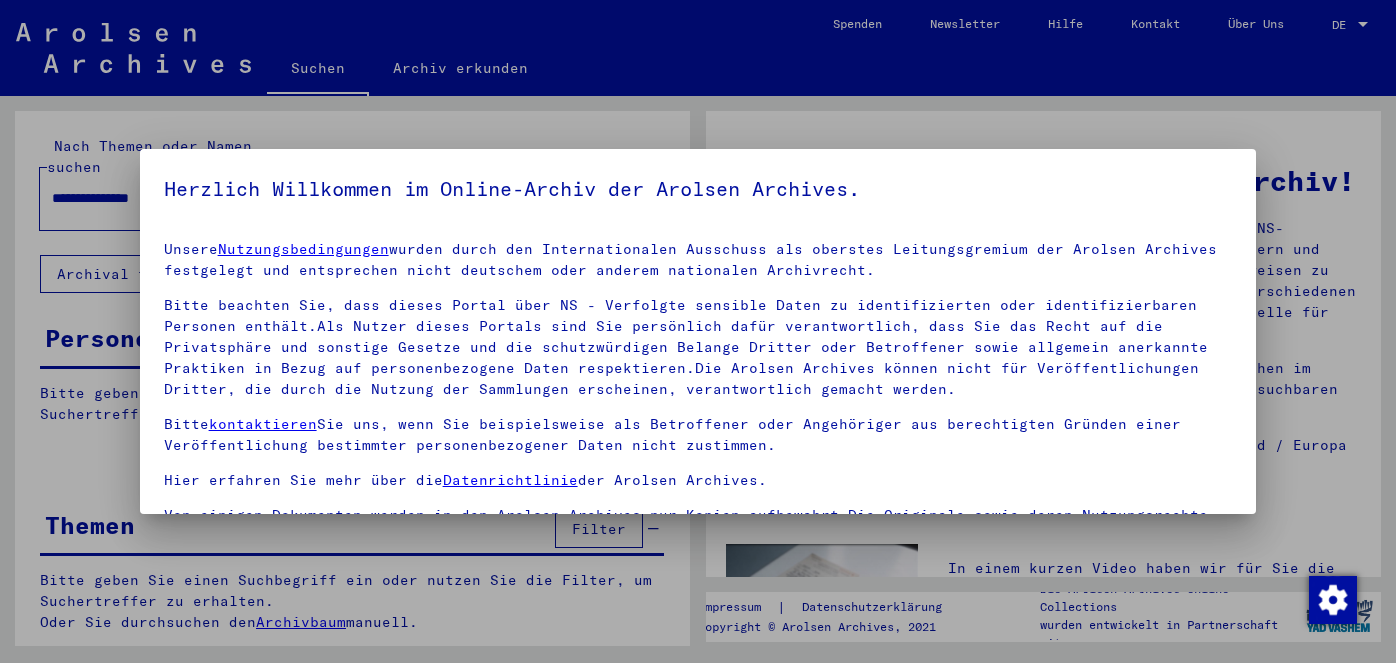 scroll, scrollTop: 0, scrollLeft: 0, axis: both 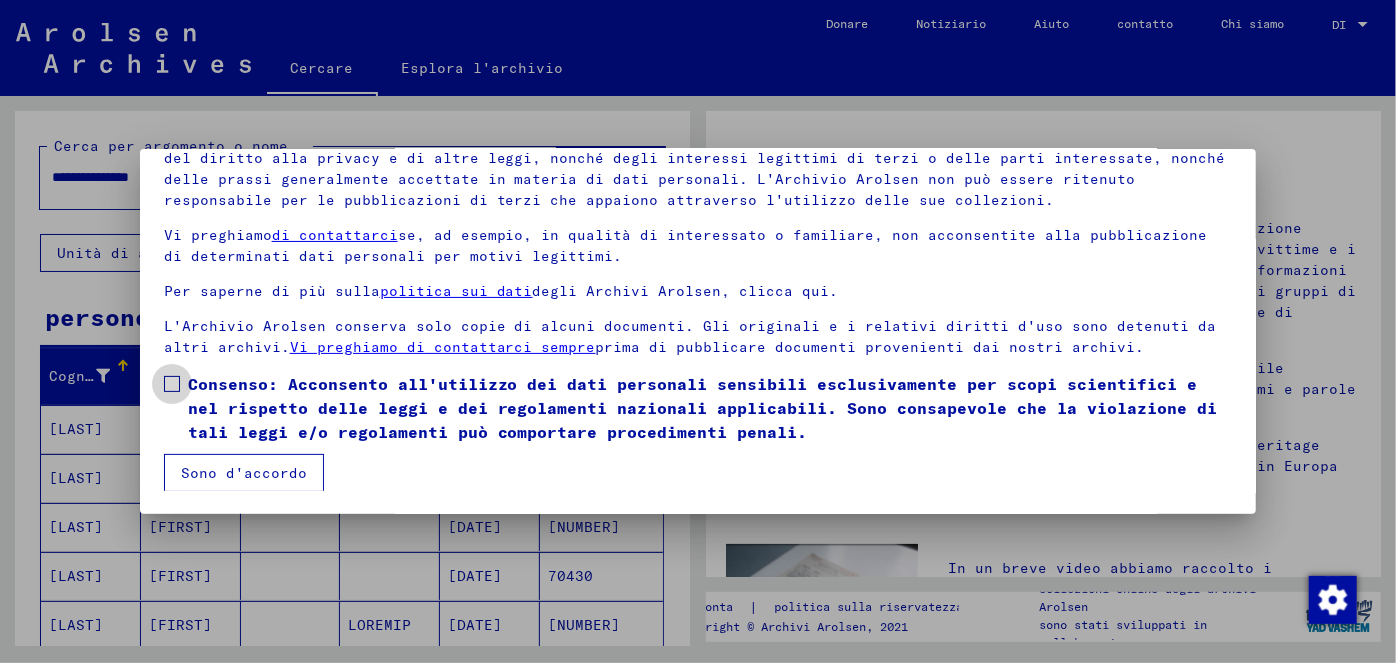 click at bounding box center (172, 384) 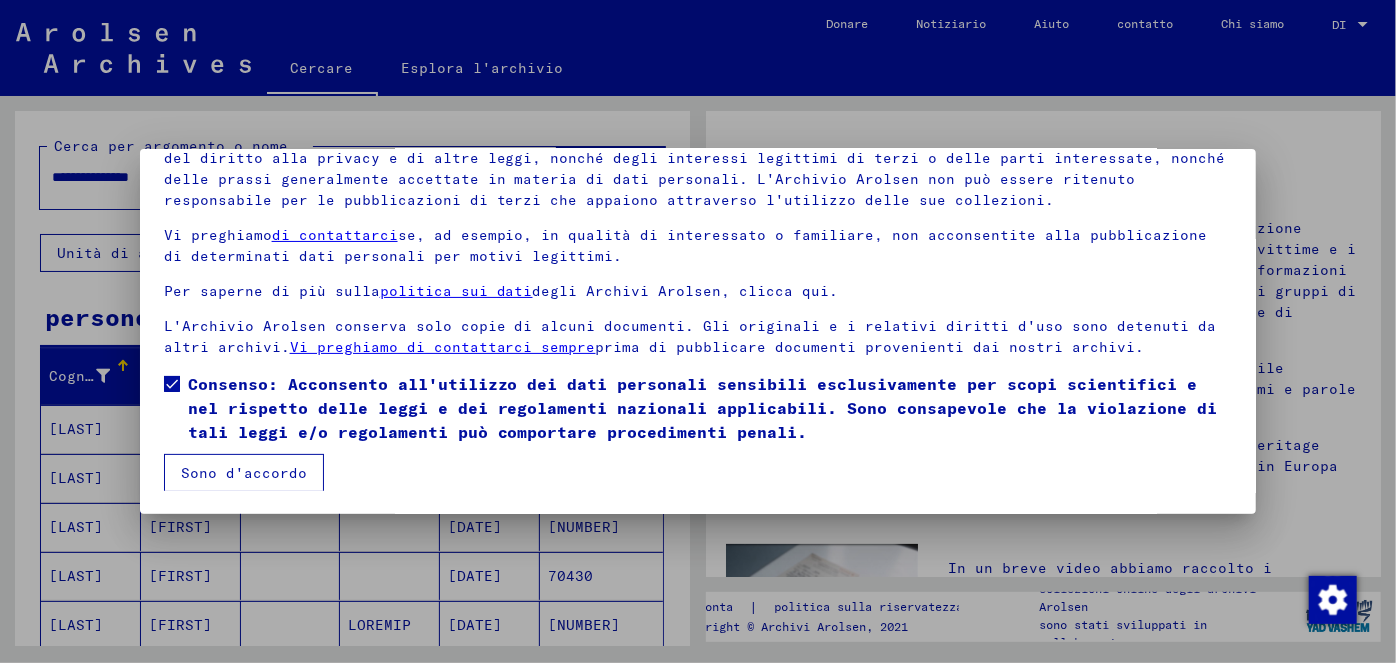 click on "Sono d'accordo" at bounding box center [244, 473] 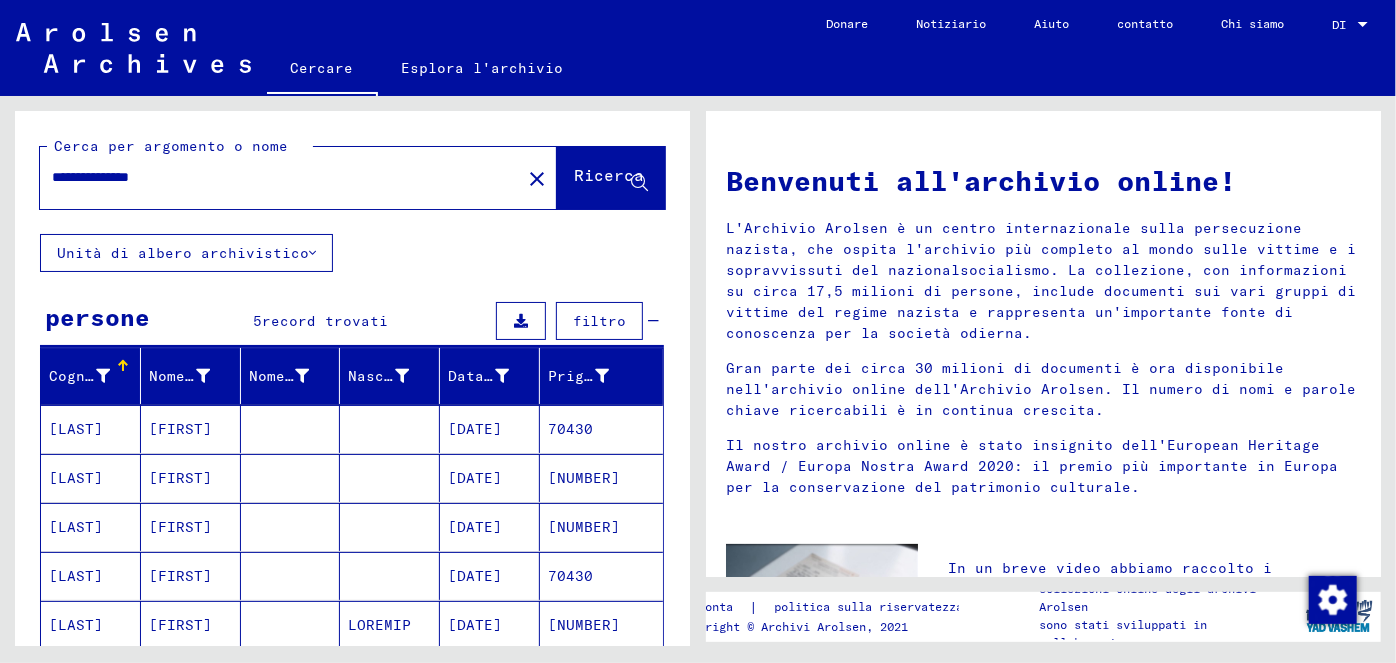 click on "[DATE]" at bounding box center [475, 429] 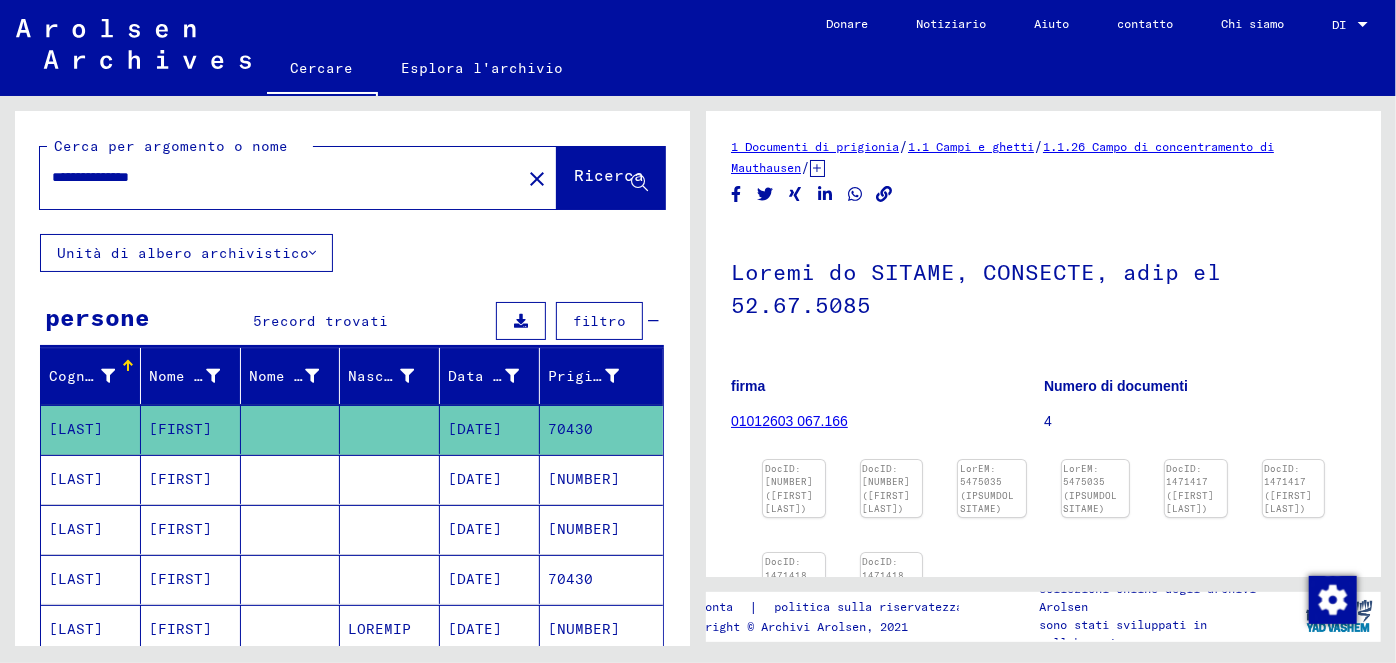 scroll, scrollTop: 0, scrollLeft: 0, axis: both 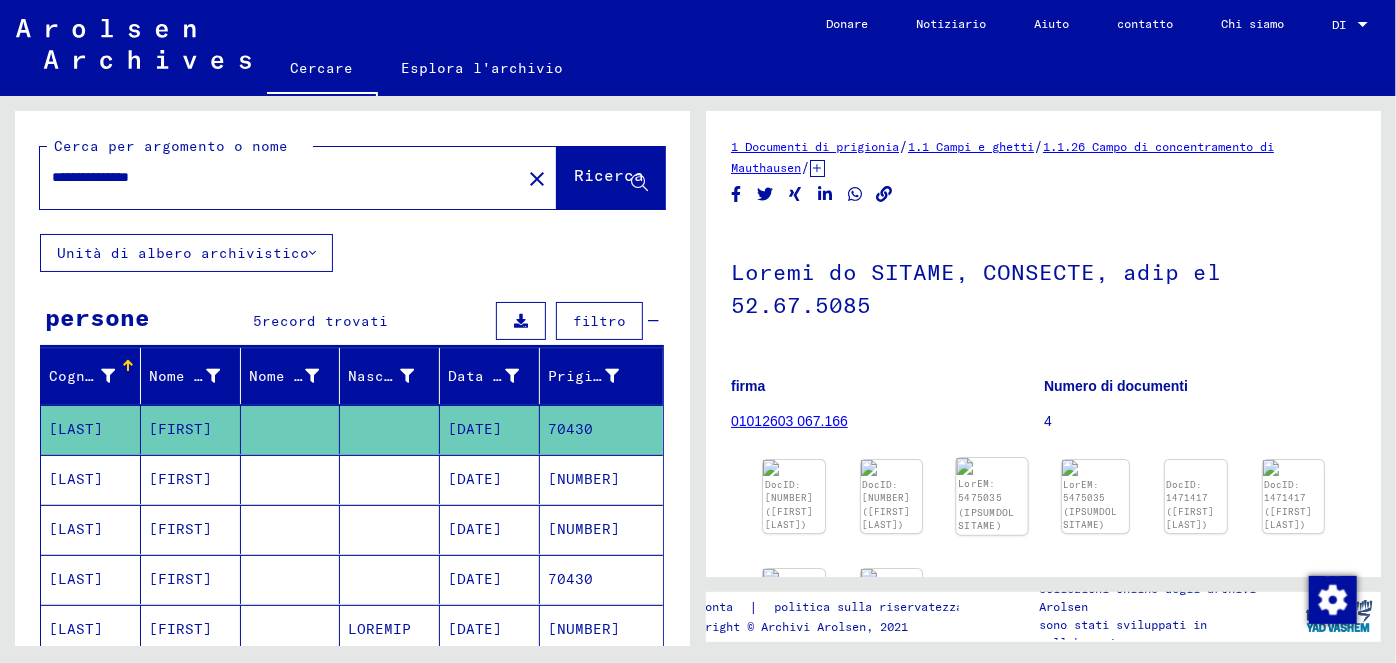 click at bounding box center (794, 468) 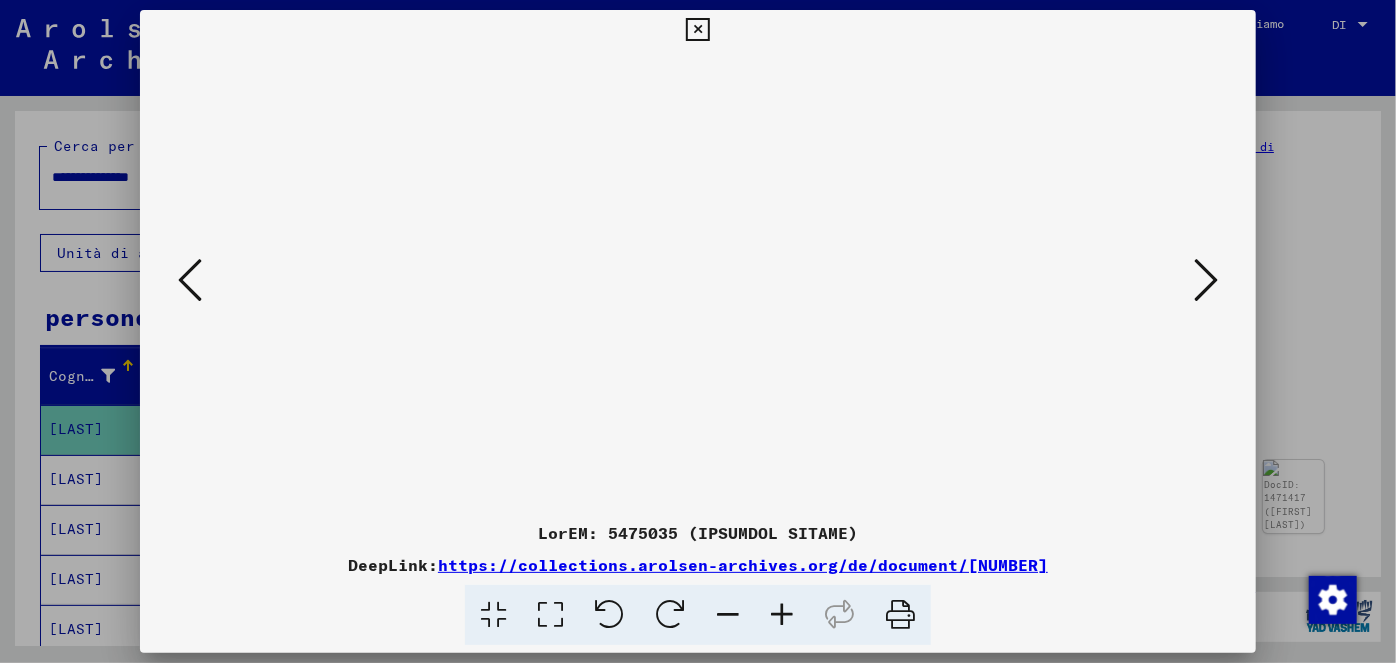 click at bounding box center (1206, 280) 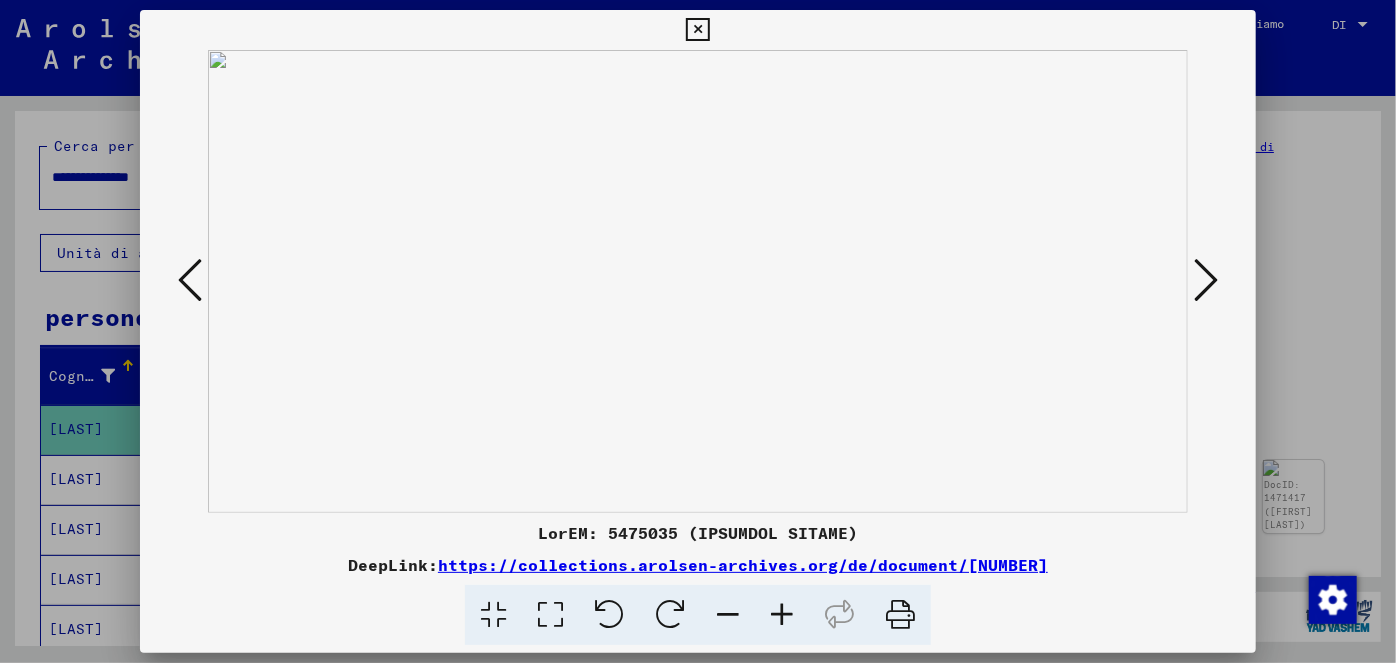click at bounding box center (1206, 280) 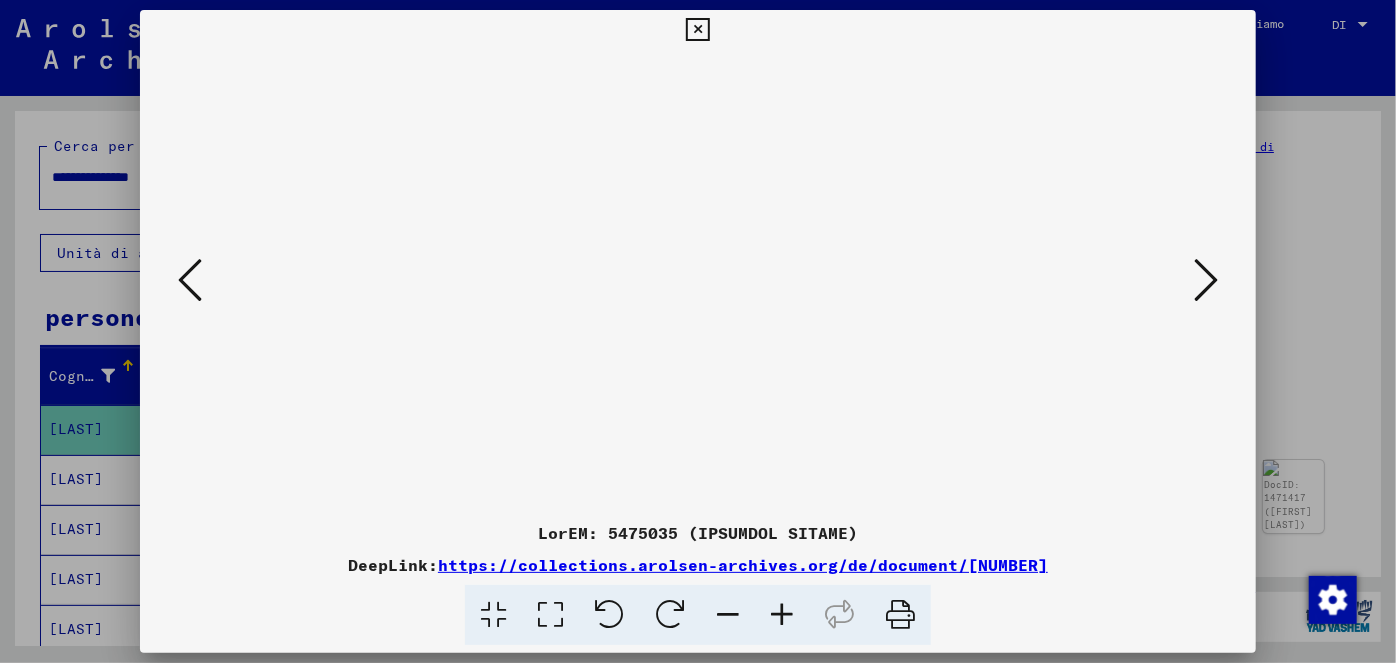 click at bounding box center (1206, 280) 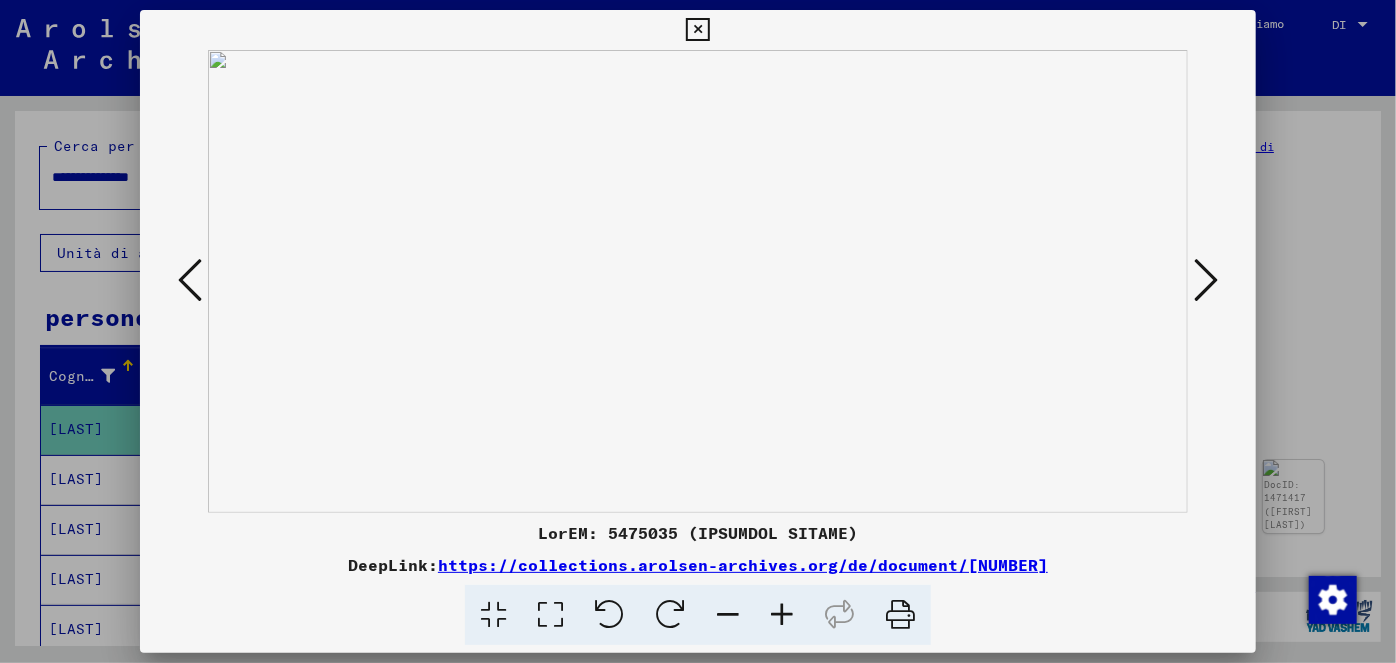 click at bounding box center (1206, 280) 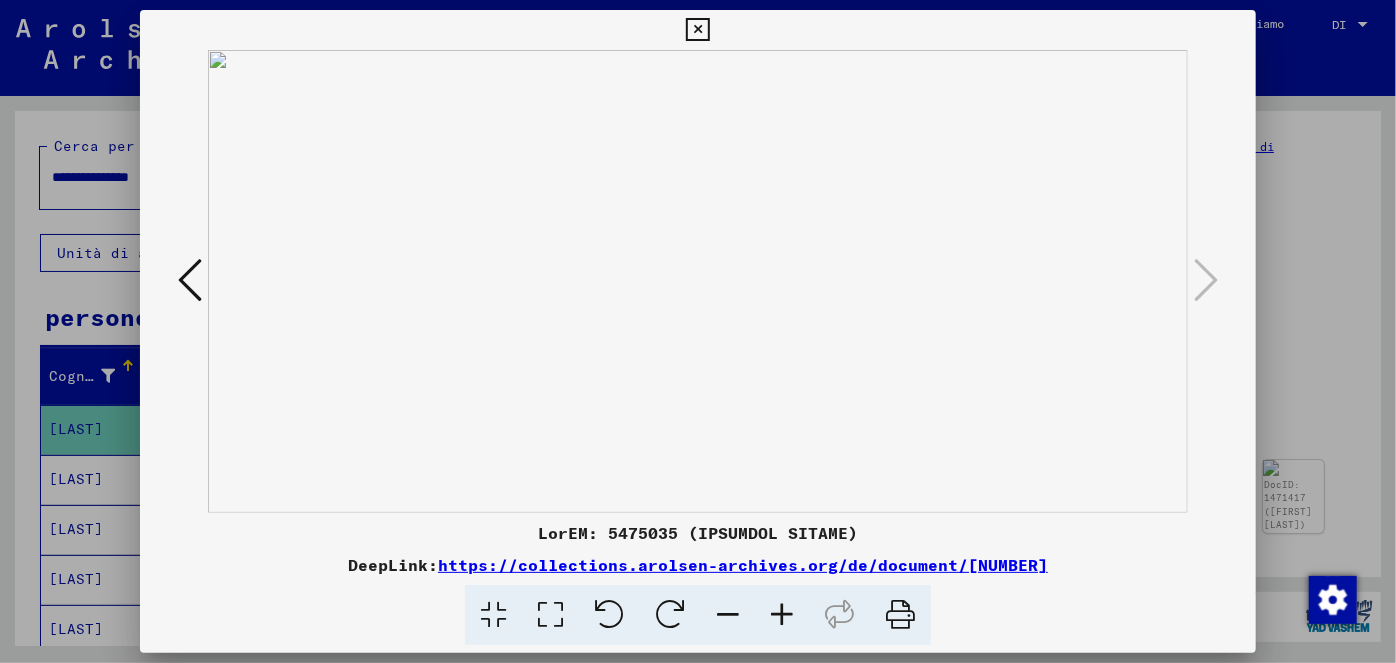 click at bounding box center [697, 30] 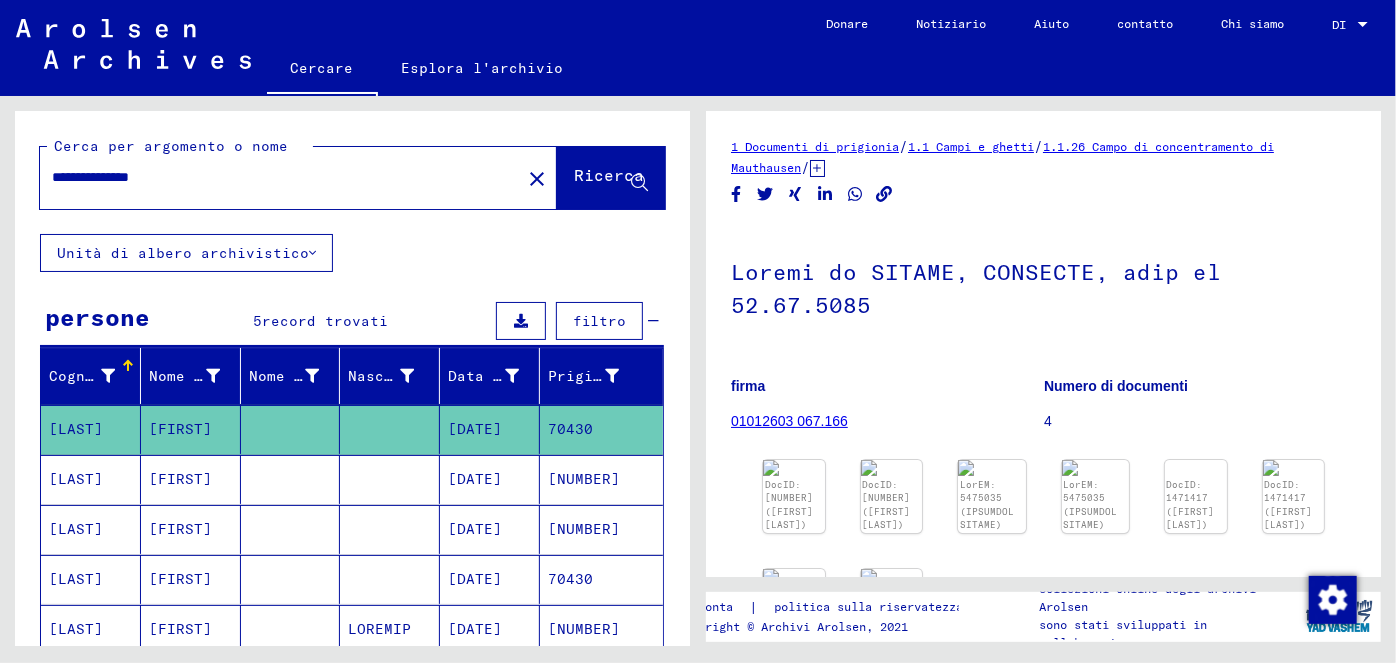 drag, startPoint x: 199, startPoint y: 178, endPoint x: 42, endPoint y: 163, distance: 157.71494 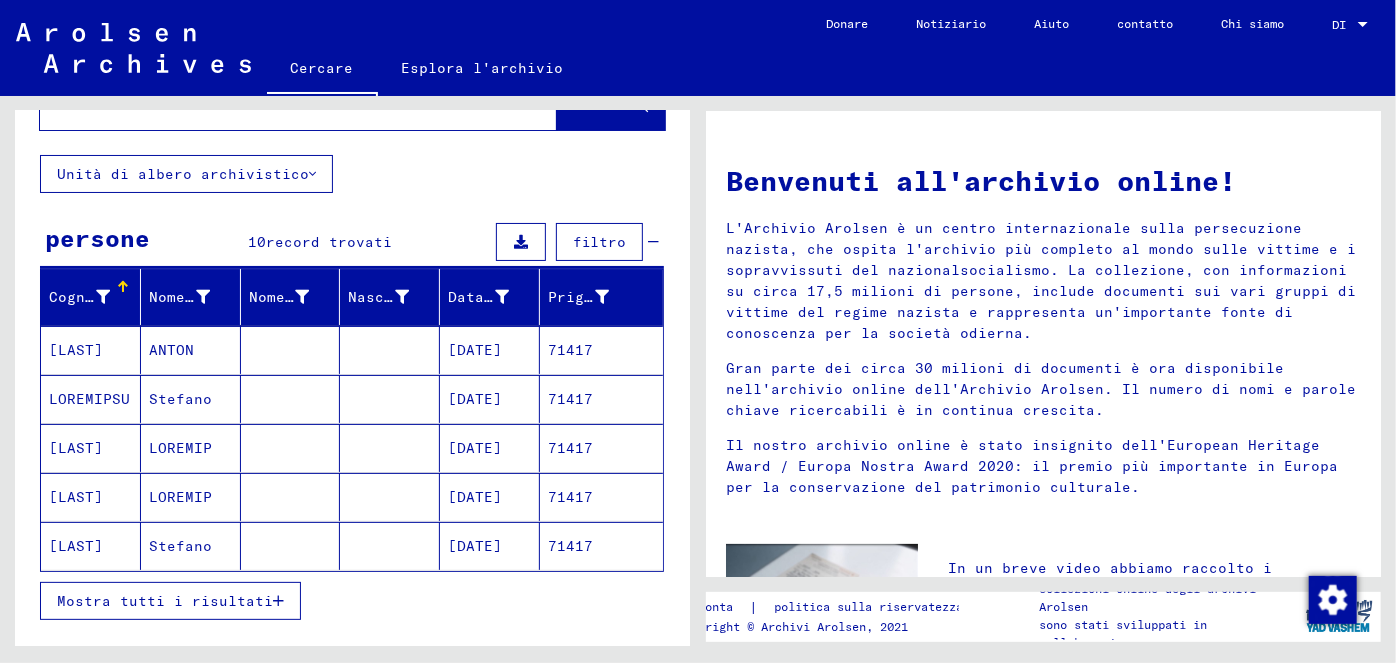 scroll, scrollTop: 128, scrollLeft: 0, axis: vertical 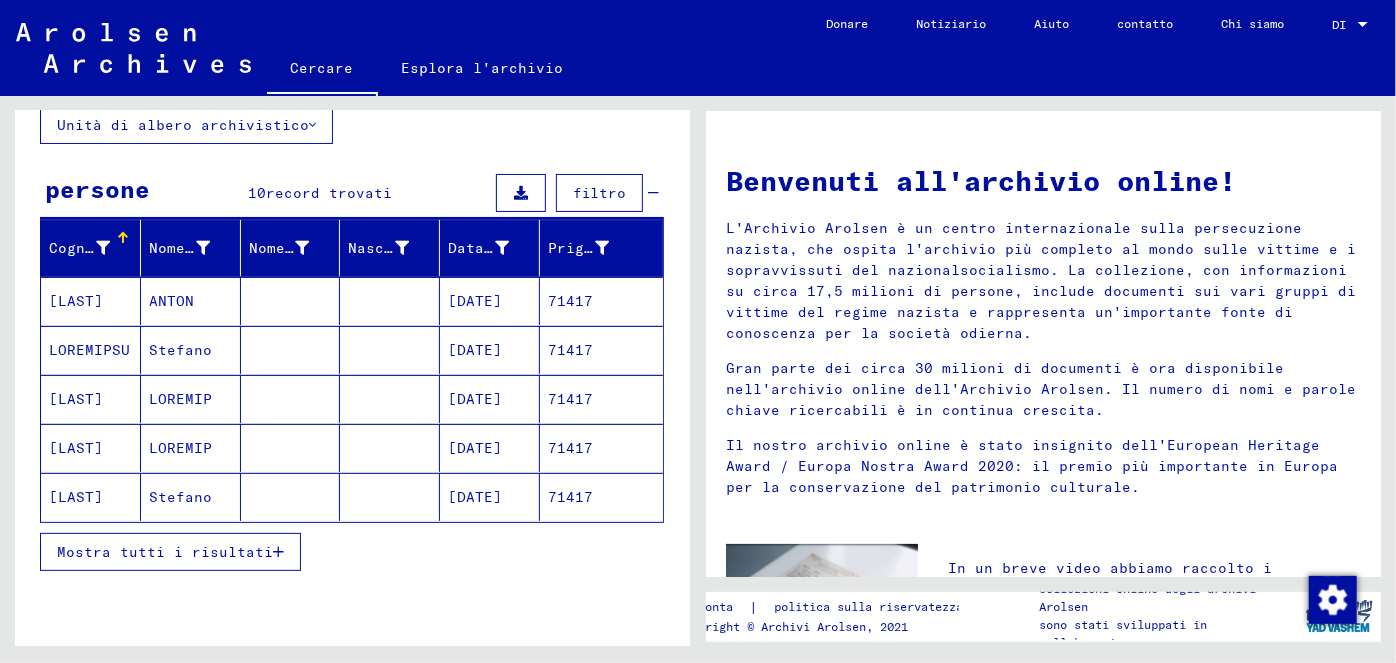click at bounding box center (278, 552) 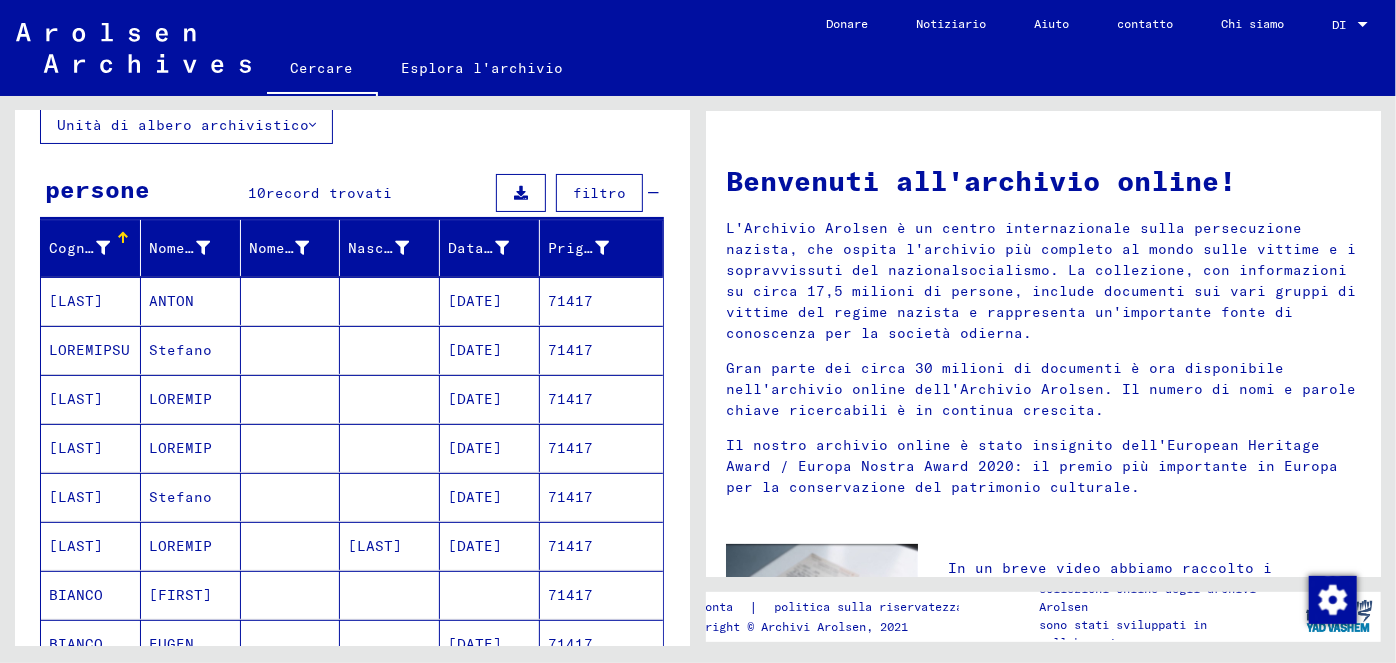 drag, startPoint x: 691, startPoint y: 286, endPoint x: 672, endPoint y: 384, distance: 99.824844 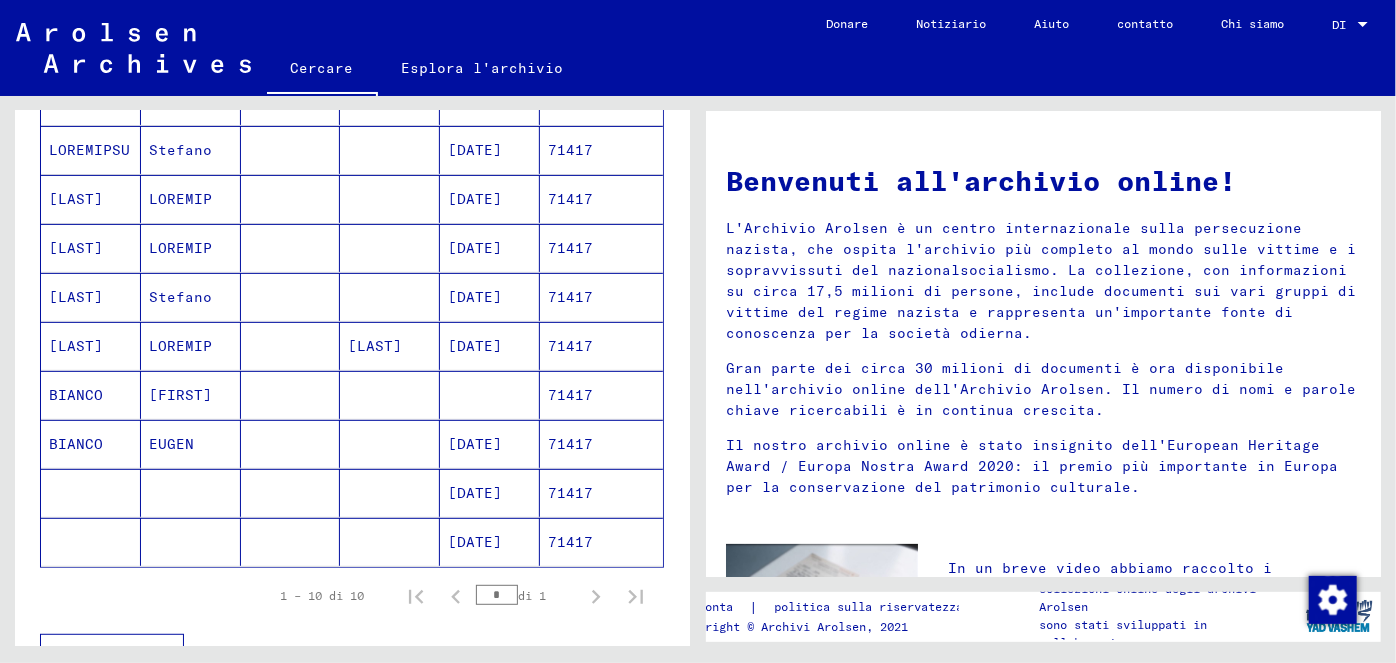 scroll, scrollTop: 346, scrollLeft: 0, axis: vertical 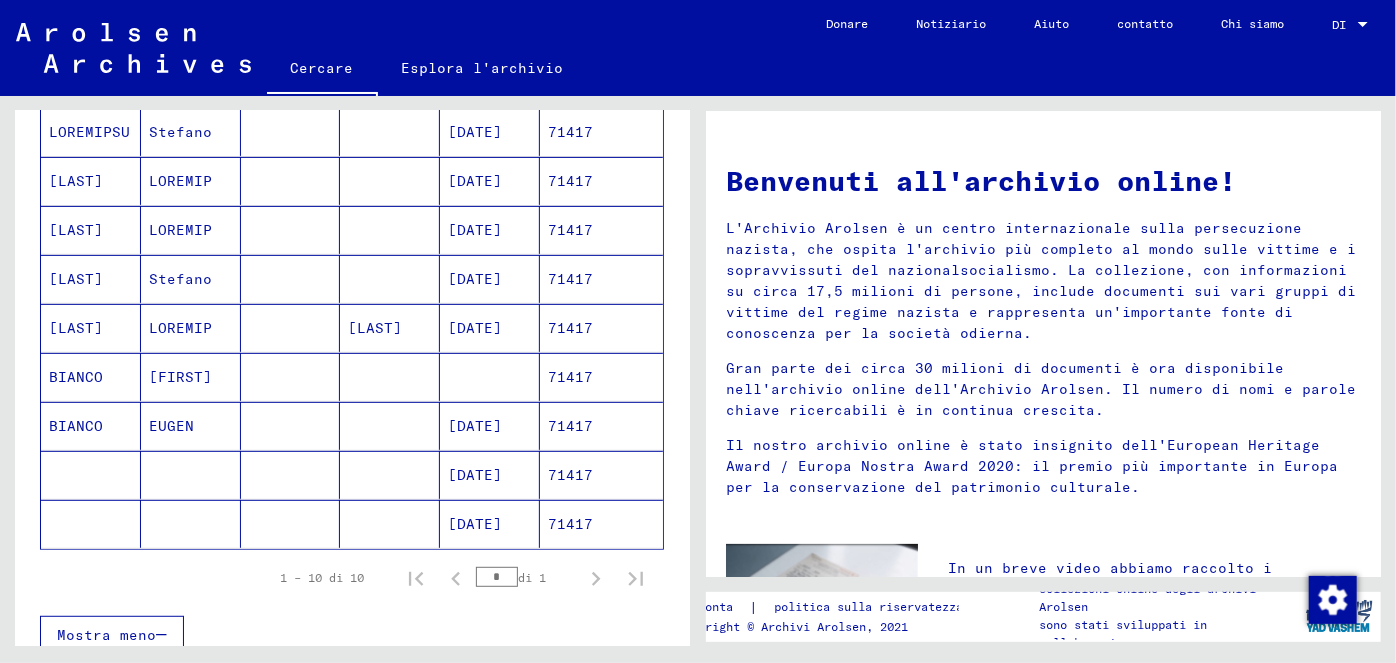 click at bounding box center (291, 83) 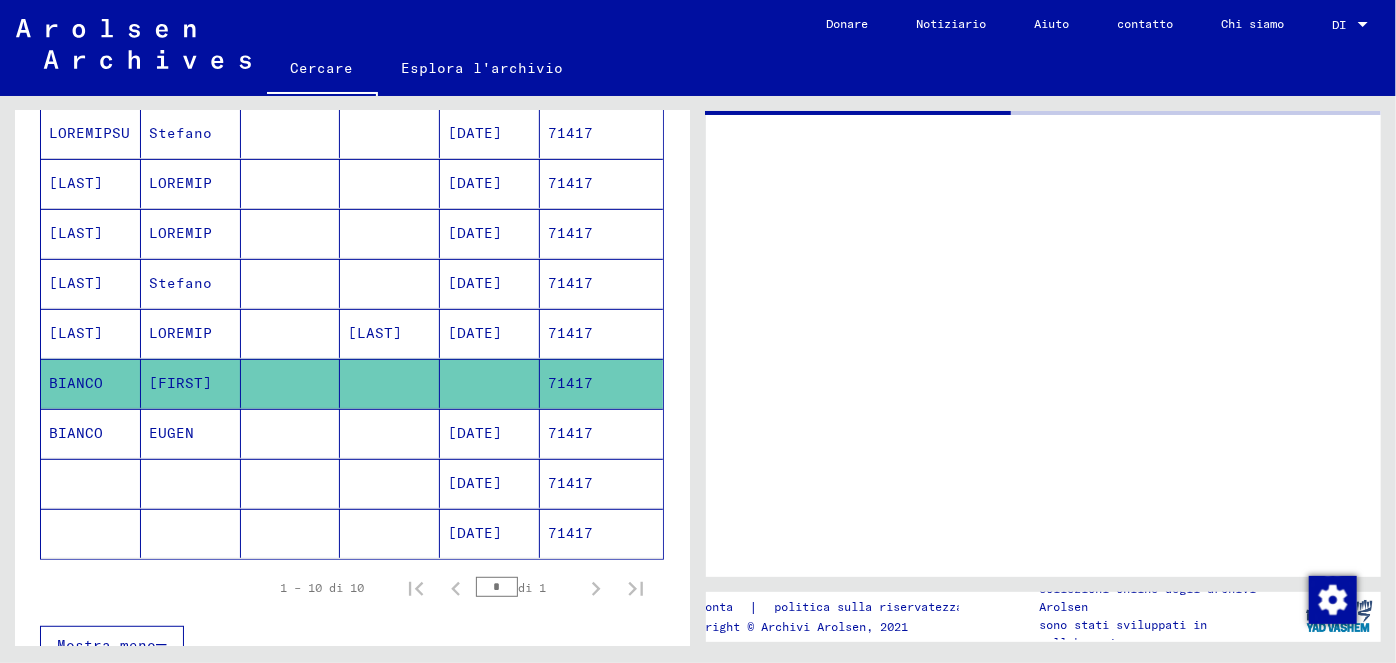 scroll, scrollTop: 347, scrollLeft: 0, axis: vertical 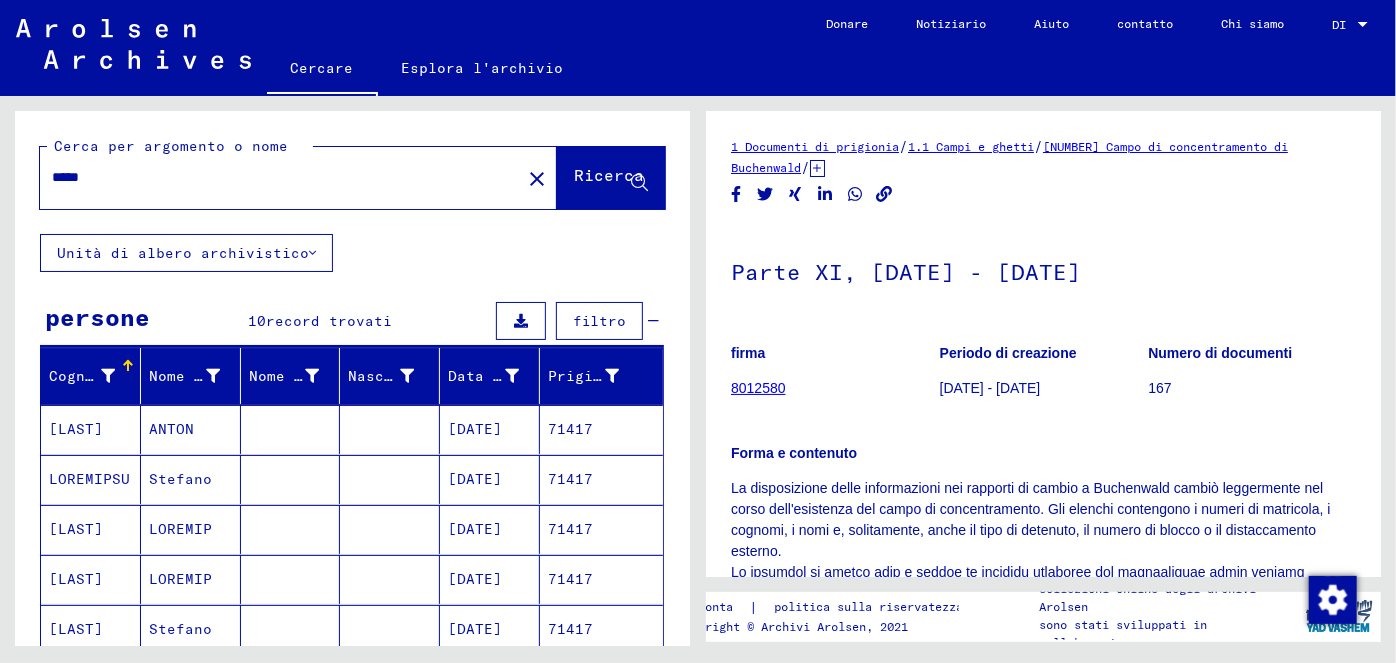 drag, startPoint x: 96, startPoint y: 173, endPoint x: 26, endPoint y: 158, distance: 71.5891 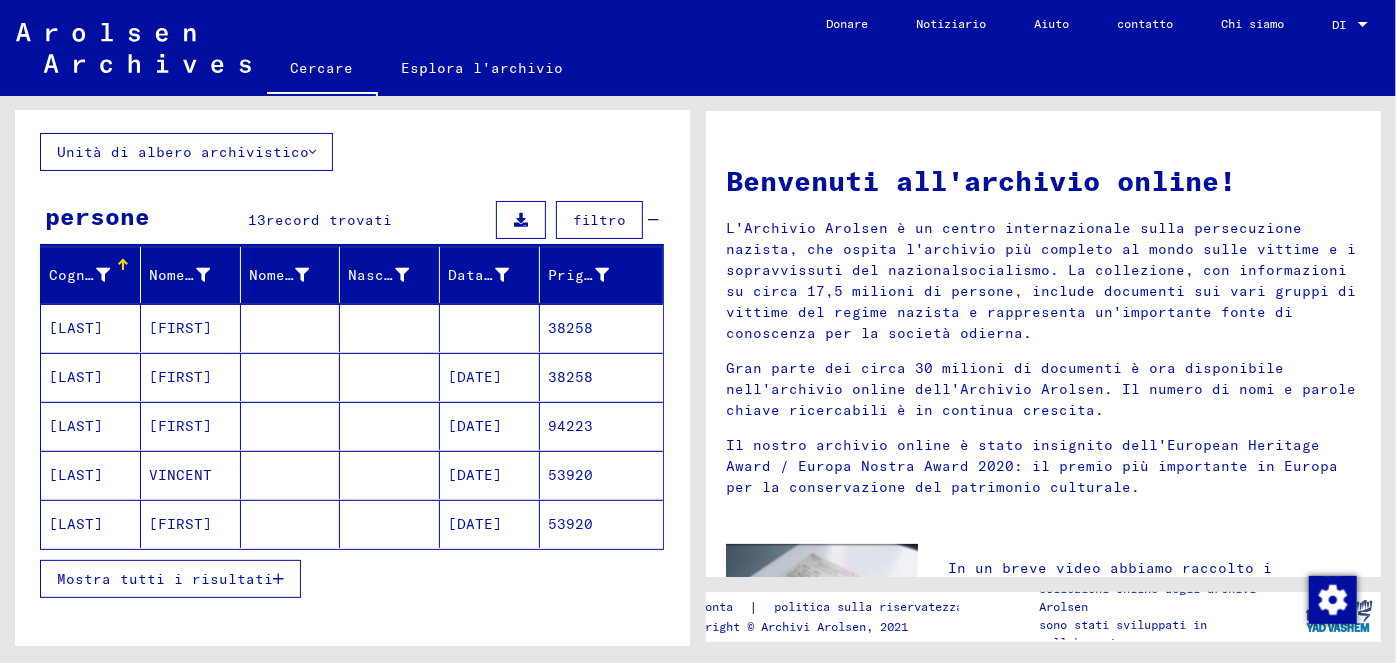 scroll, scrollTop: 128, scrollLeft: 0, axis: vertical 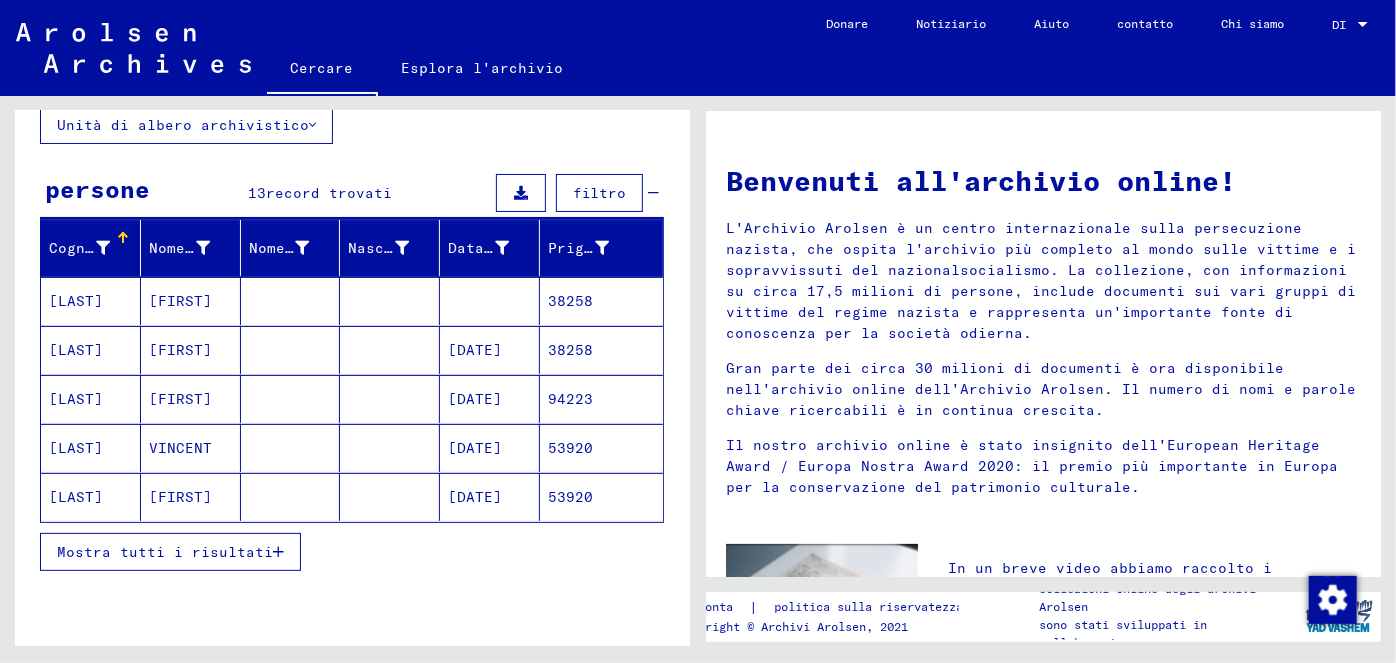 click on "[DATE]" at bounding box center [475, 350] 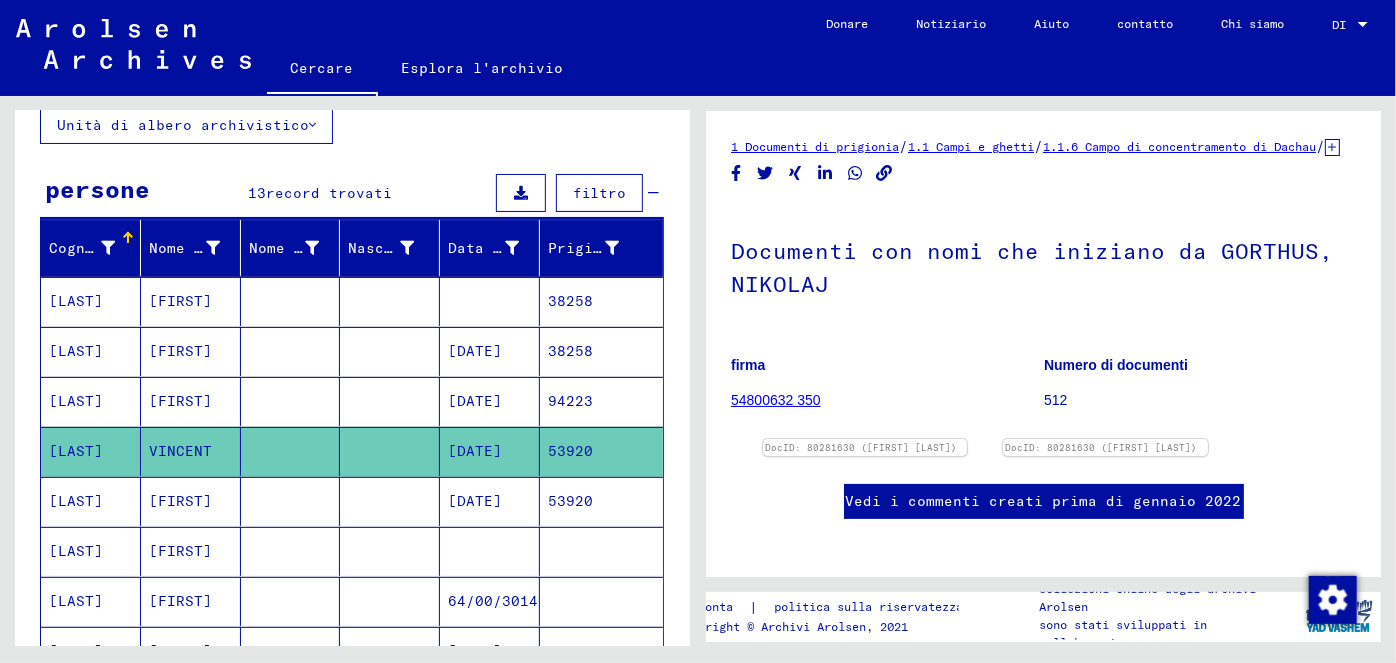 scroll, scrollTop: 0, scrollLeft: 0, axis: both 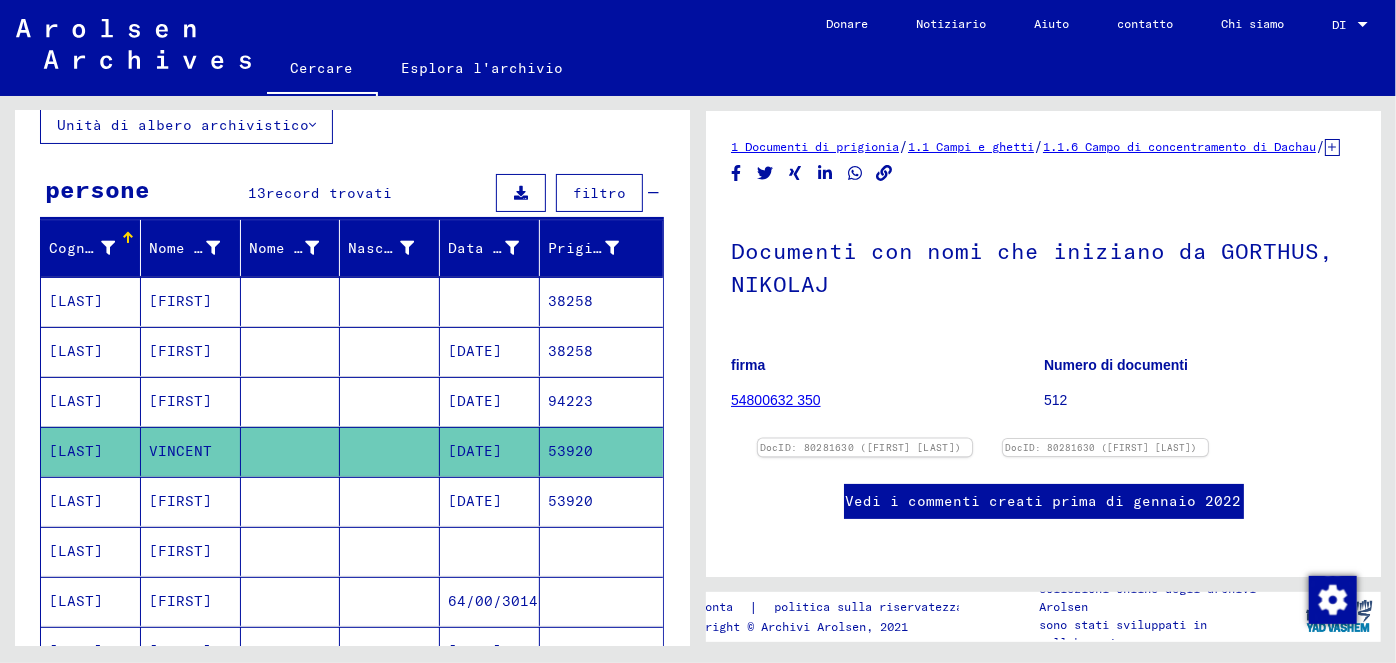 click at bounding box center [865, 439] 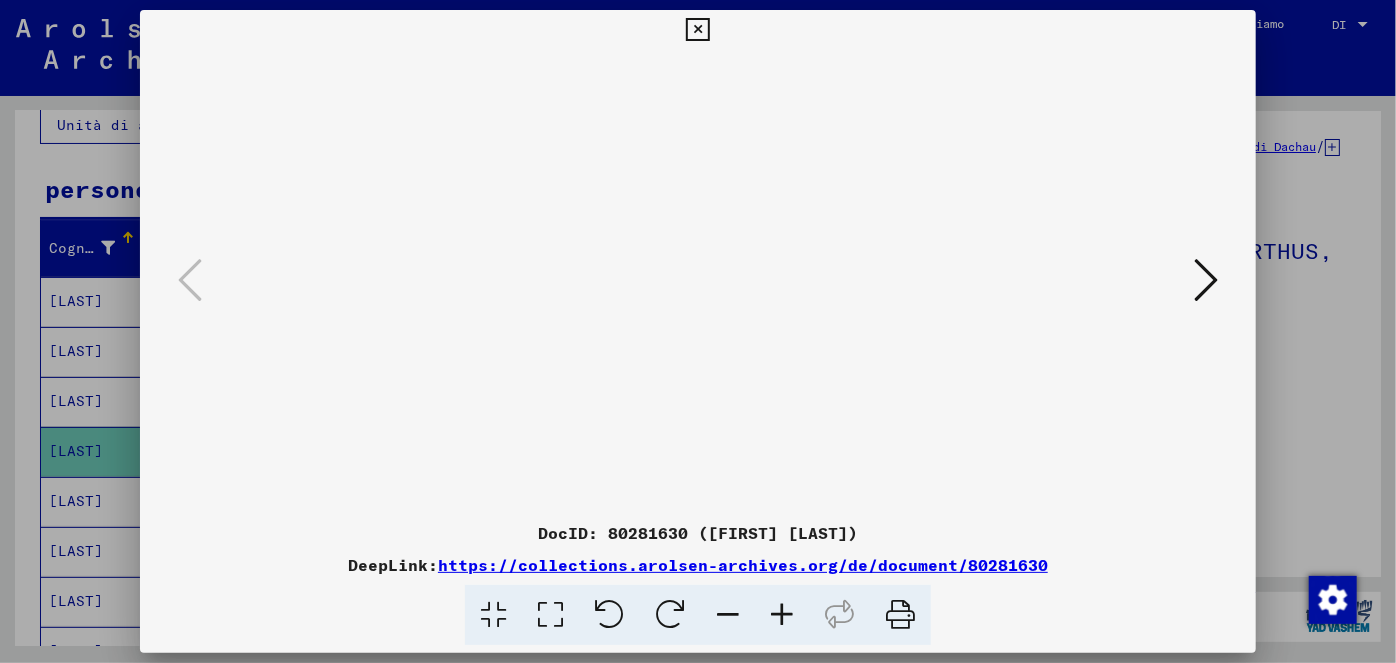 click at bounding box center [697, 30] 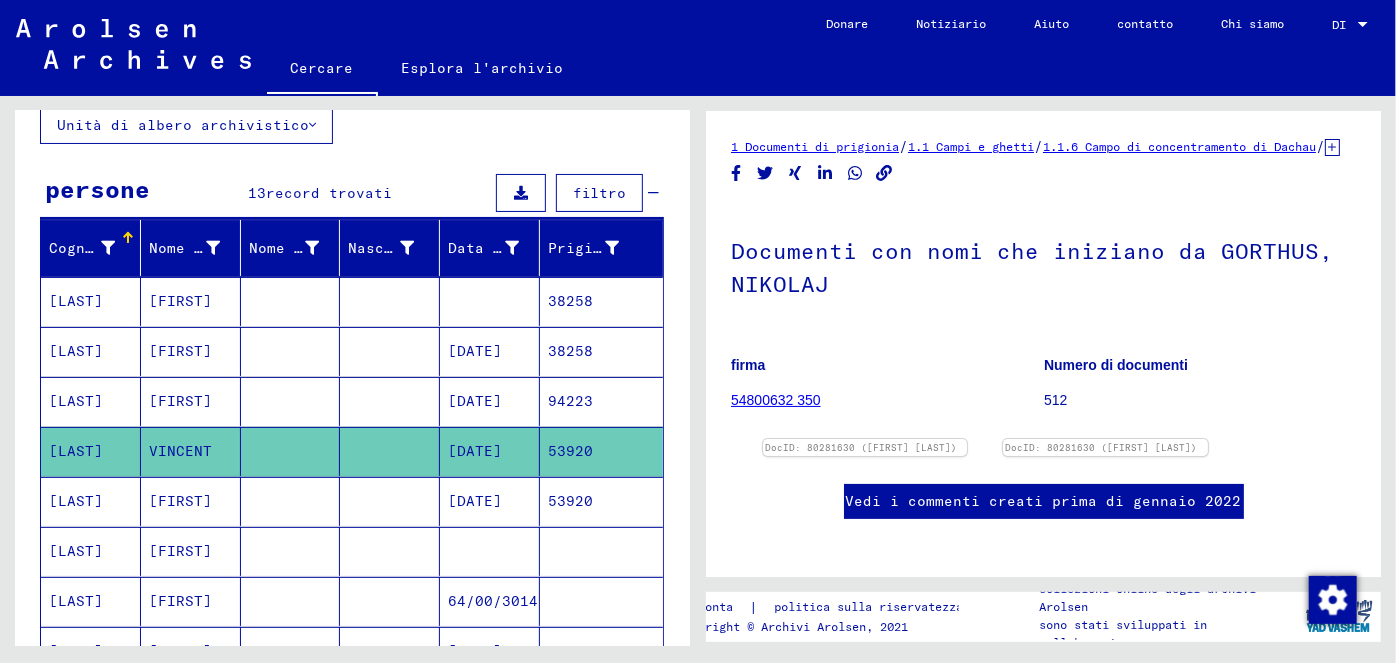 click on "94223" at bounding box center (570, 301) 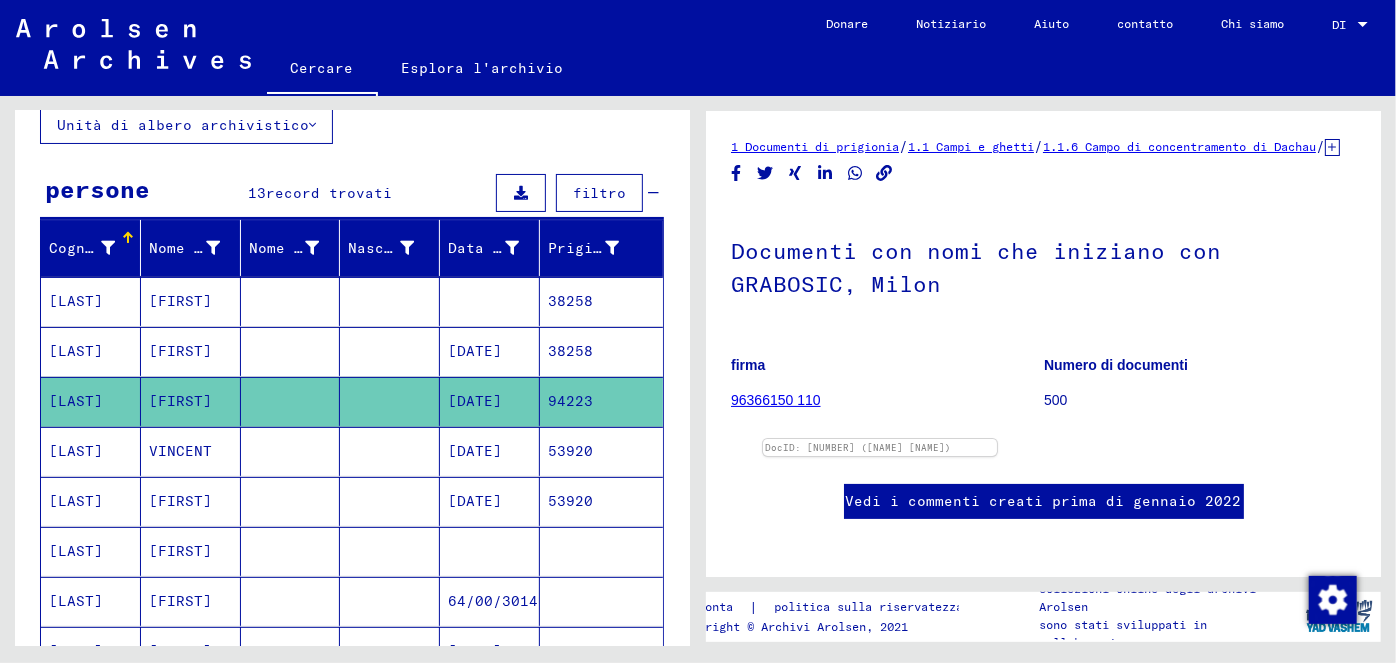 scroll, scrollTop: 0, scrollLeft: 0, axis: both 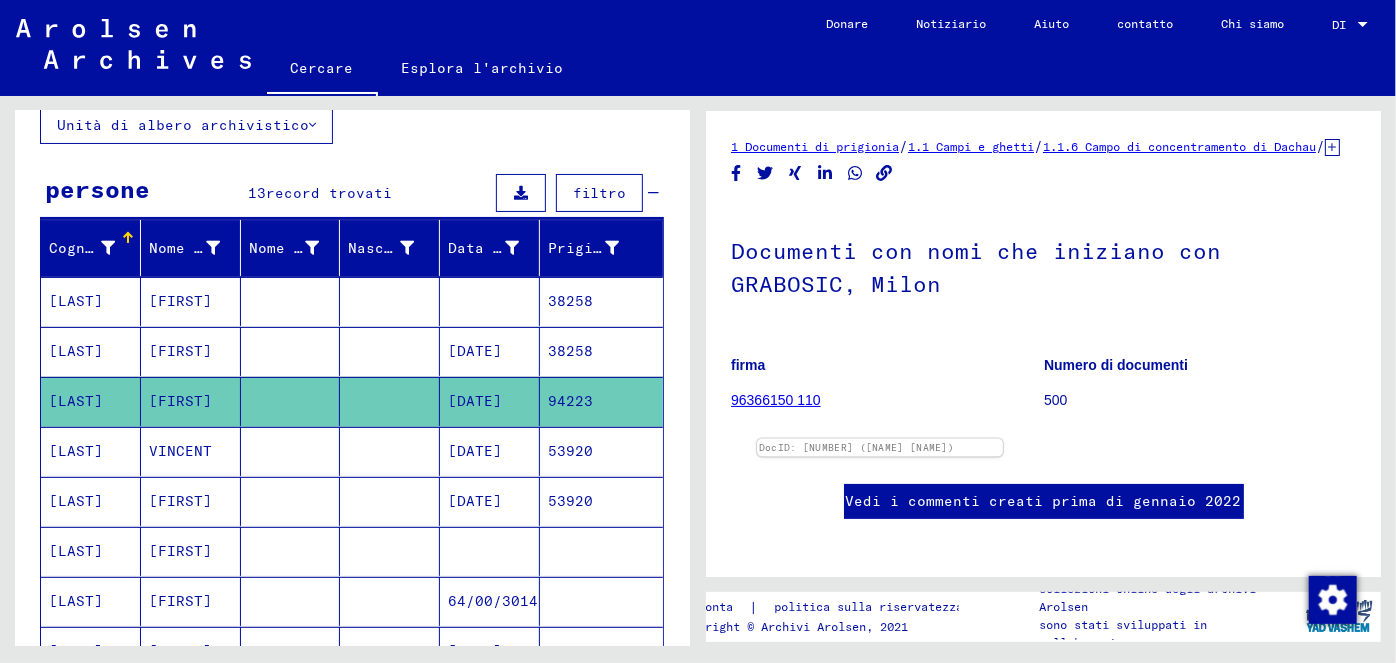 click at bounding box center (880, 439) 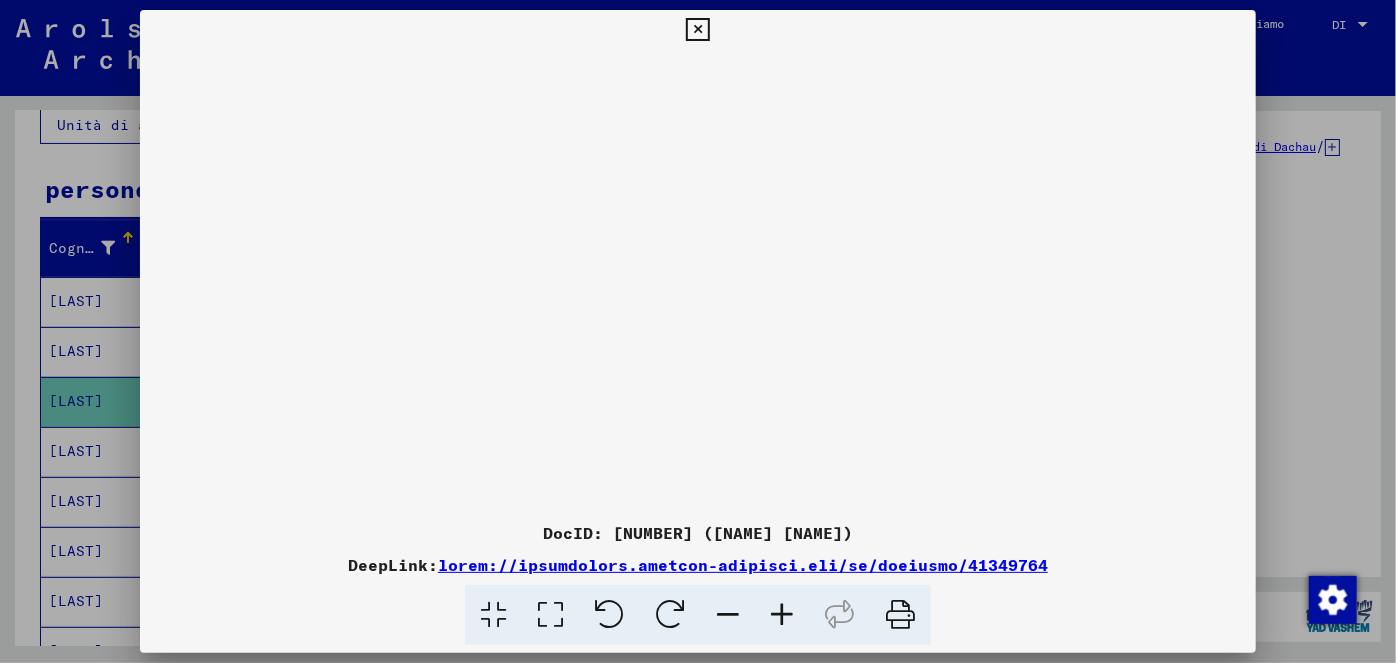 click at bounding box center (697, 30) 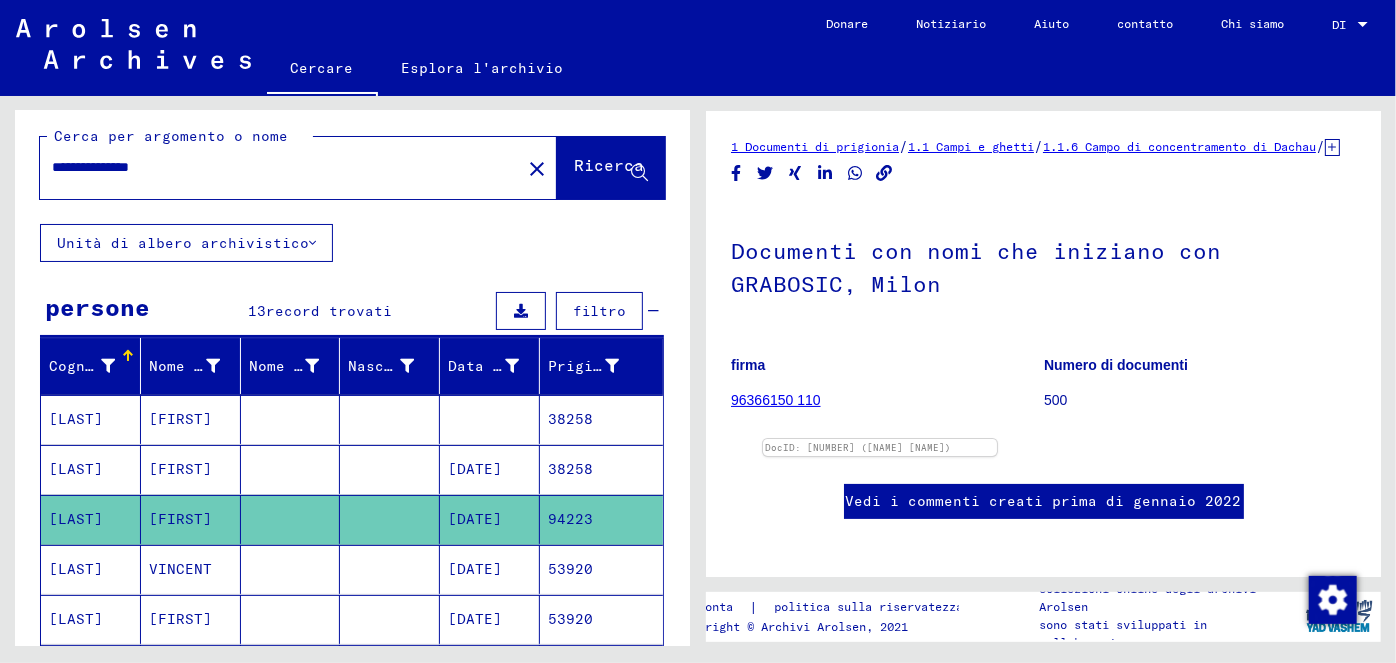 scroll, scrollTop: 0, scrollLeft: 0, axis: both 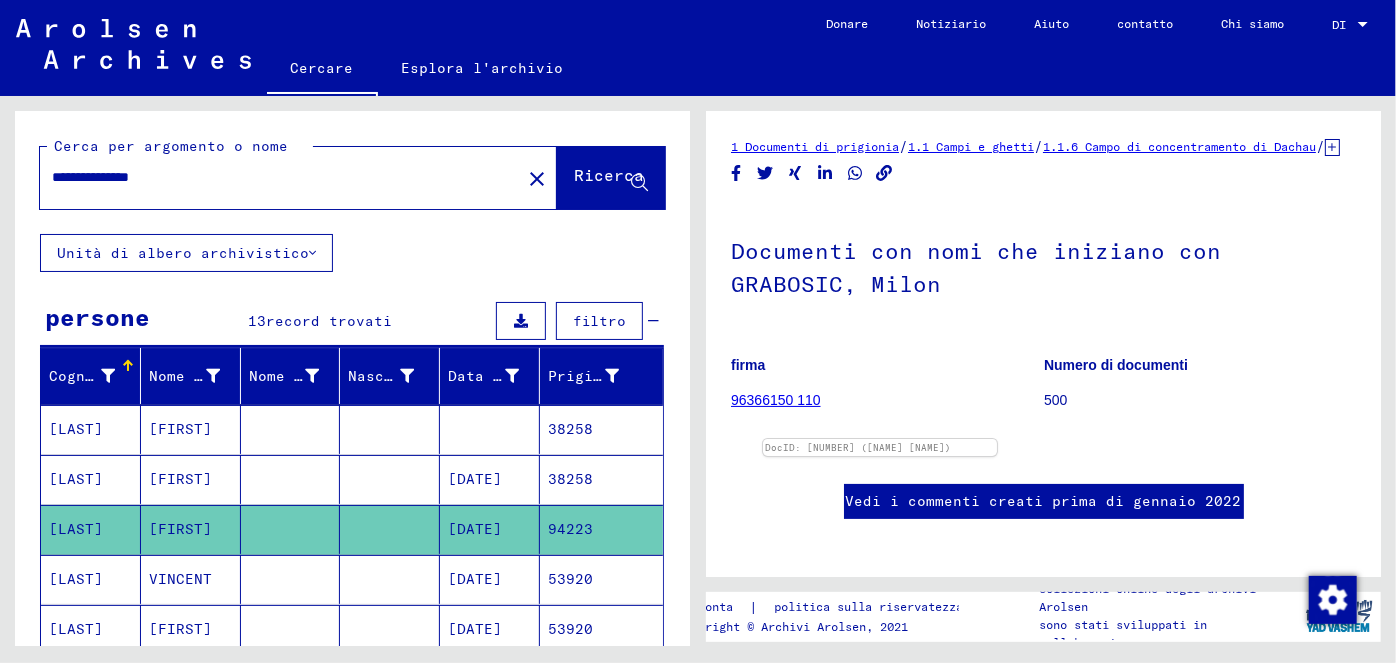 click on "**********" at bounding box center [280, 177] 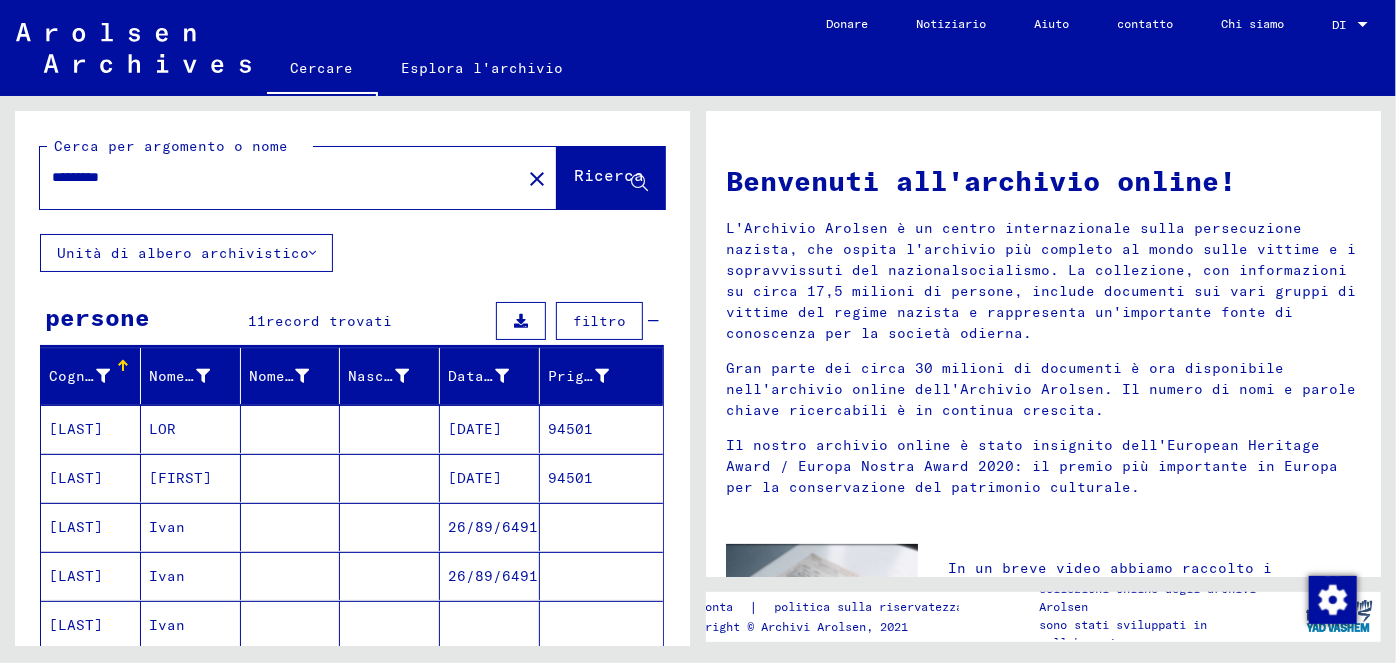 click on "[DATE]" at bounding box center (475, 429) 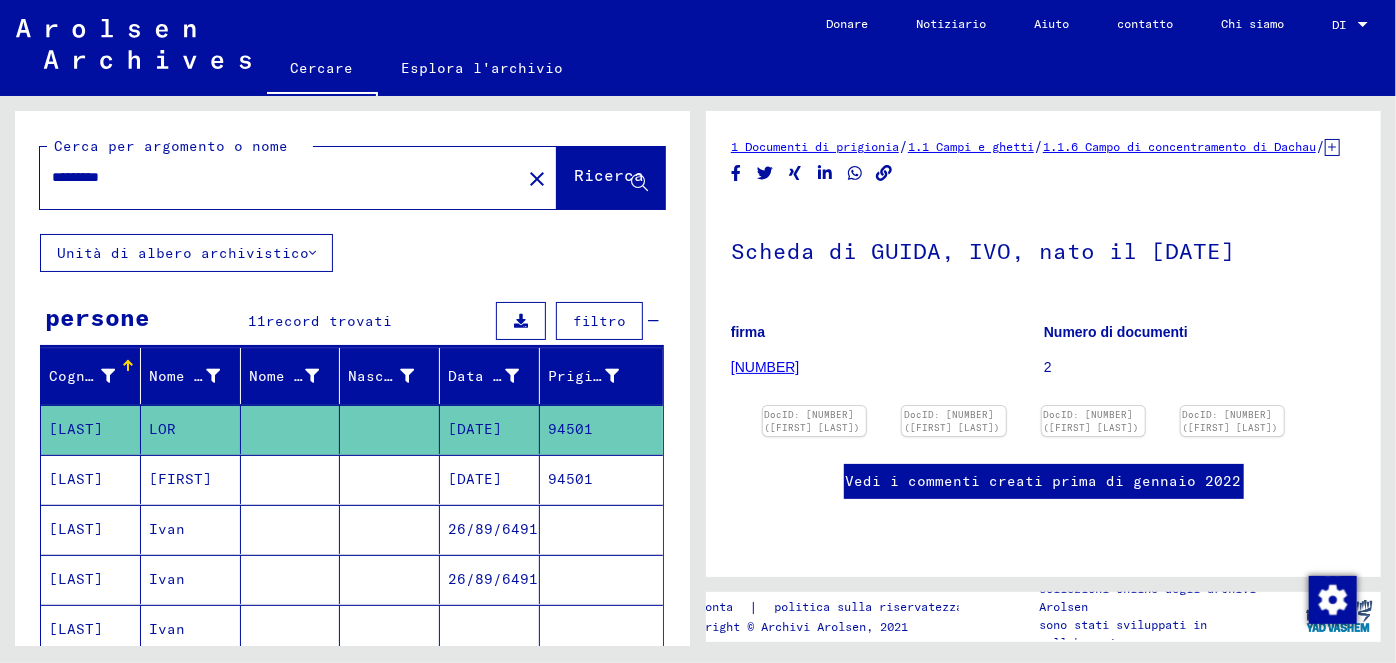 scroll, scrollTop: 0, scrollLeft: 0, axis: both 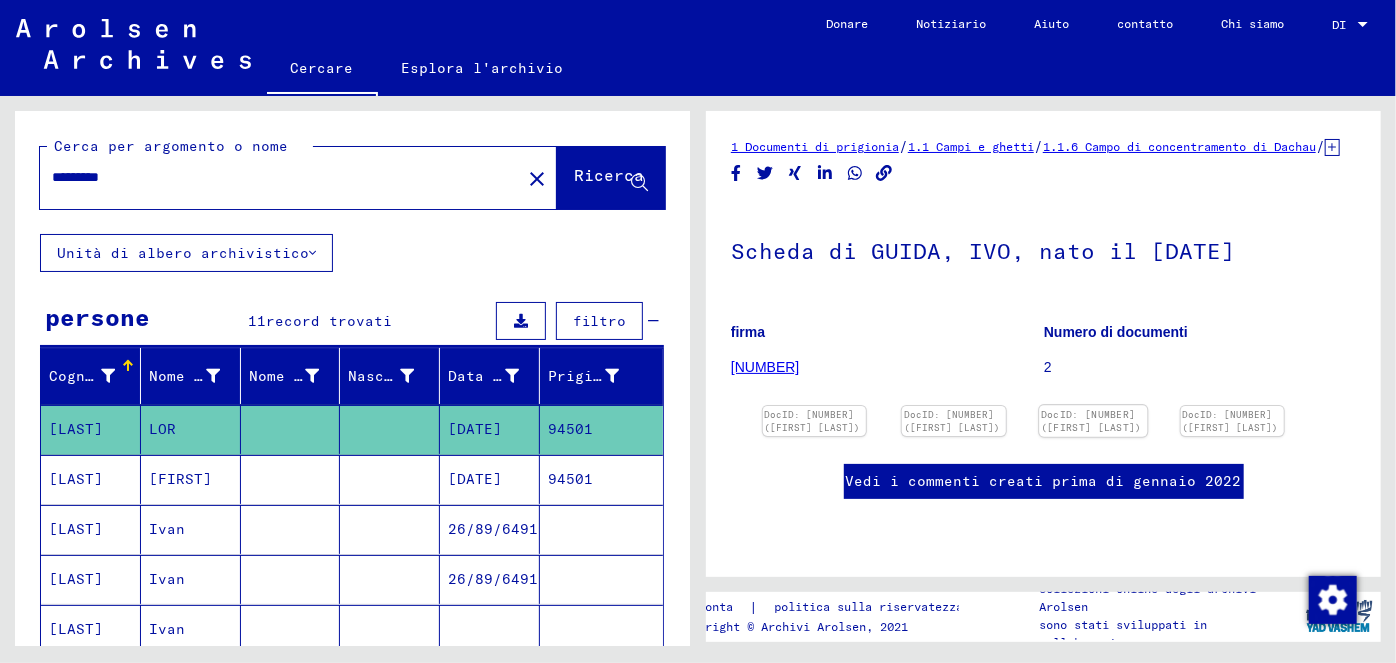 click at bounding box center [814, 406] 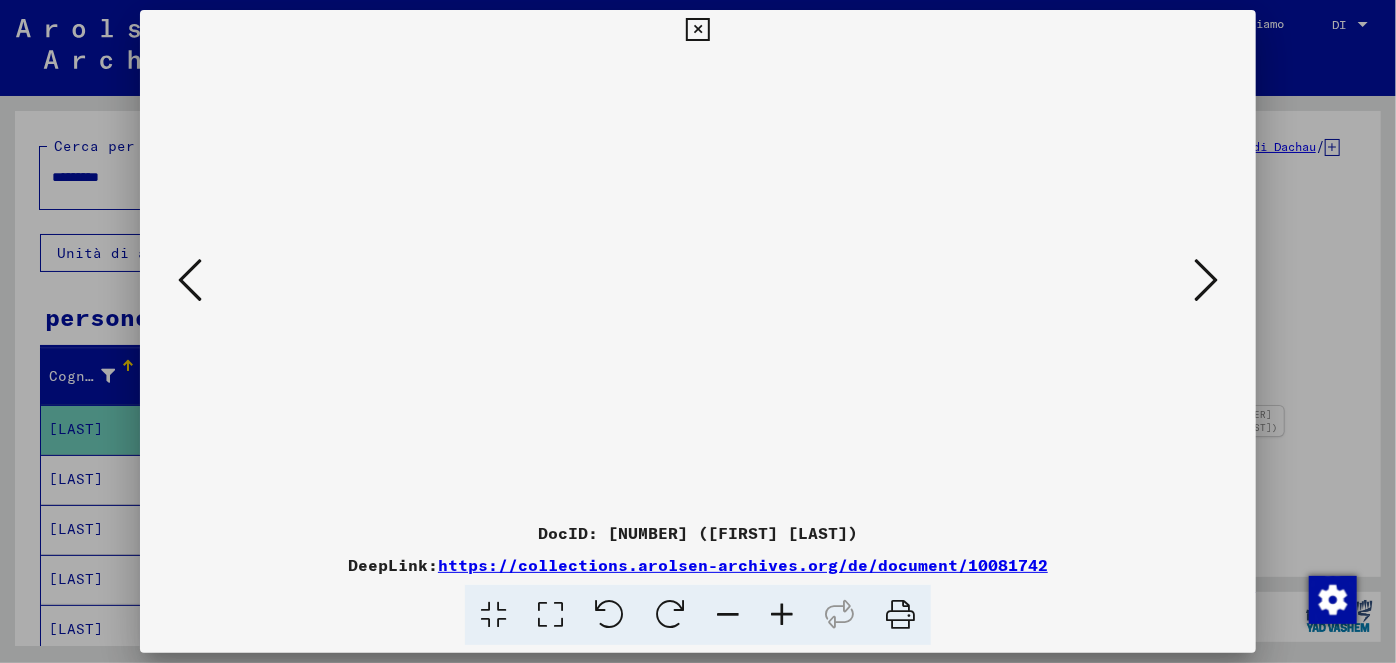 click at bounding box center [697, 30] 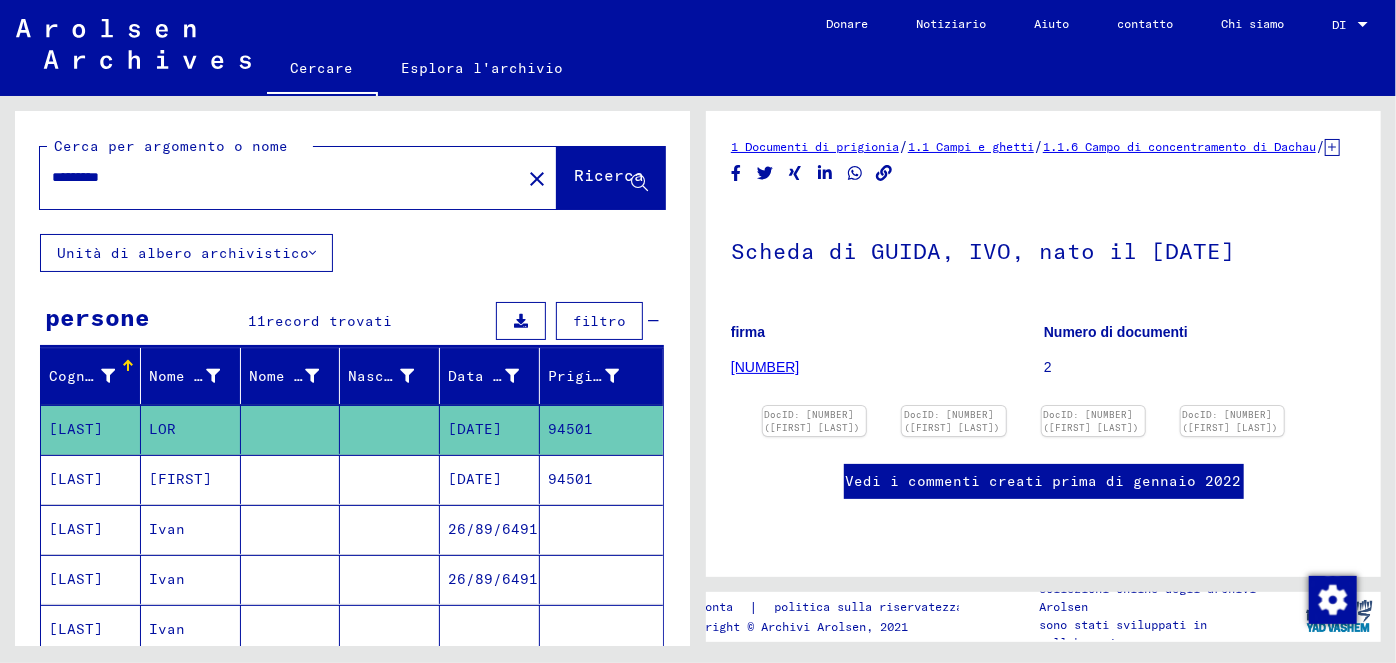 click on "[DATE]" at bounding box center (475, 429) 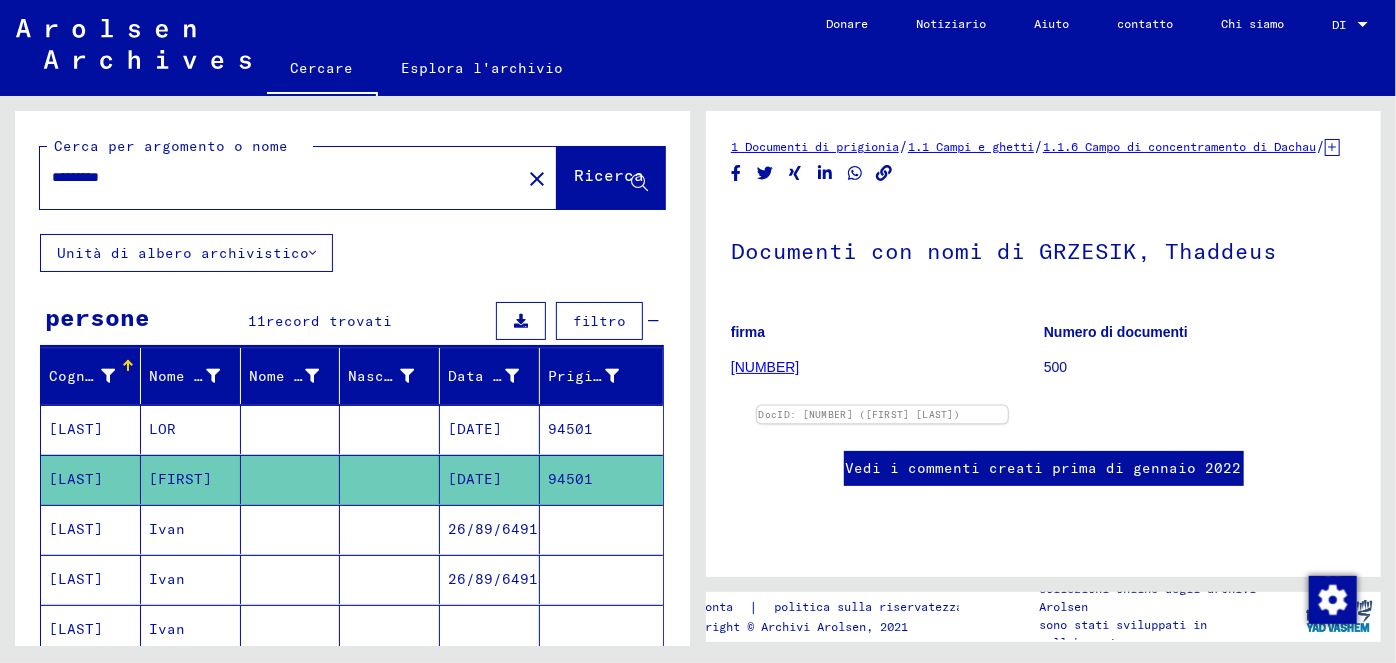 scroll, scrollTop: 0, scrollLeft: 0, axis: both 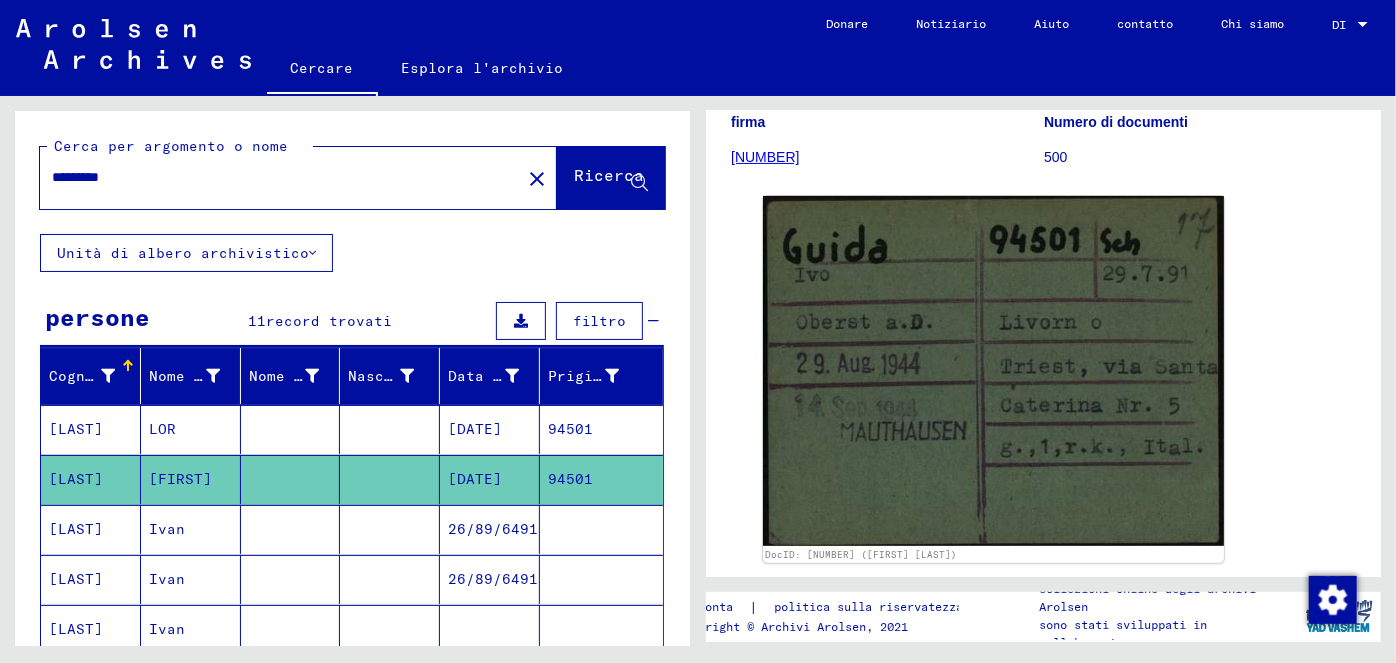 drag, startPoint x: 138, startPoint y: 173, endPoint x: 4, endPoint y: 159, distance: 134.72935 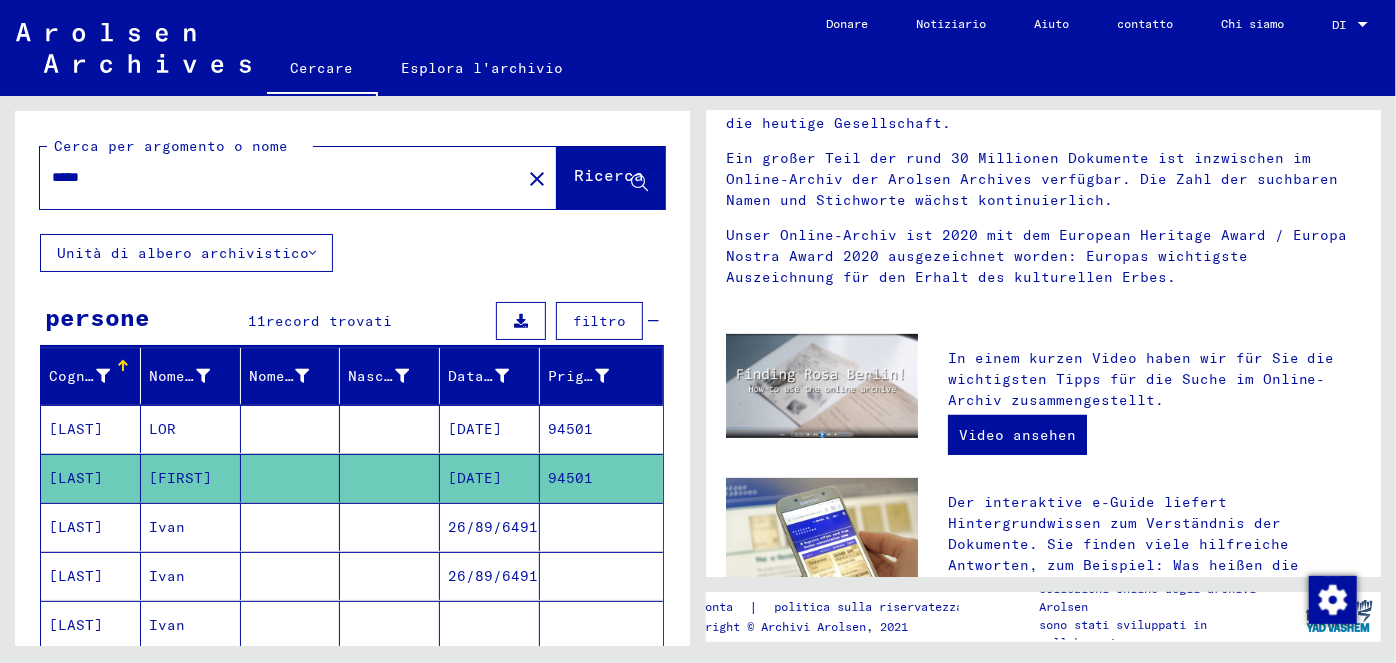 scroll, scrollTop: 0, scrollLeft: 0, axis: both 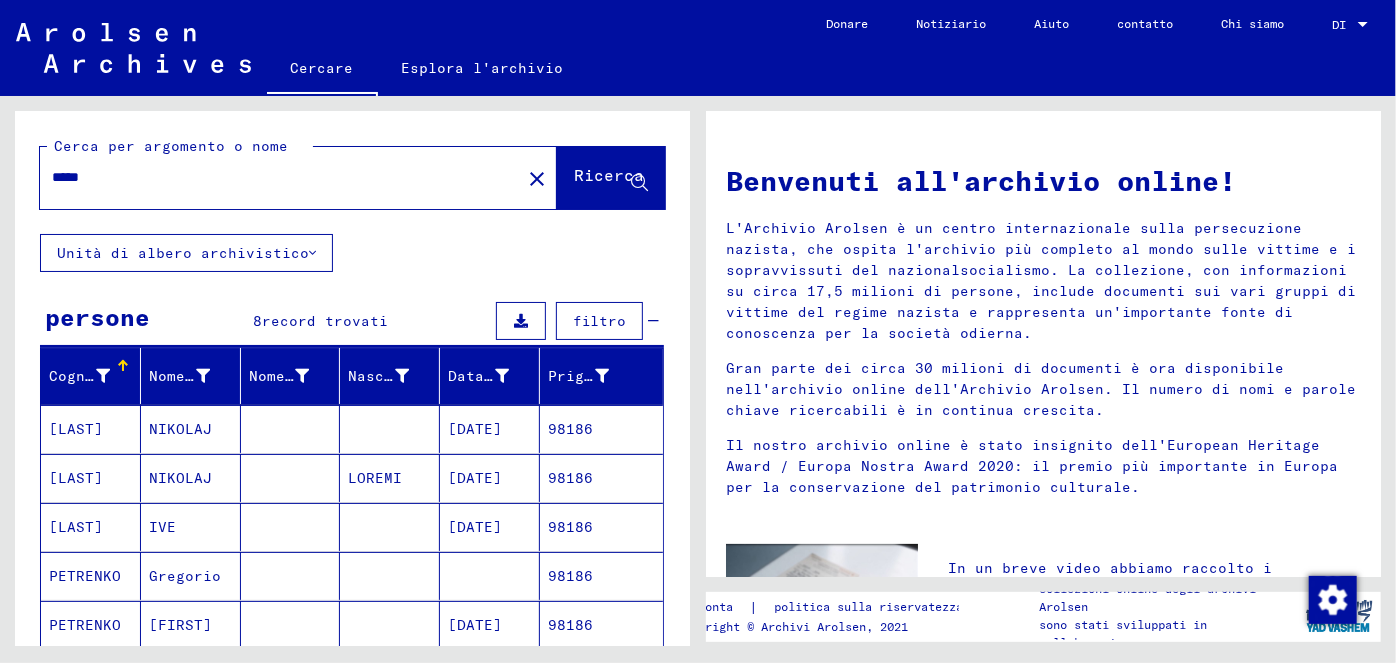 click on "[DATE]" at bounding box center [475, 429] 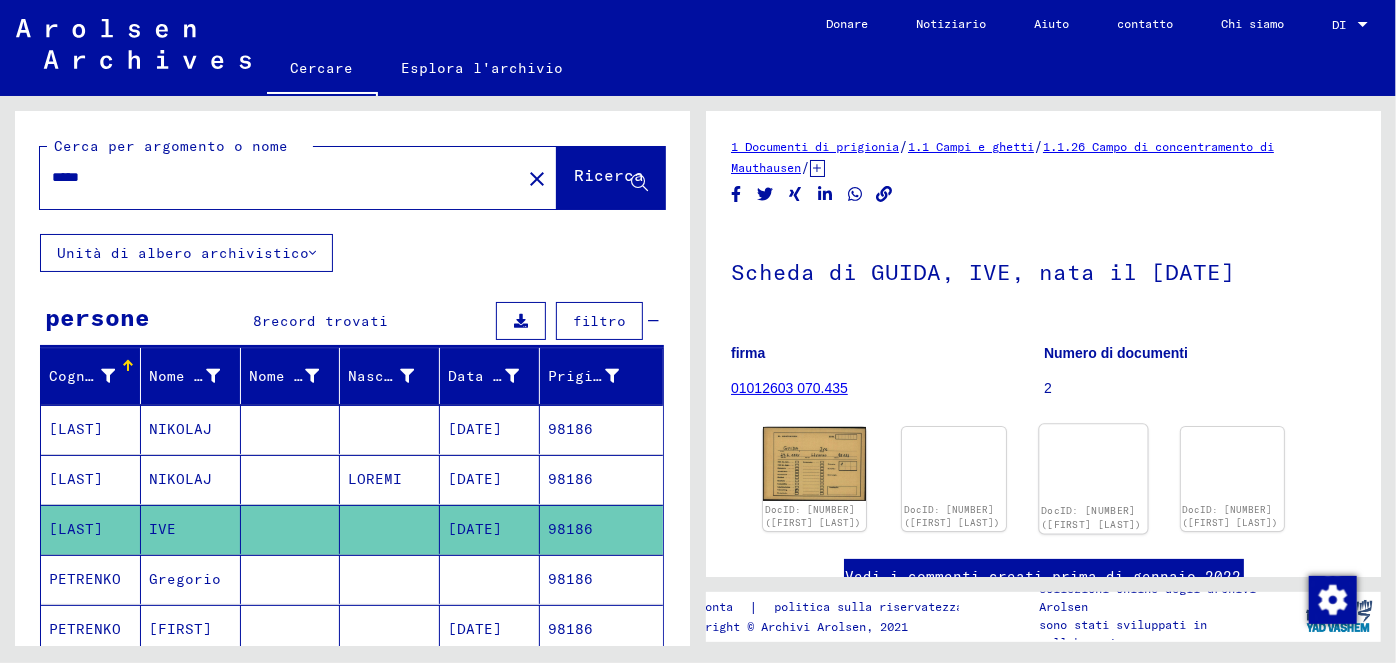 click at bounding box center [814, 464] 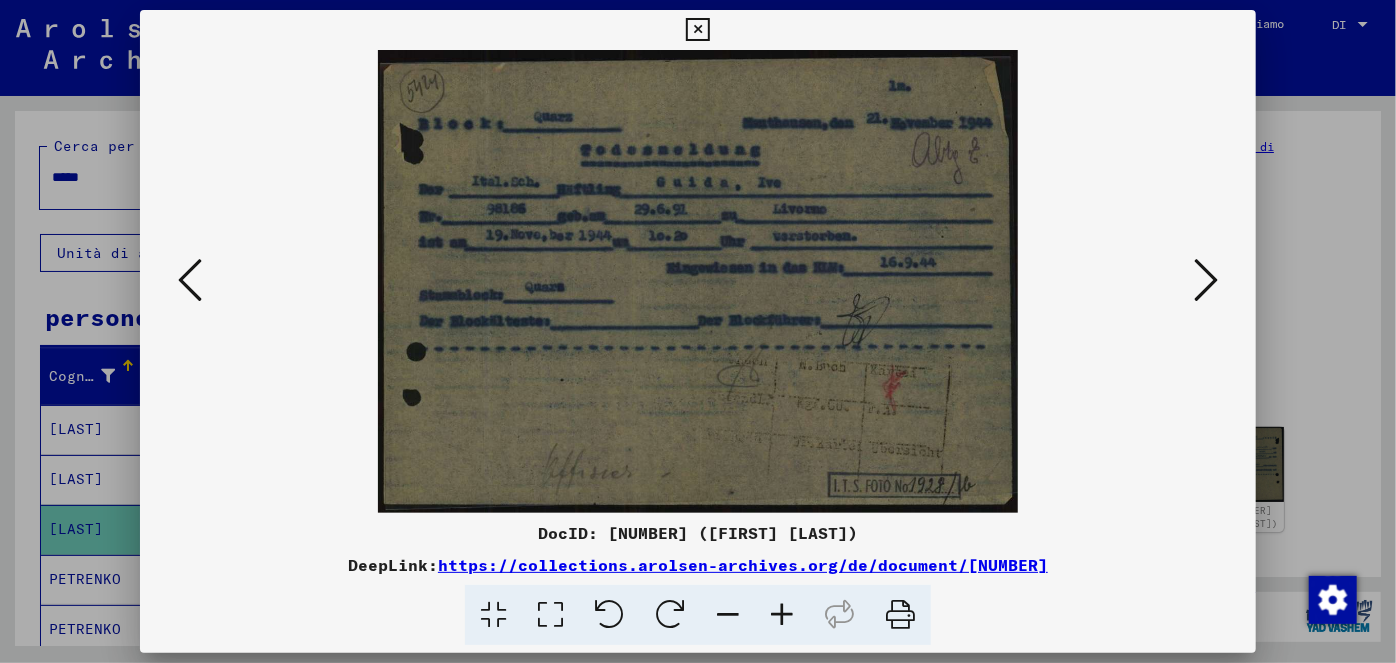 click at bounding box center (697, 30) 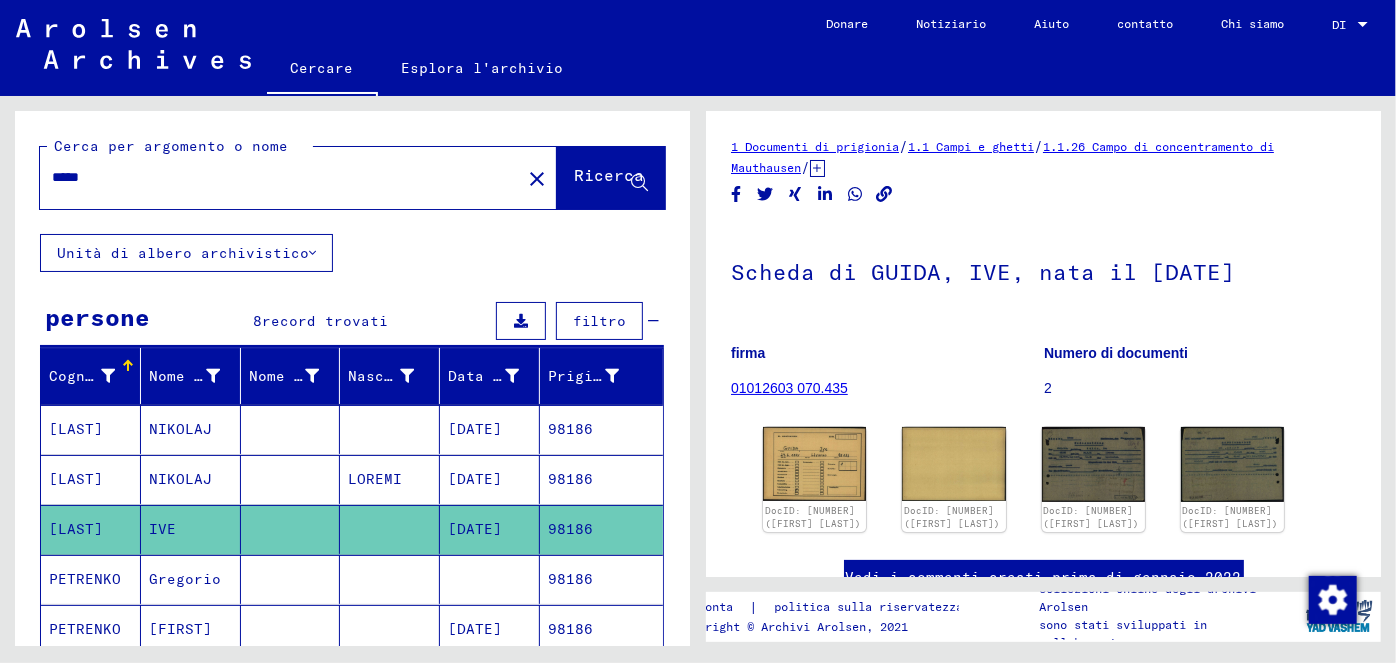 drag, startPoint x: 112, startPoint y: 171, endPoint x: 26, endPoint y: 179, distance: 86.37129 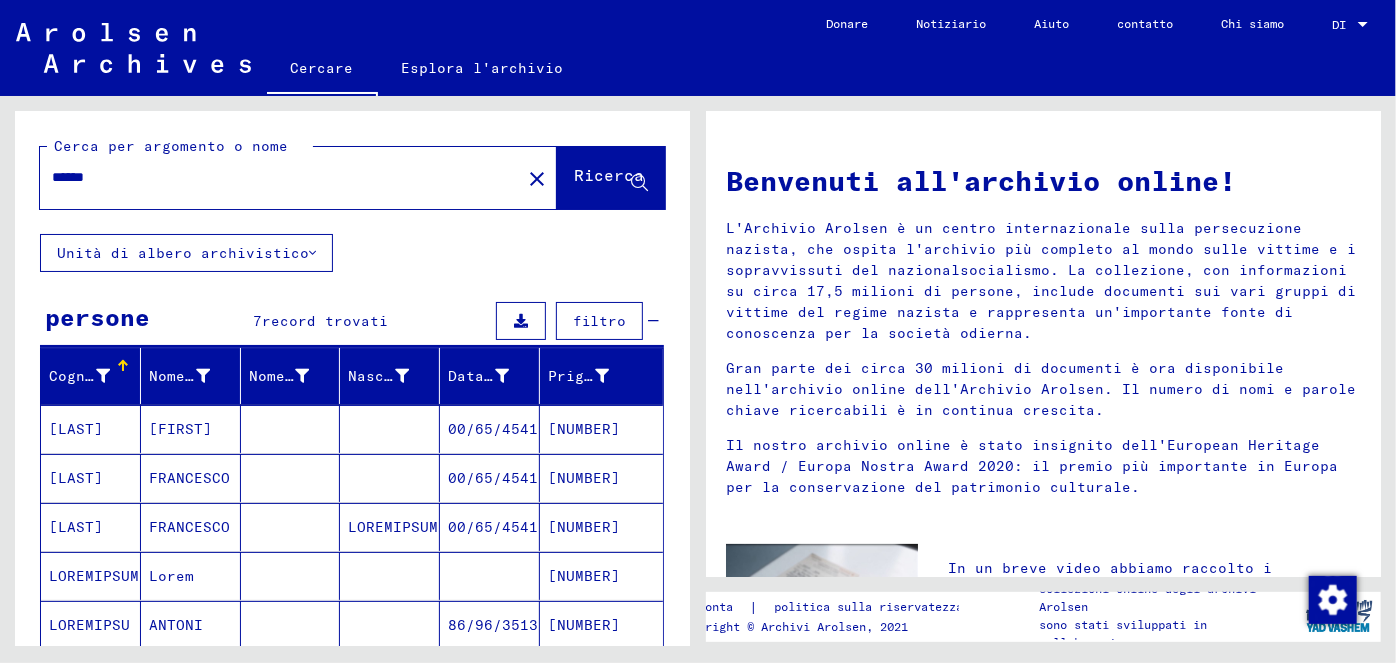 click on "00/65/4541" at bounding box center (493, 429) 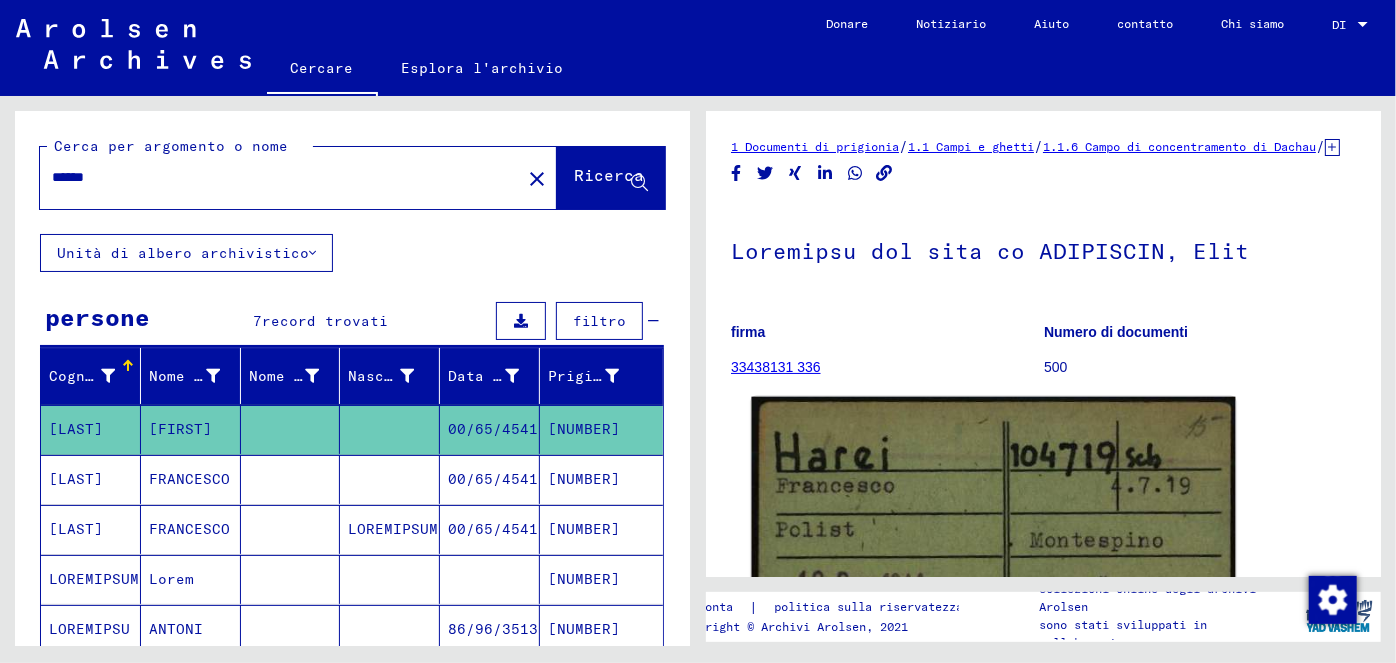 scroll, scrollTop: 0, scrollLeft: 0, axis: both 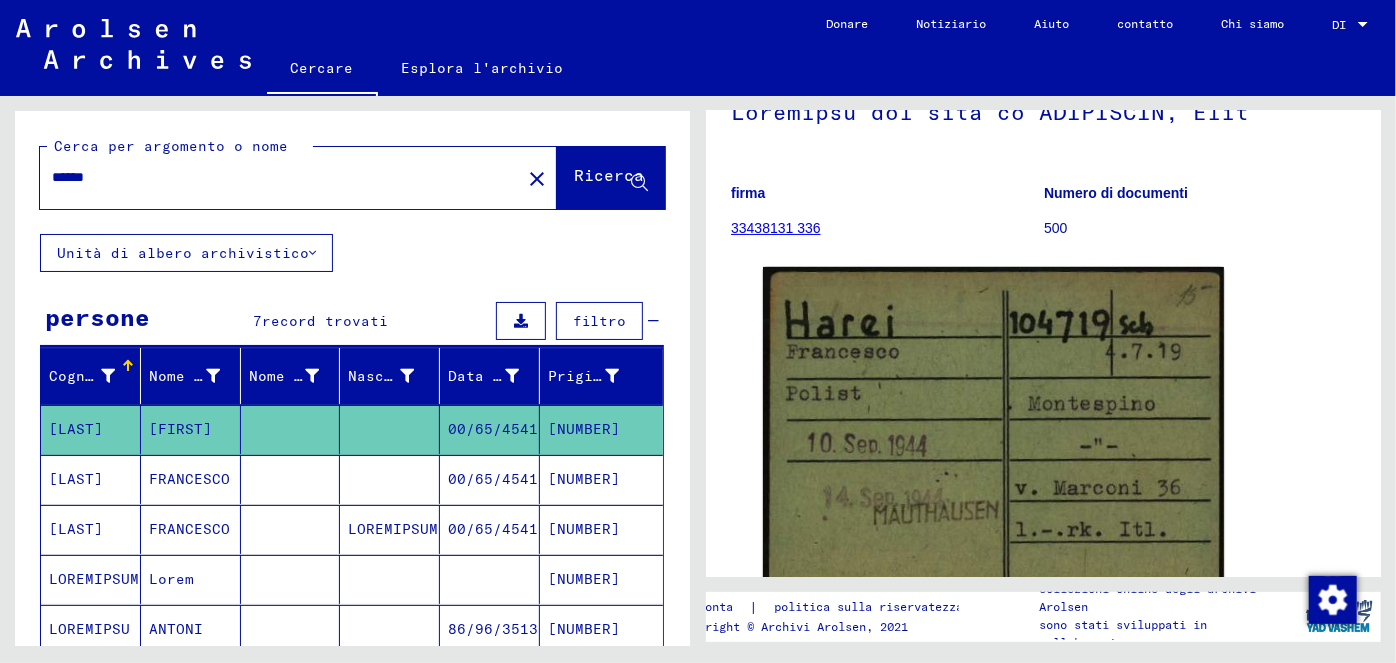 click on "00/65/4541" at bounding box center [493, 429] 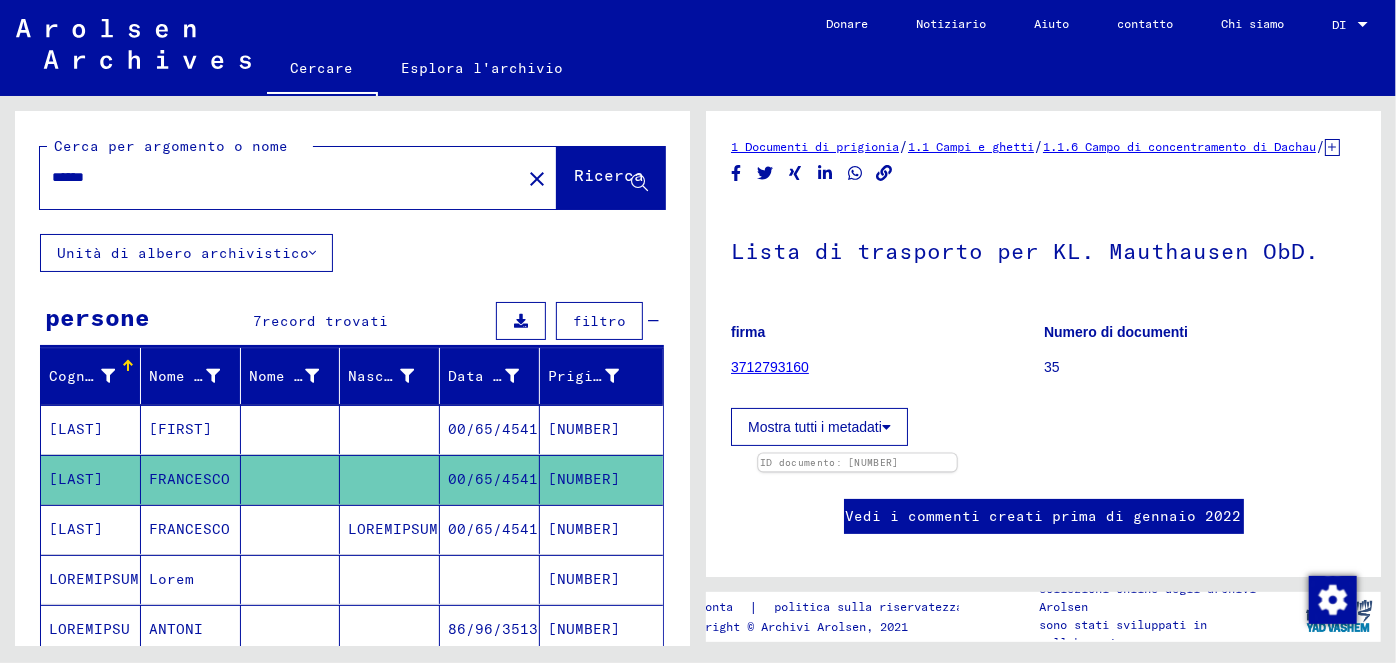 scroll, scrollTop: 0, scrollLeft: 0, axis: both 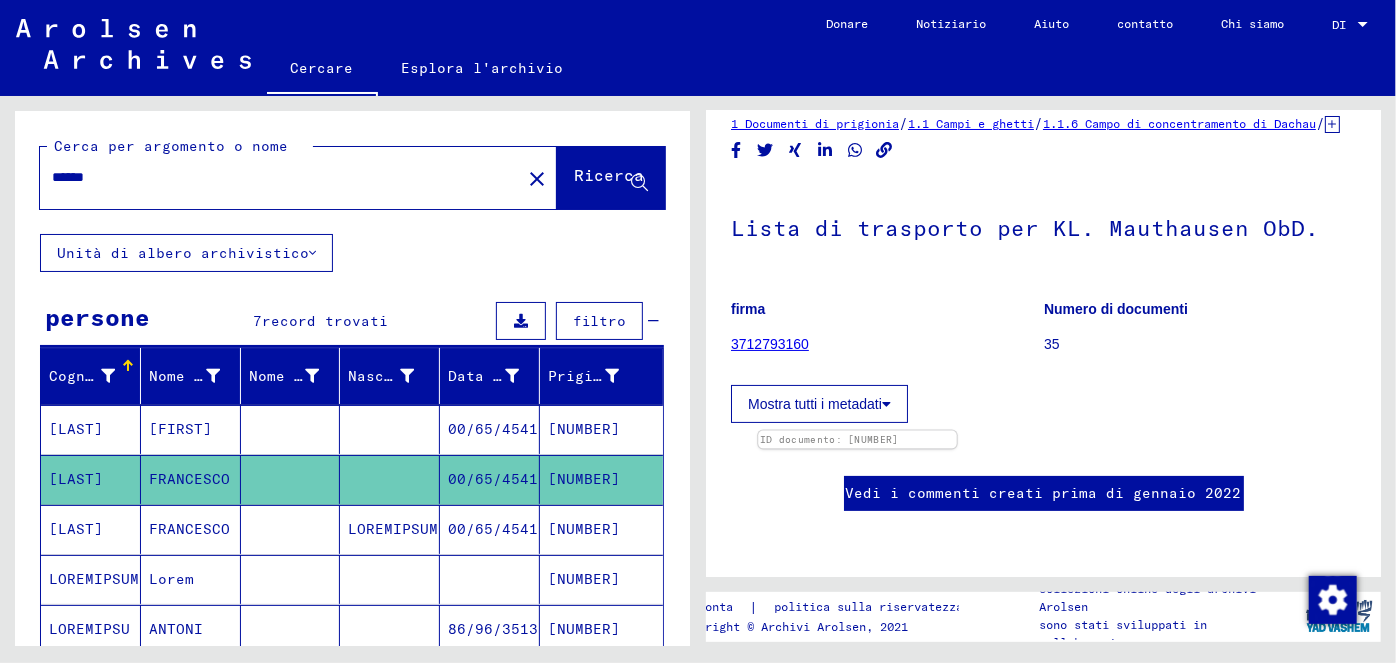 click at bounding box center (993, 394) 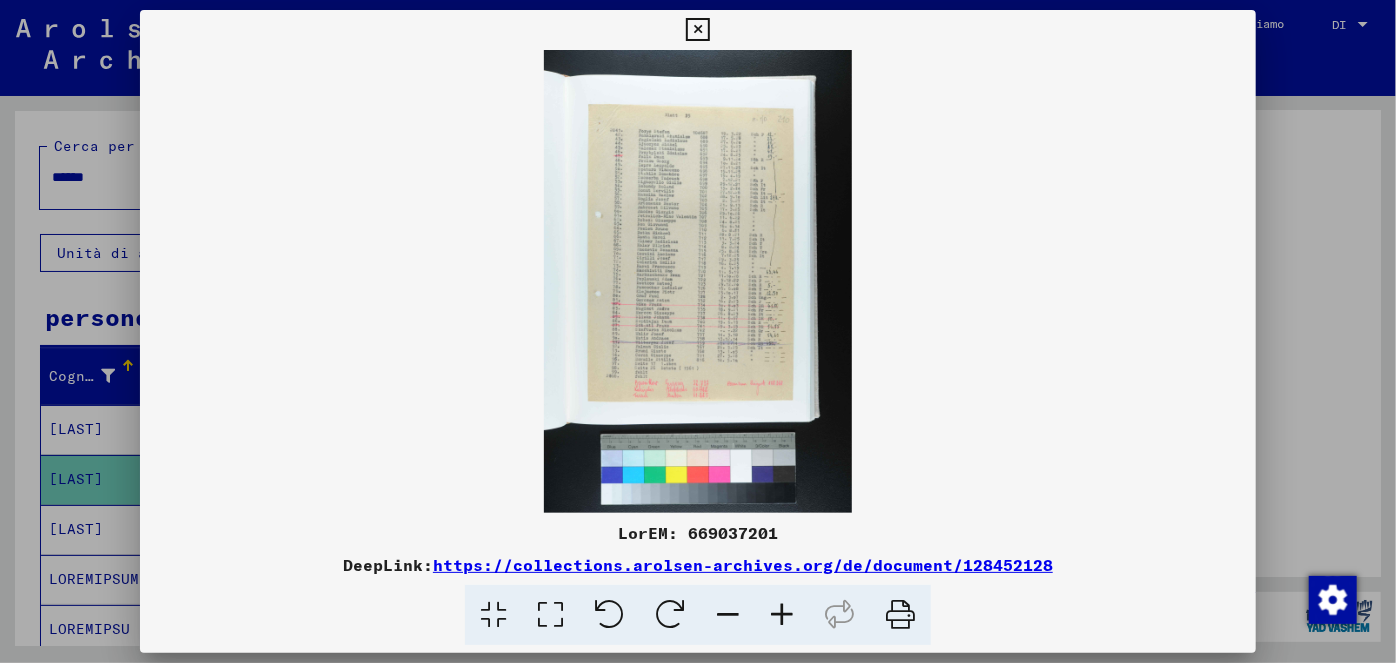 scroll, scrollTop: 405, scrollLeft: 0, axis: vertical 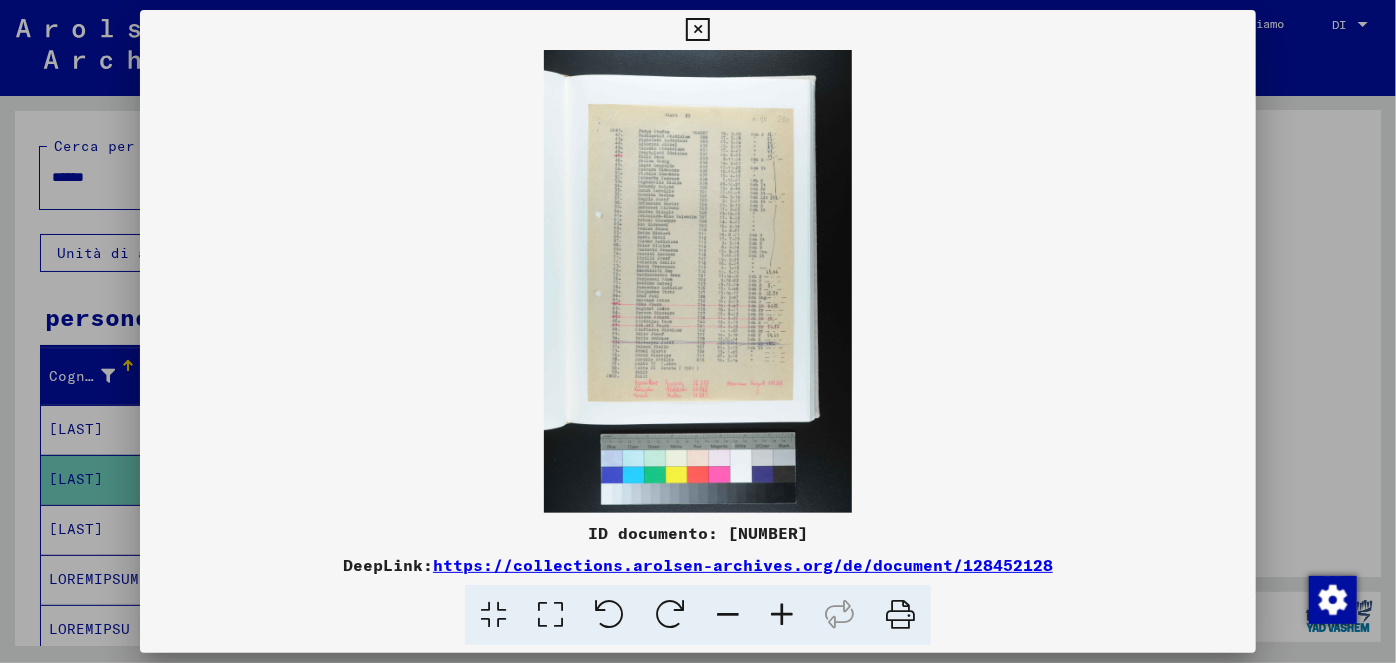 click at bounding box center [782, 615] 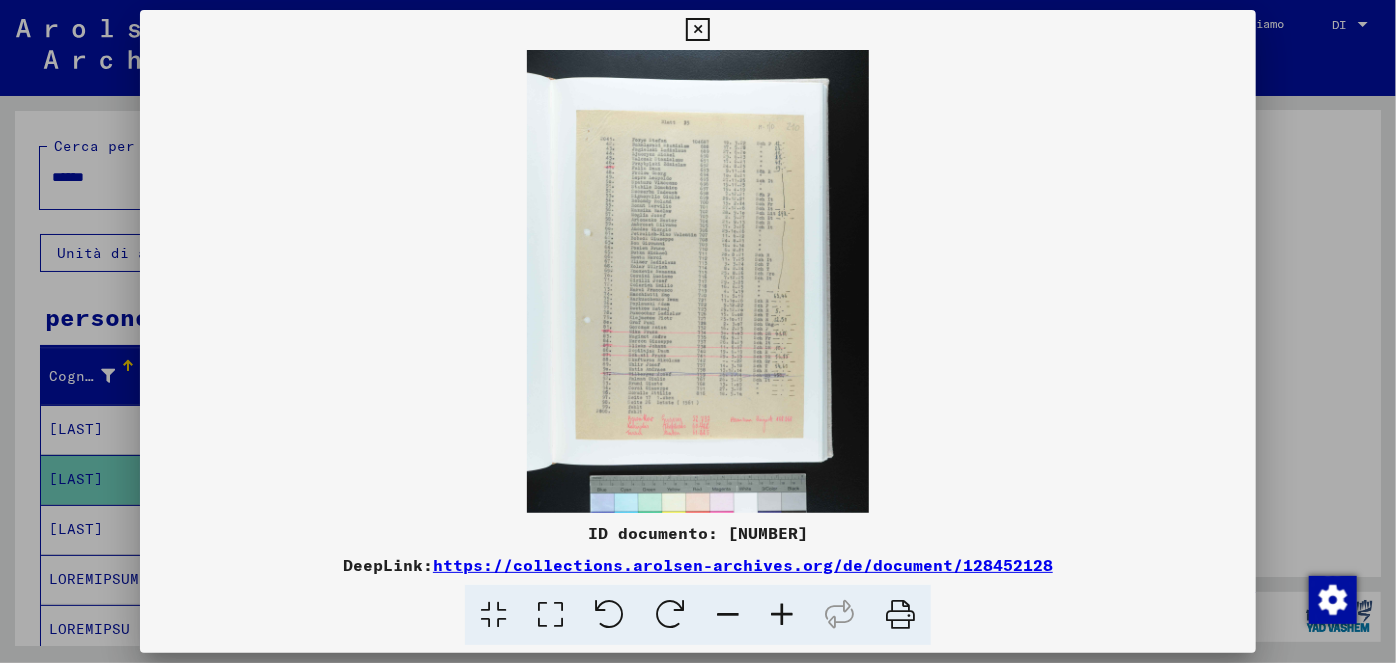 click at bounding box center (782, 615) 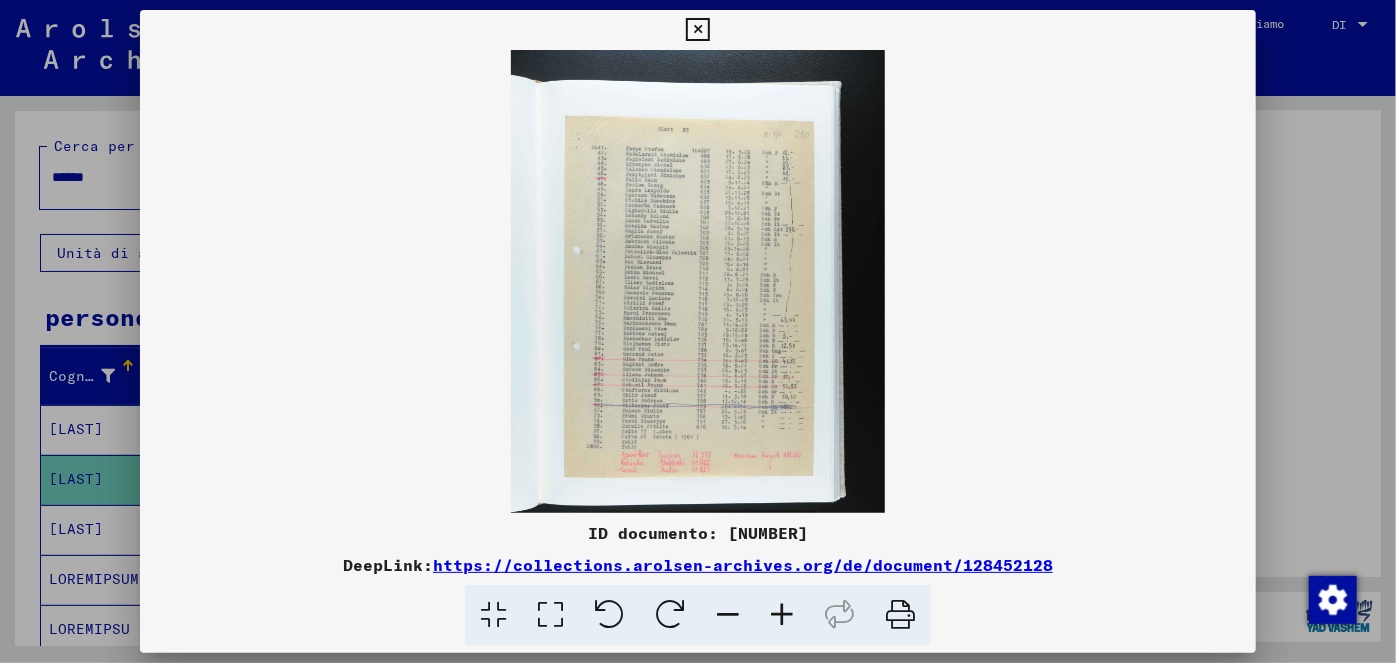 click at bounding box center (782, 615) 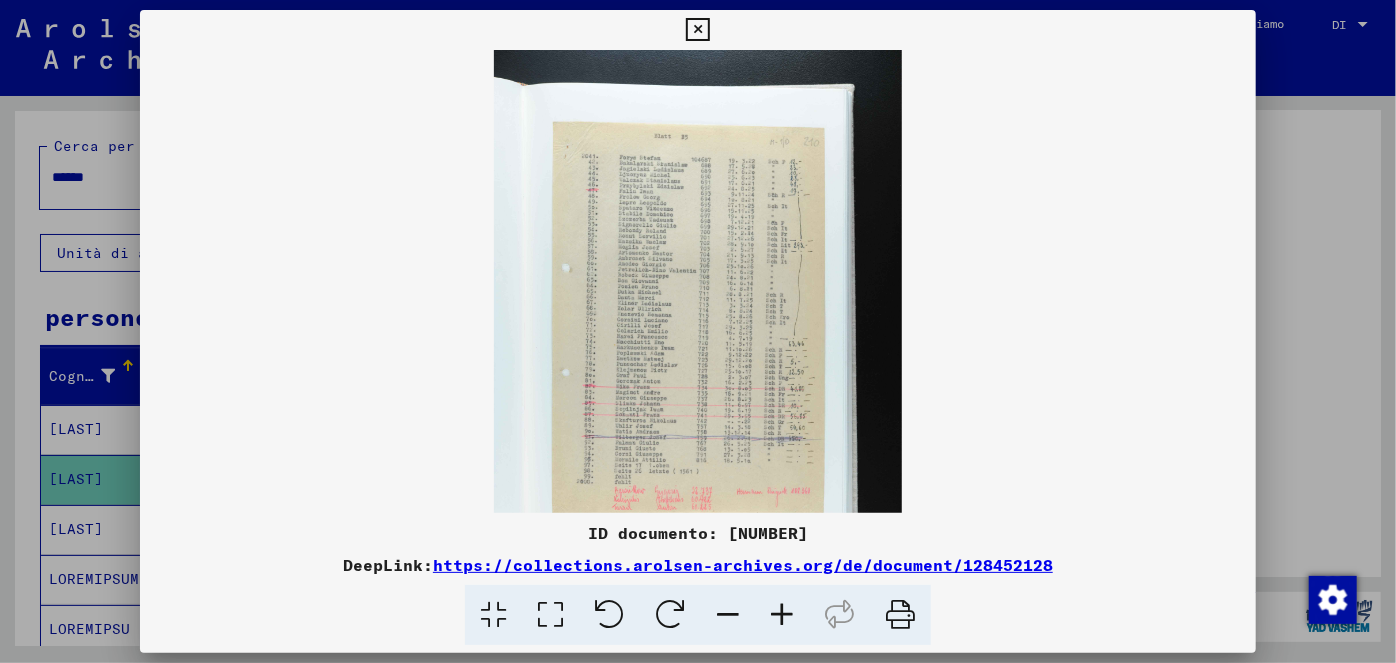 click at bounding box center (782, 615) 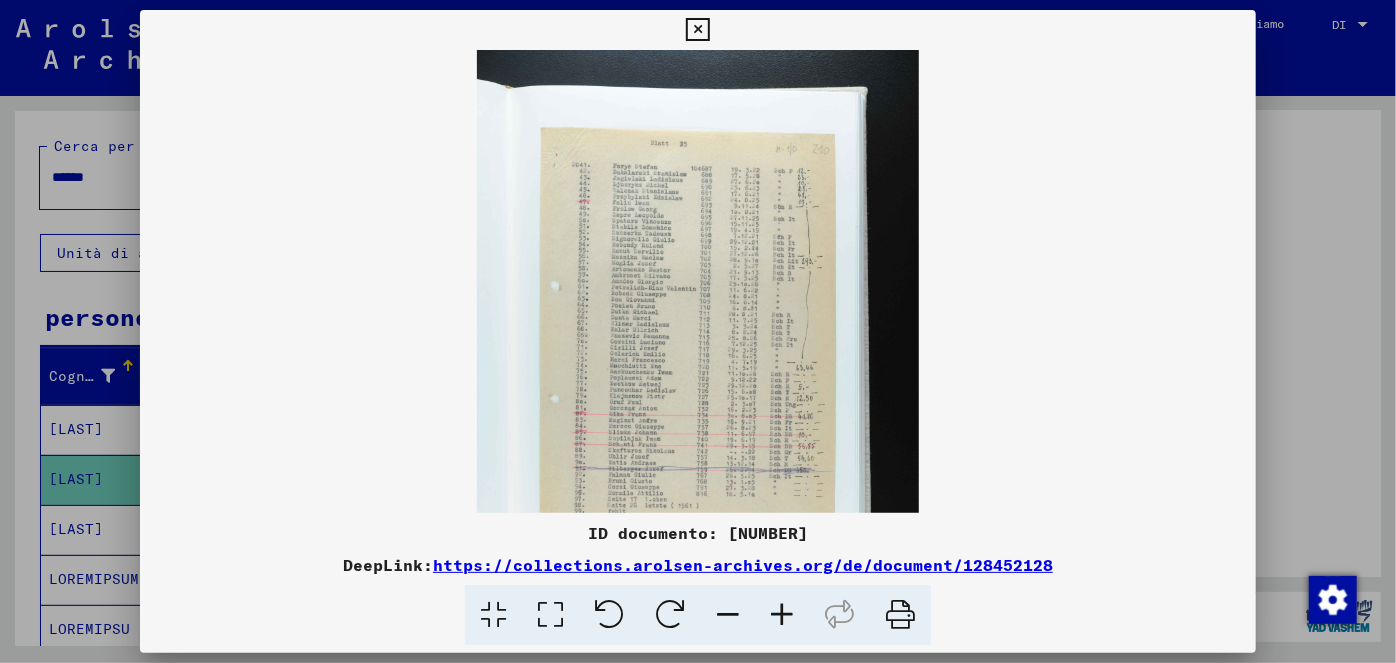 click at bounding box center [782, 615] 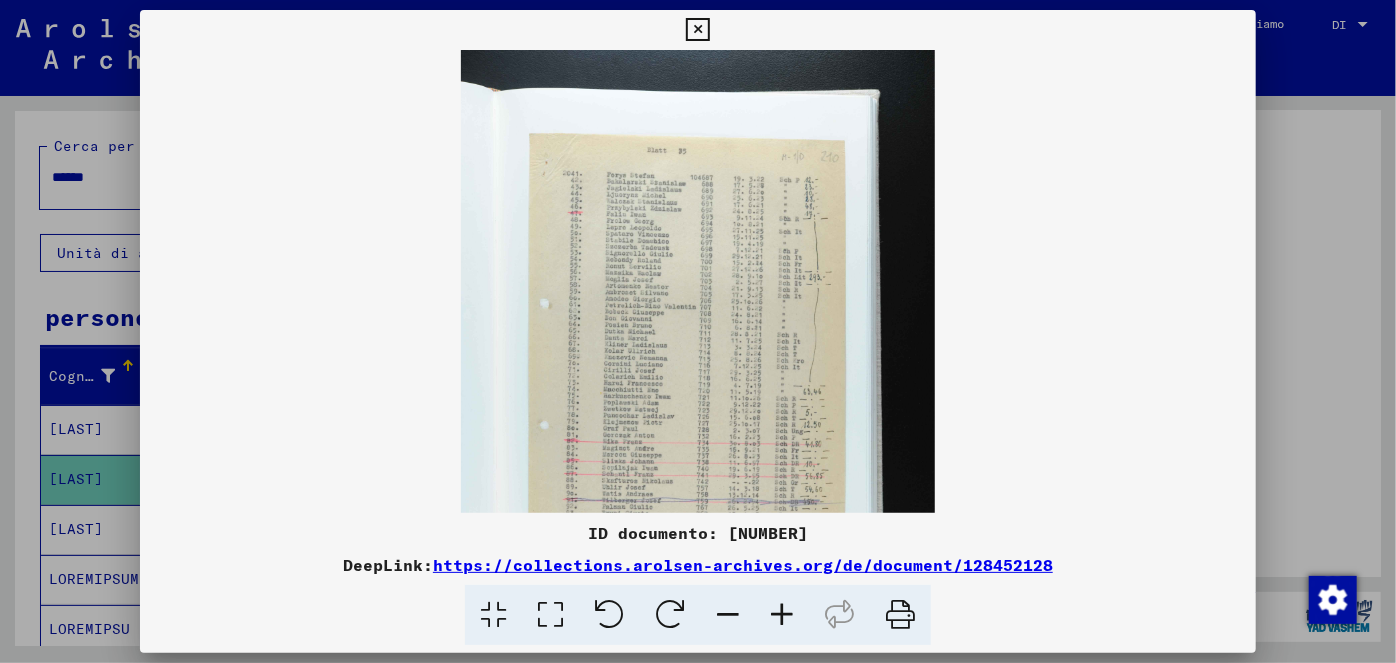 click at bounding box center (782, 615) 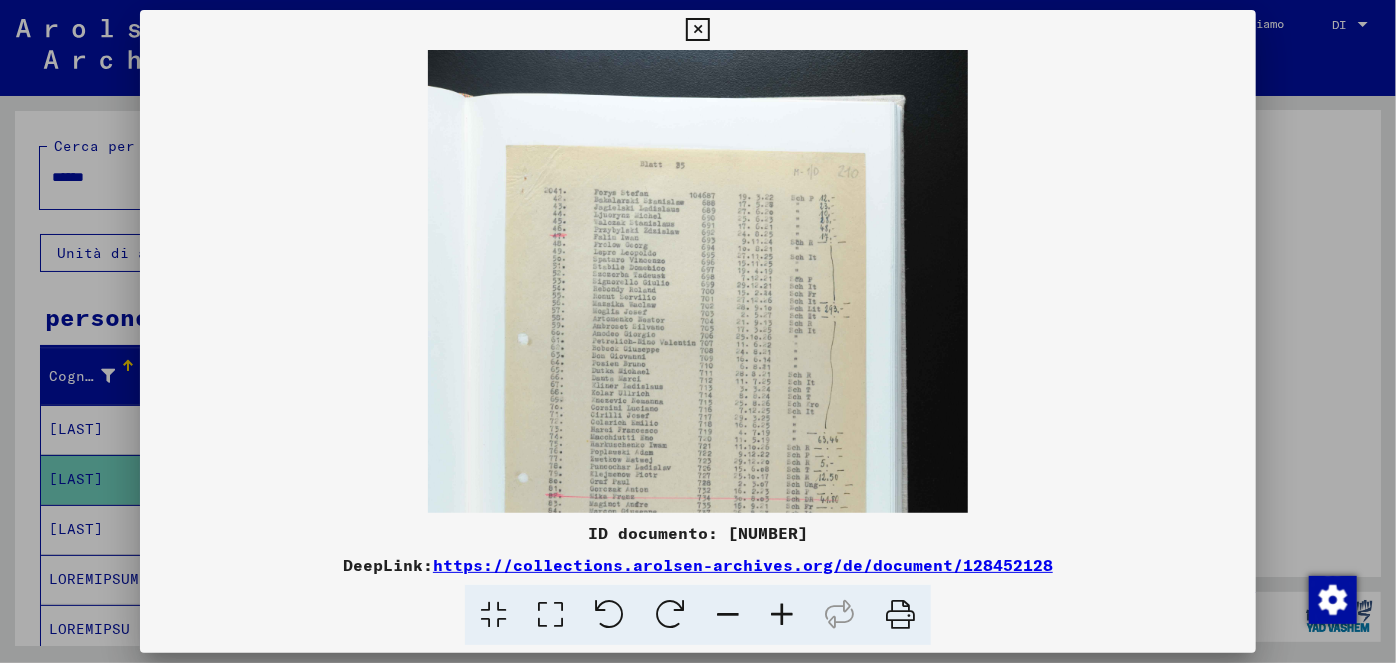 click at bounding box center (782, 615) 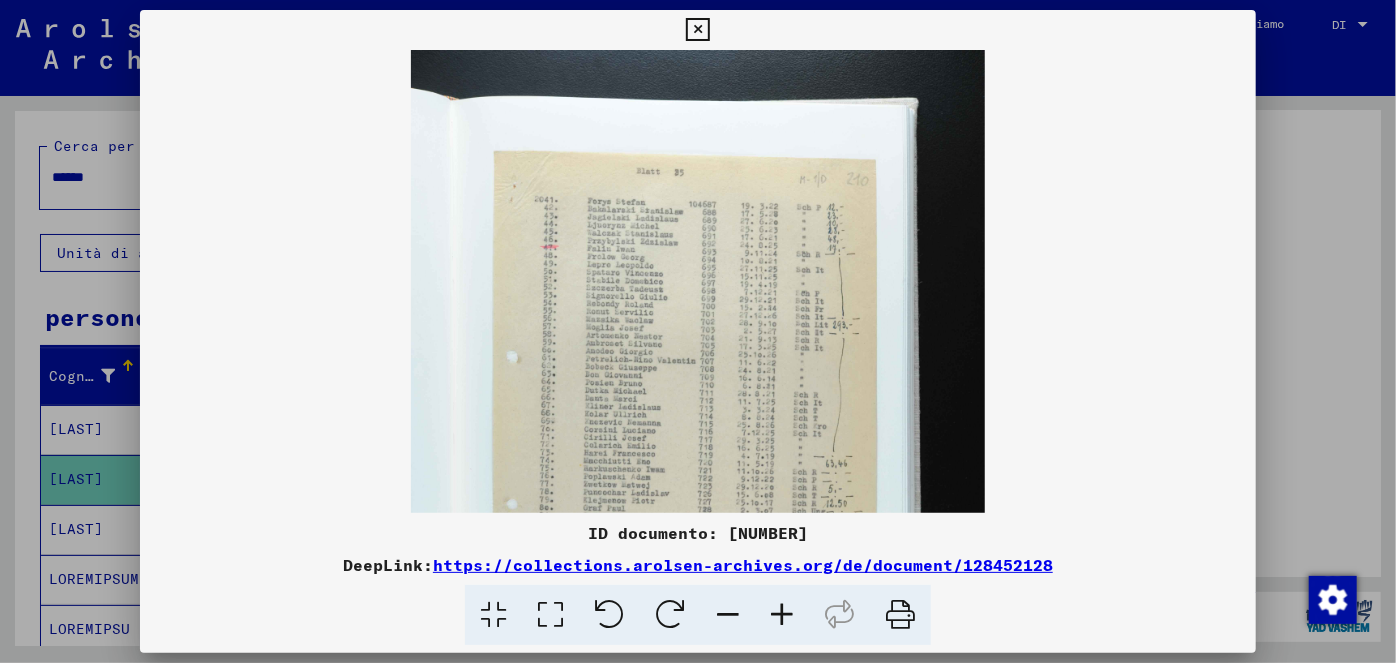 click at bounding box center [782, 615] 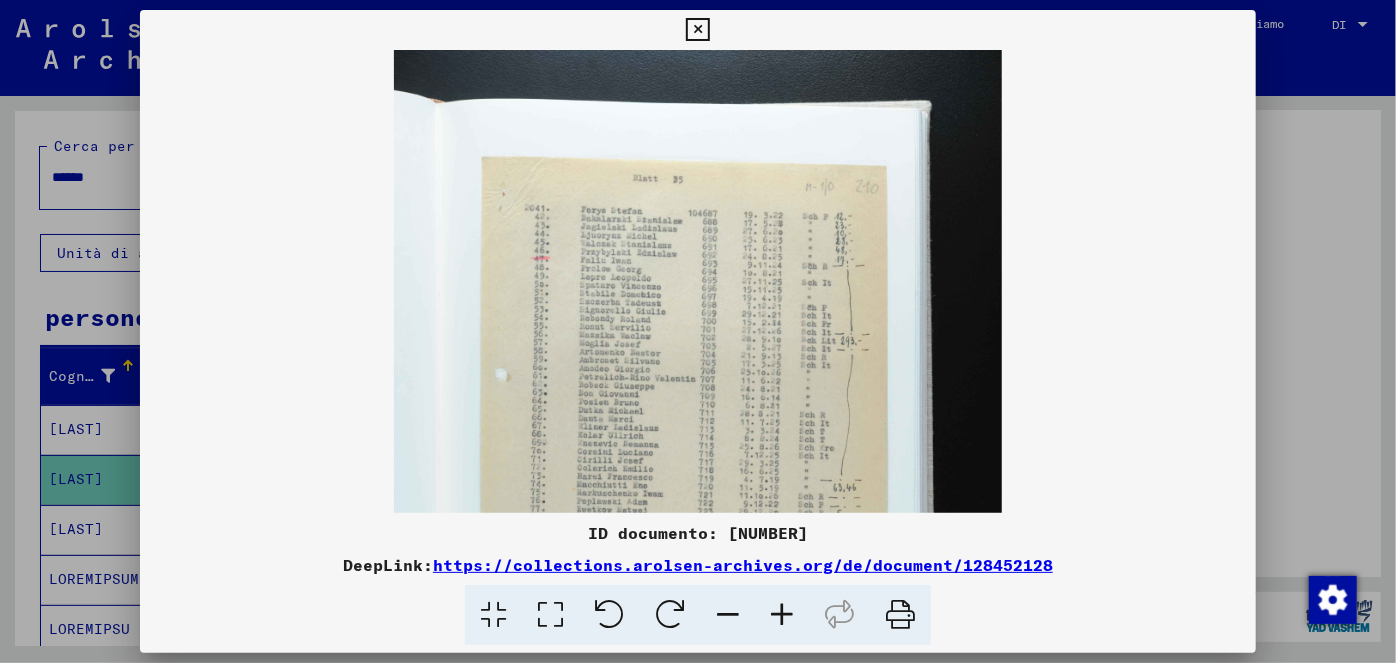 click at bounding box center [782, 615] 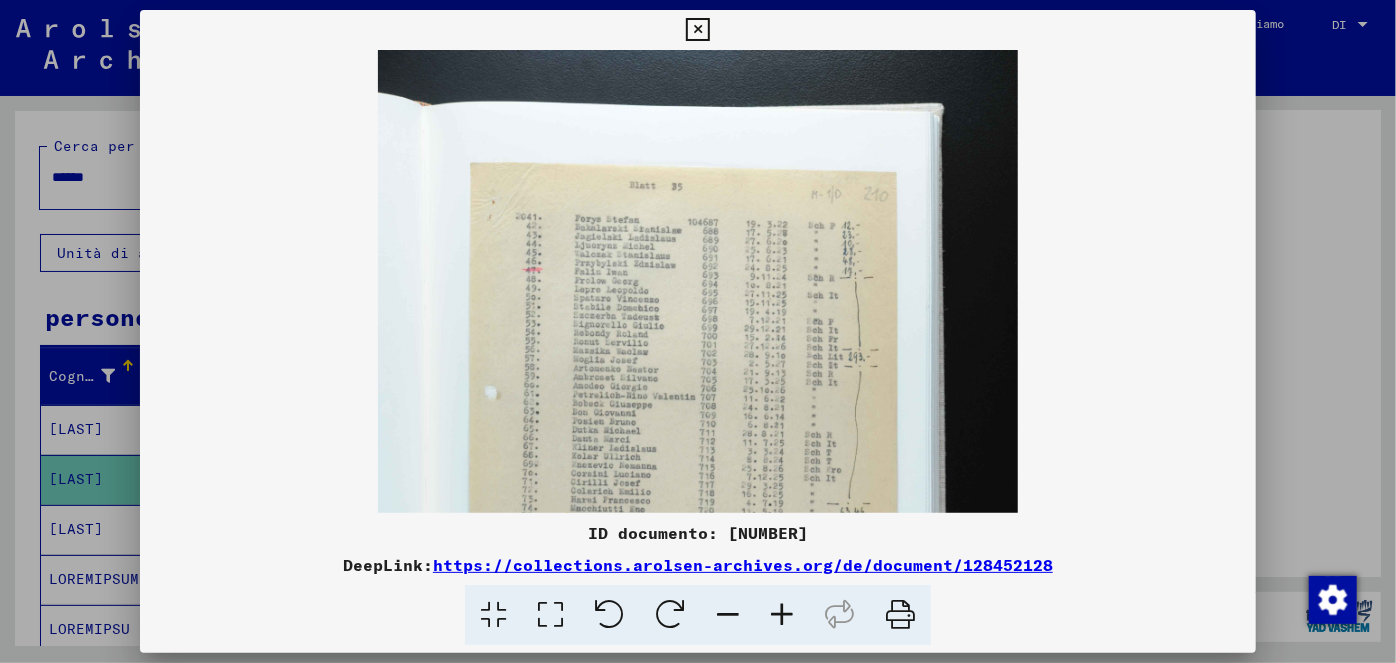 click at bounding box center (782, 615) 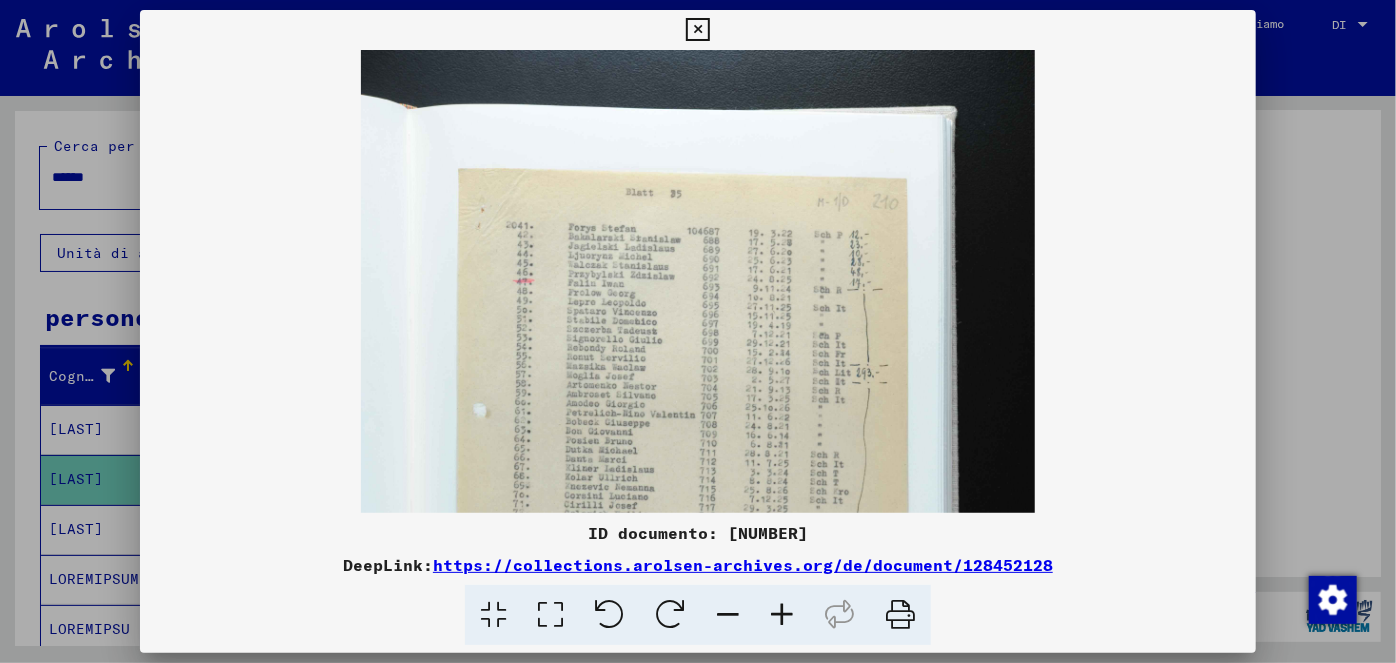 click at bounding box center (782, 615) 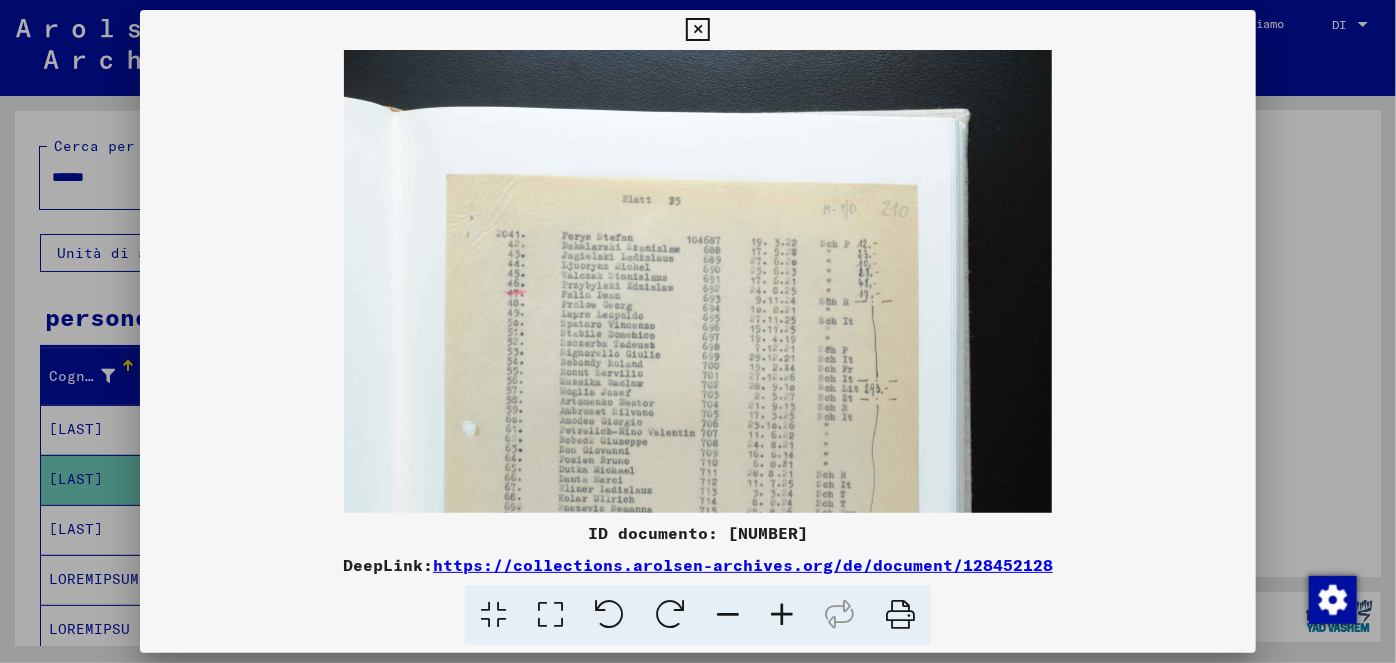 click at bounding box center [782, 615] 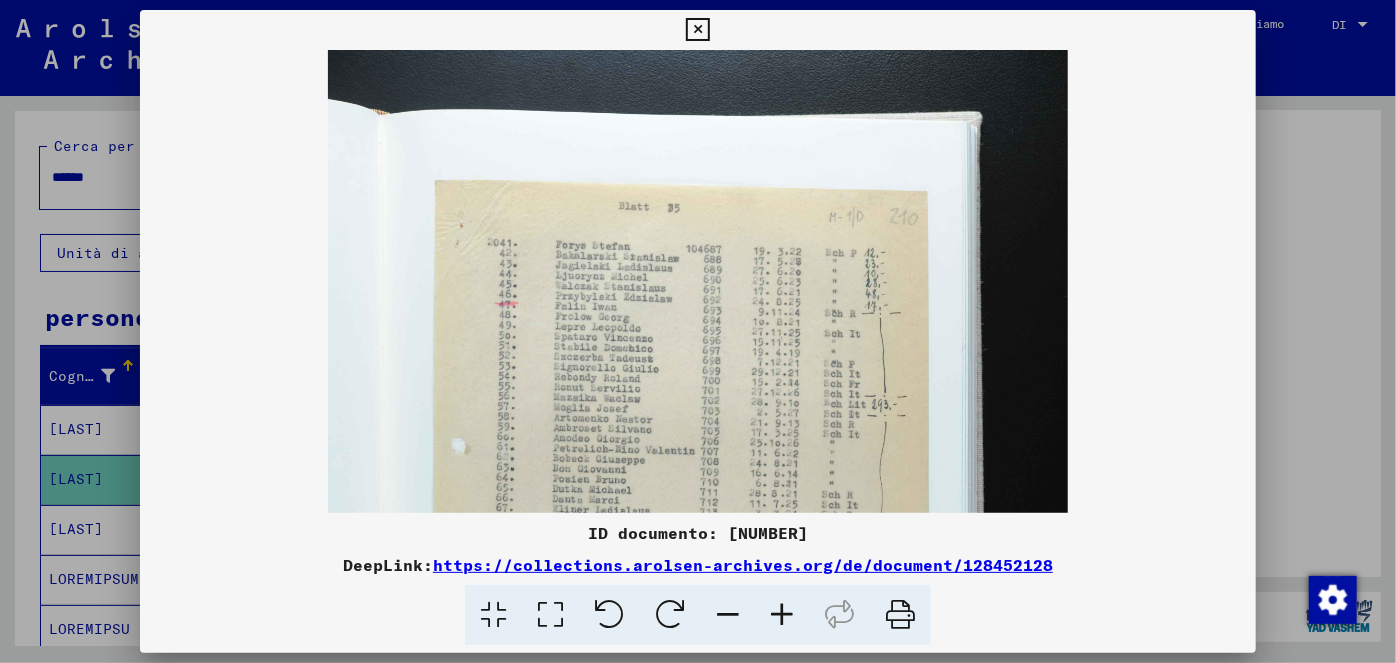 click at bounding box center [782, 615] 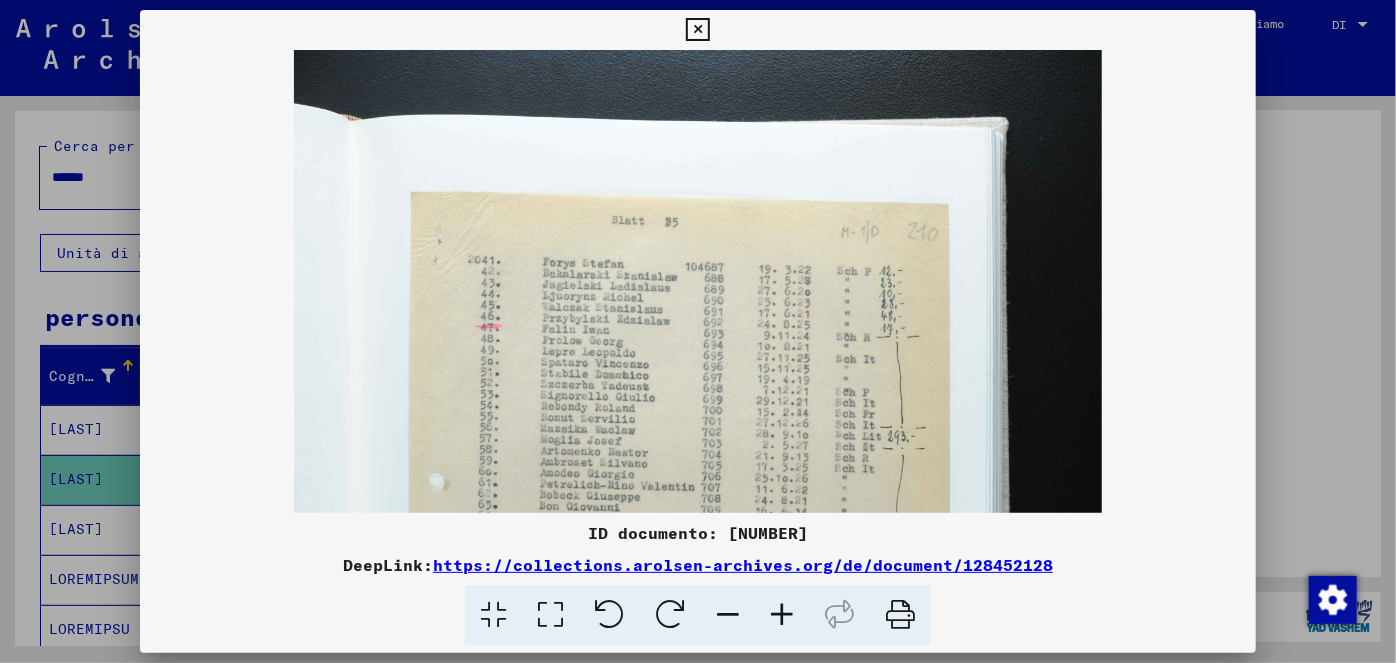 click at bounding box center [782, 615] 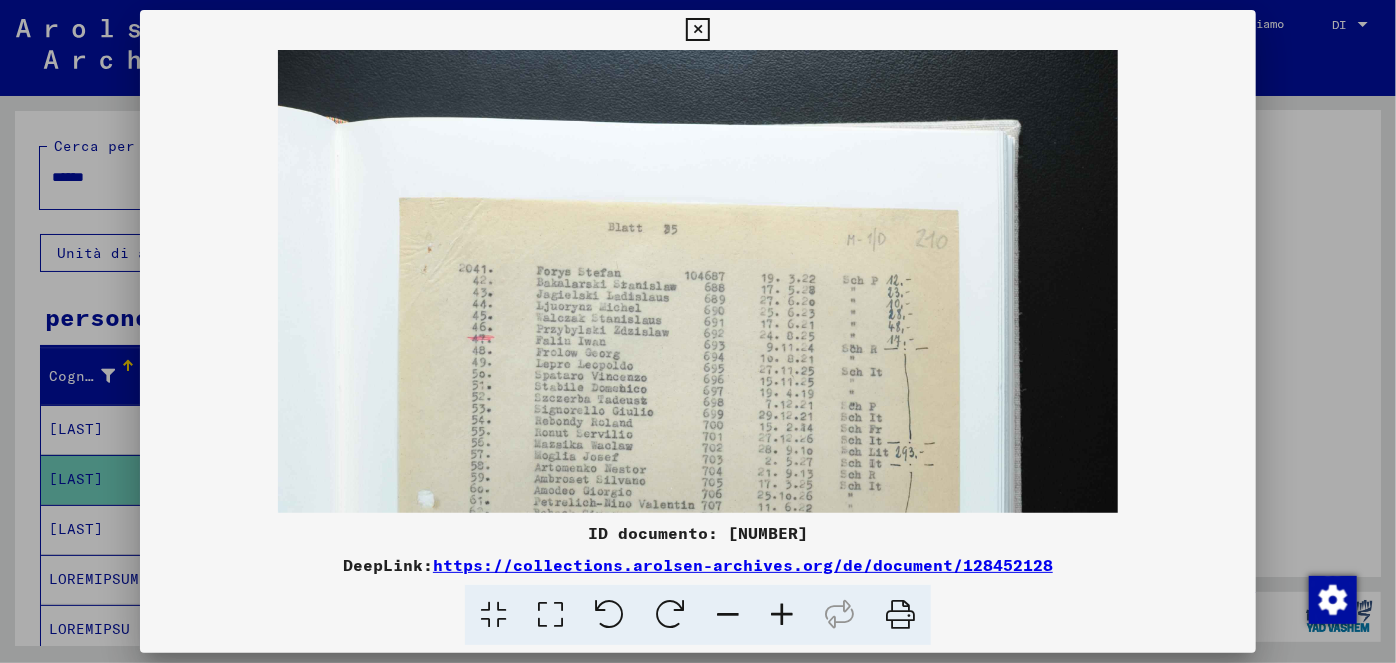 click at bounding box center (782, 615) 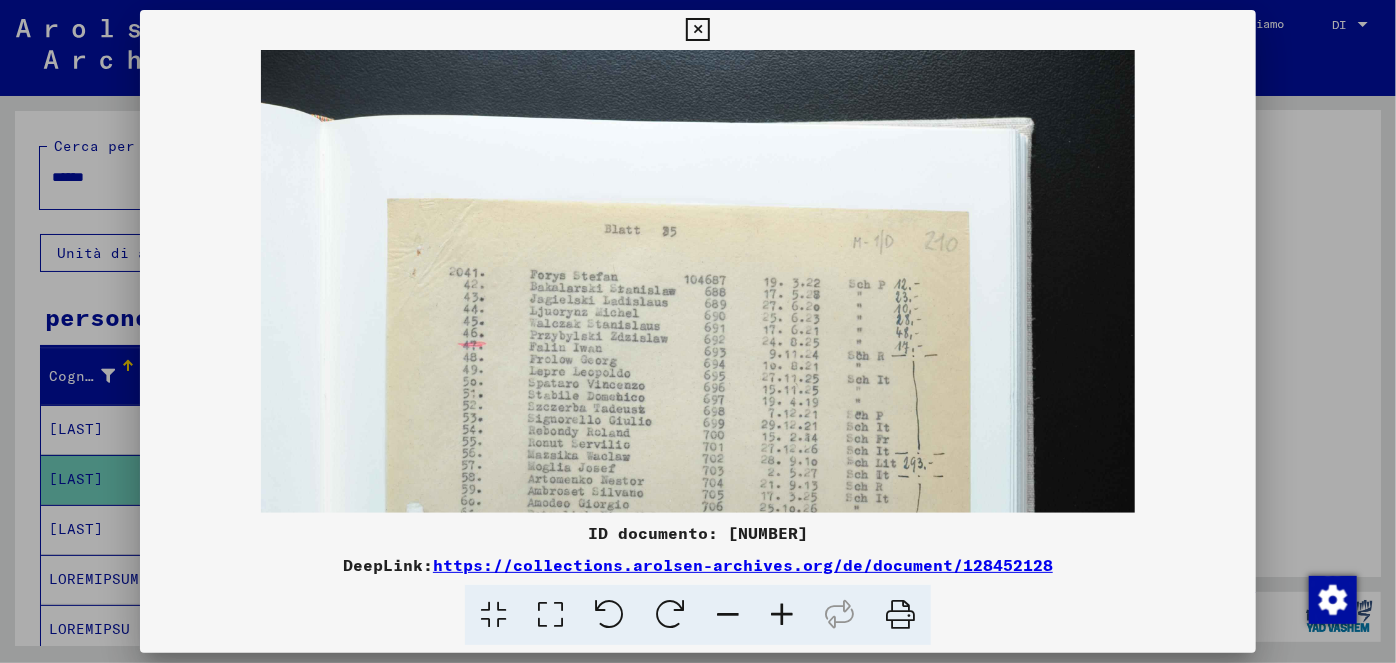 drag, startPoint x: 761, startPoint y: 430, endPoint x: 762, endPoint y: 420, distance: 10.049875 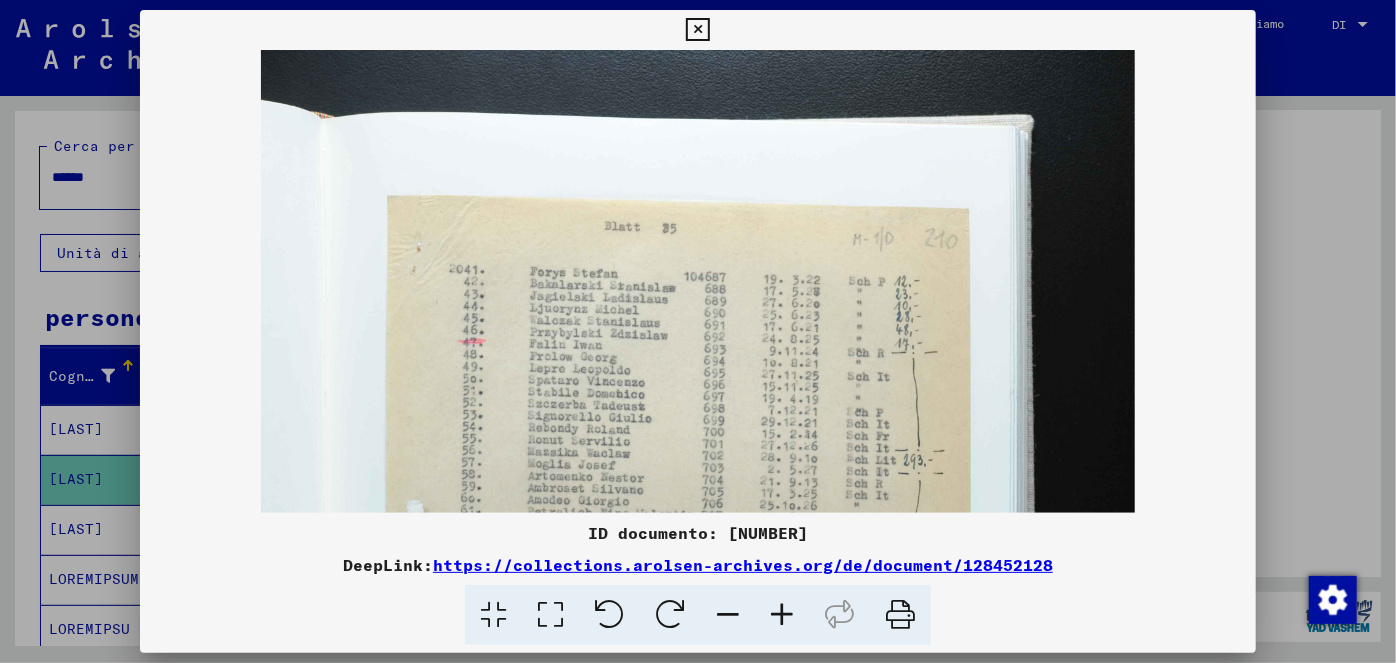 click at bounding box center (697, 30) 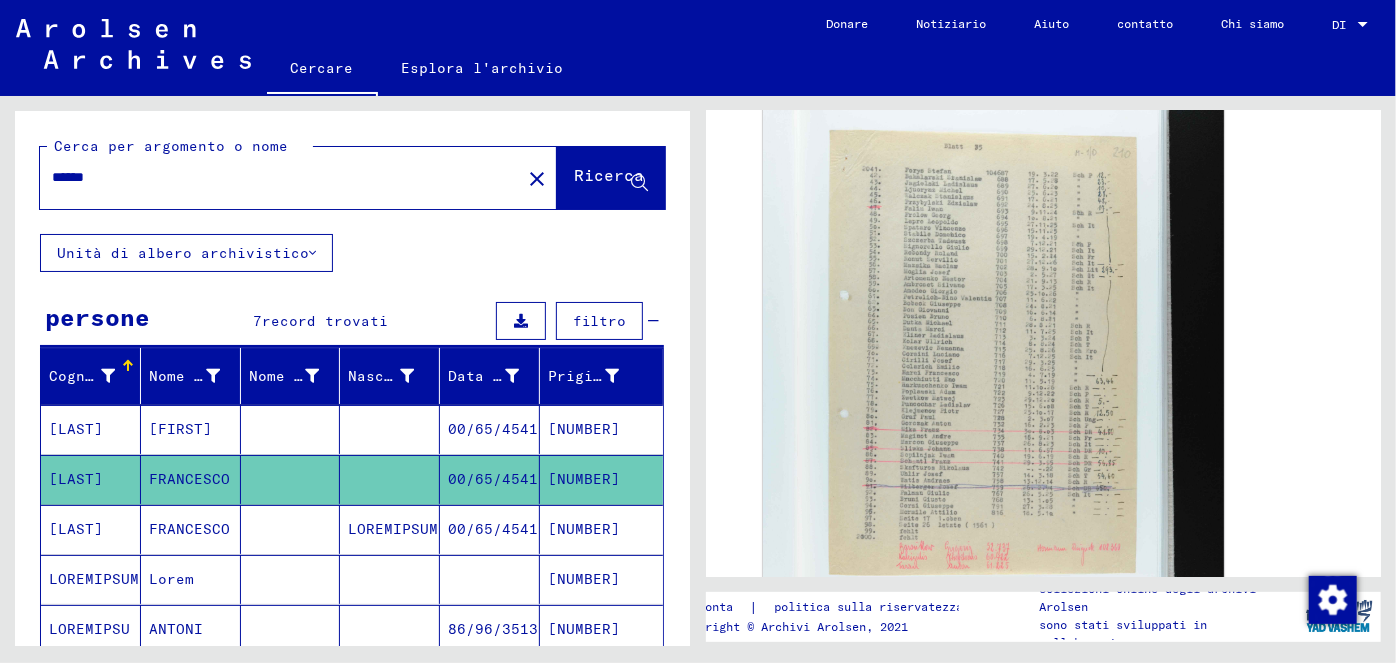 click on "00/65/4541" at bounding box center [493, 429] 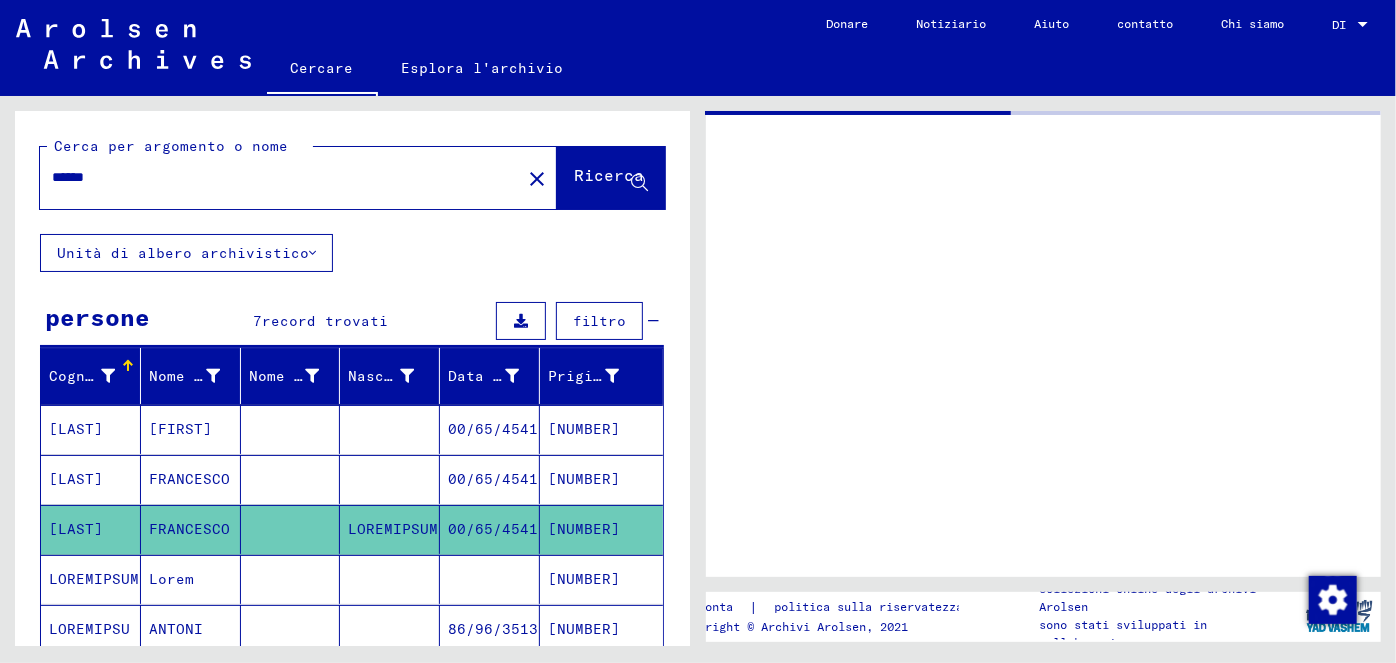scroll, scrollTop: 0, scrollLeft: 0, axis: both 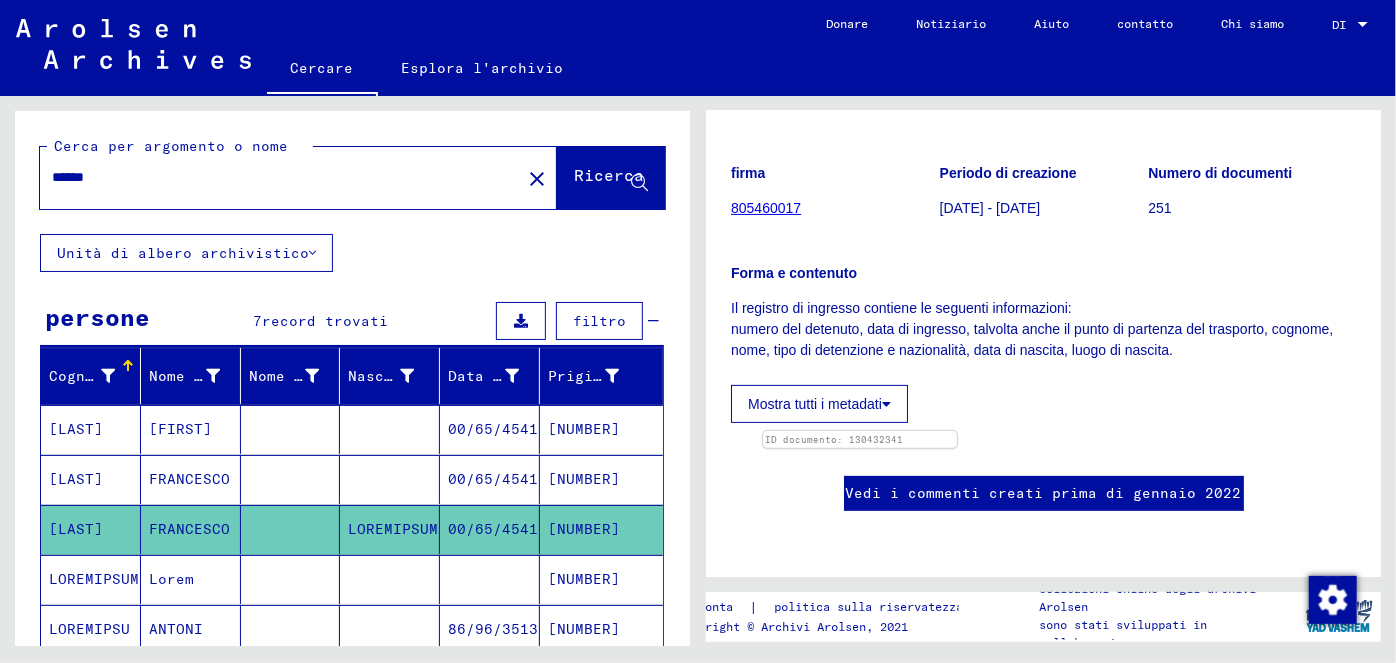 click on "00/65/4541" at bounding box center [490, 429] 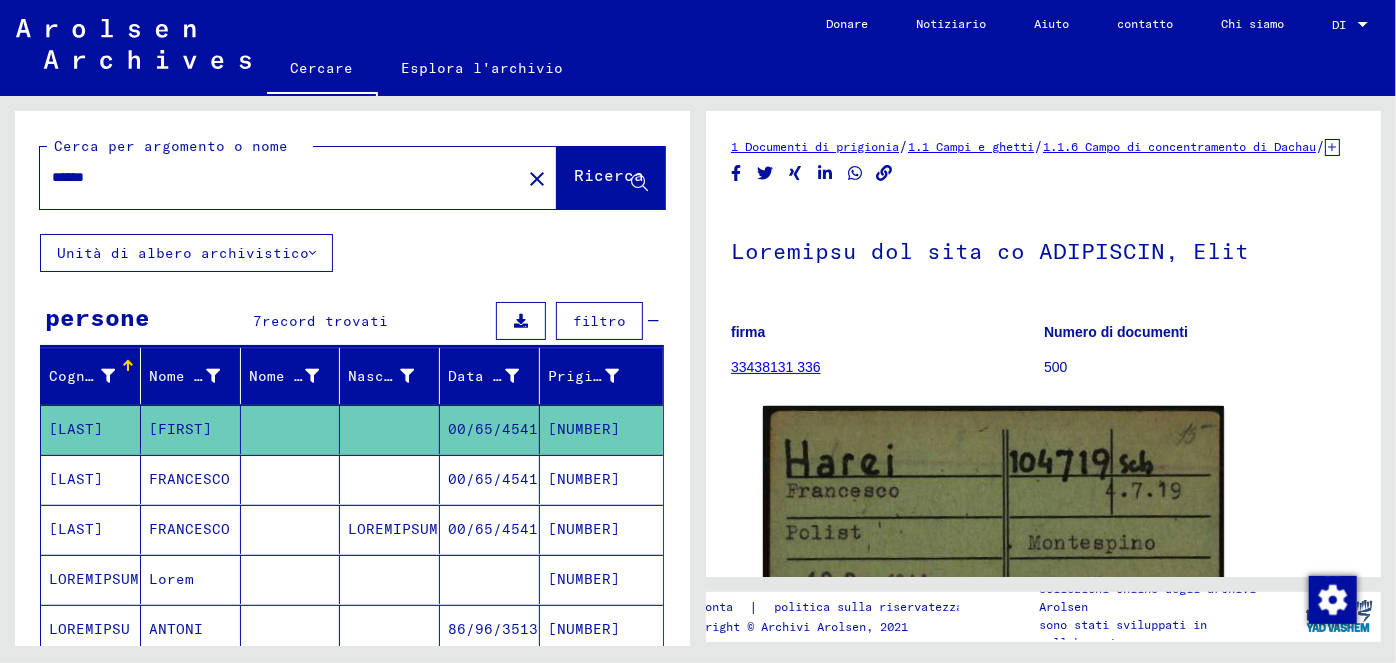 scroll, scrollTop: 0, scrollLeft: 0, axis: both 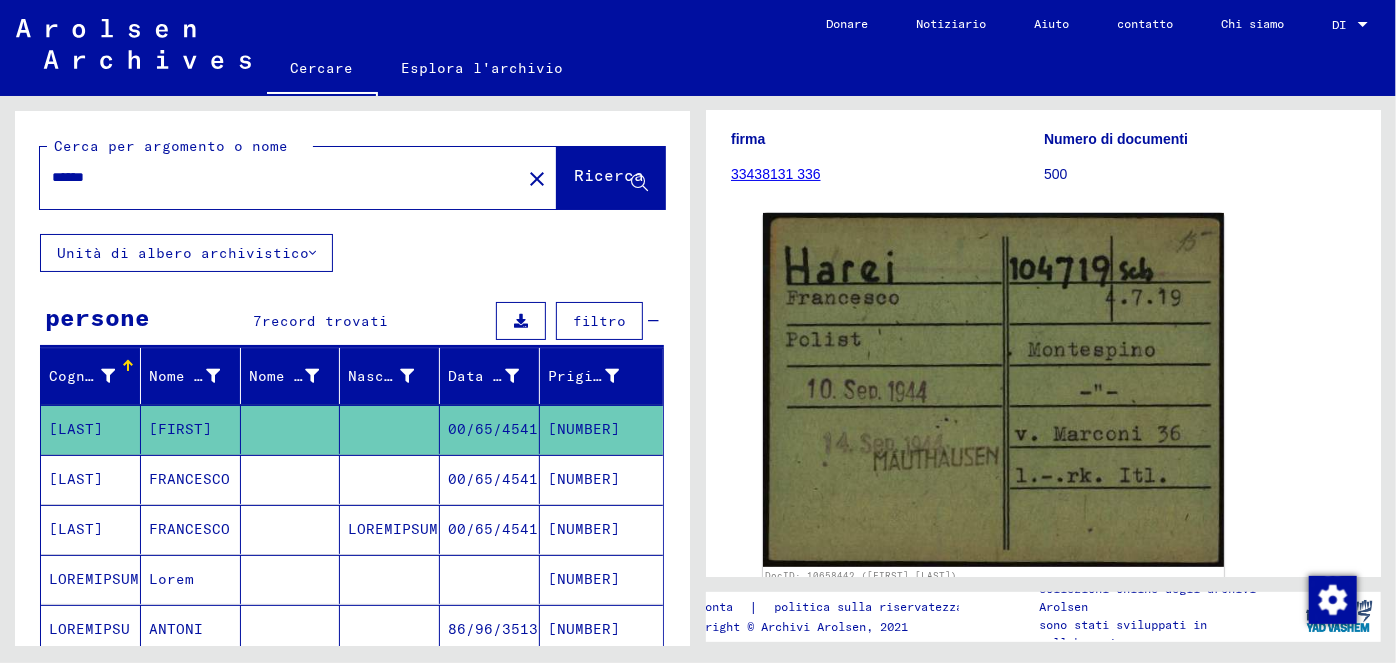 click on "00/65/4541" at bounding box center [493, 429] 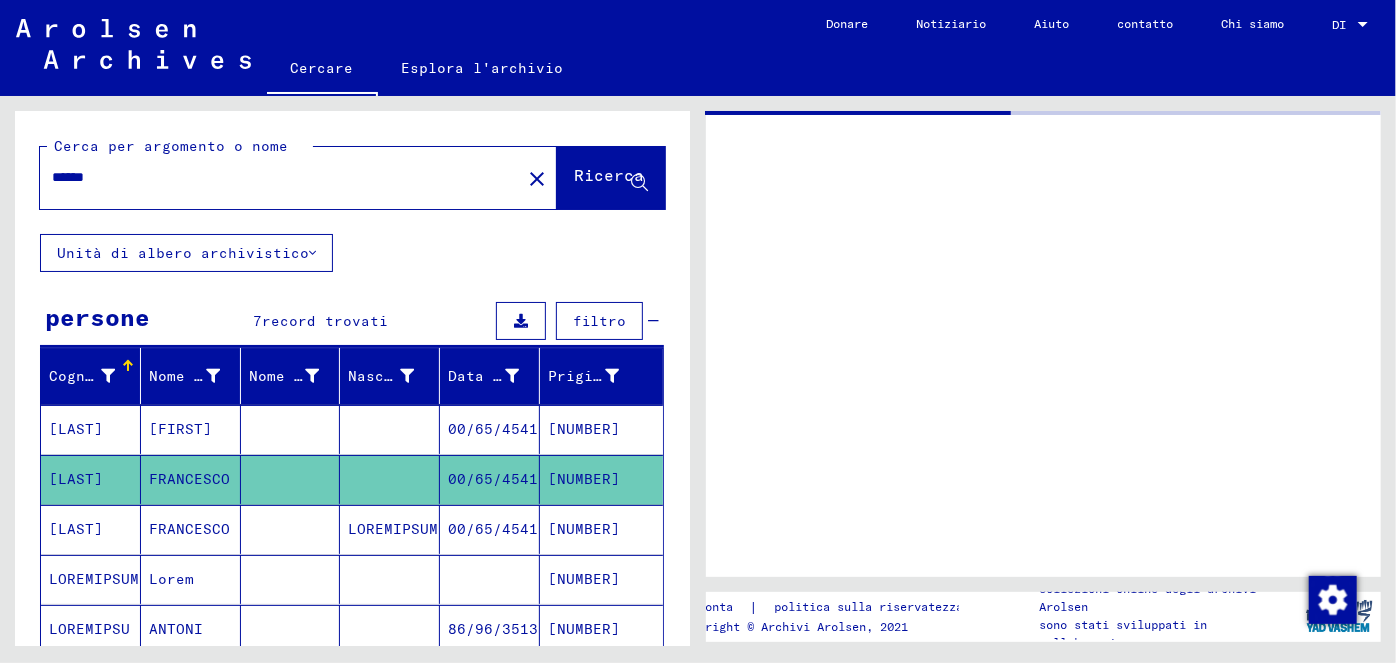 scroll, scrollTop: 0, scrollLeft: 0, axis: both 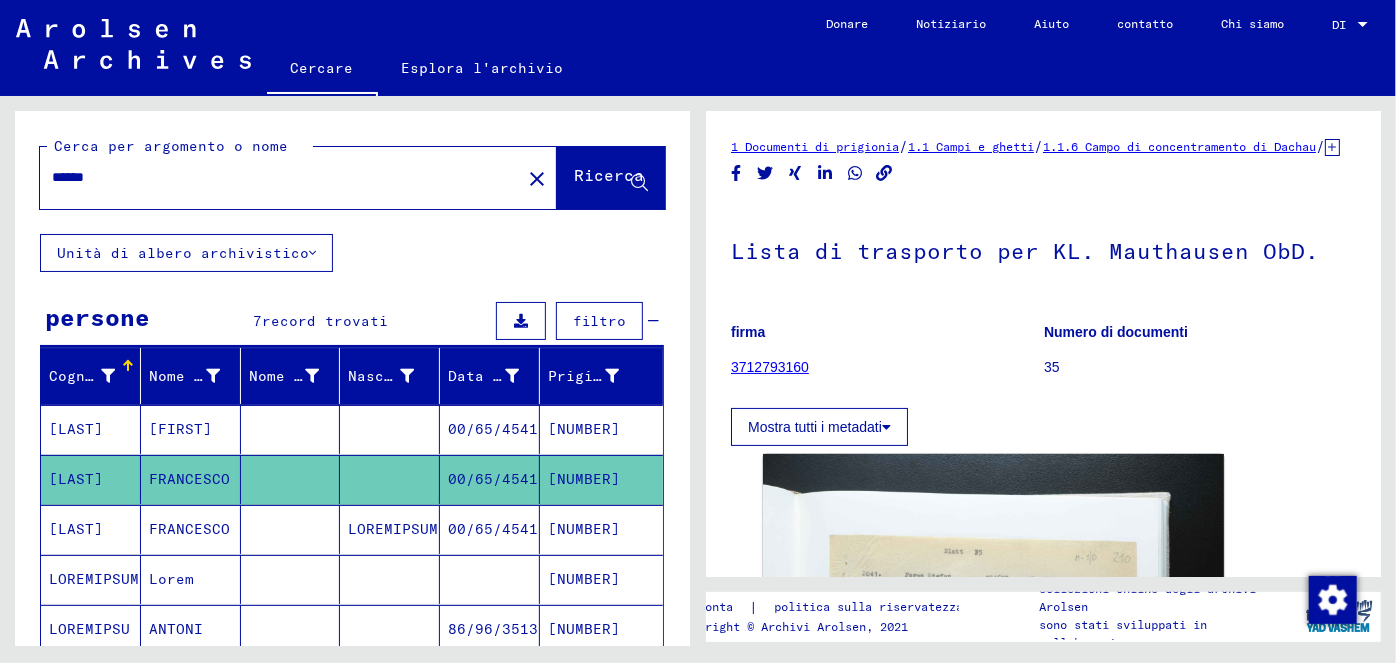drag, startPoint x: 130, startPoint y: 176, endPoint x: 24, endPoint y: 173, distance: 106.04244 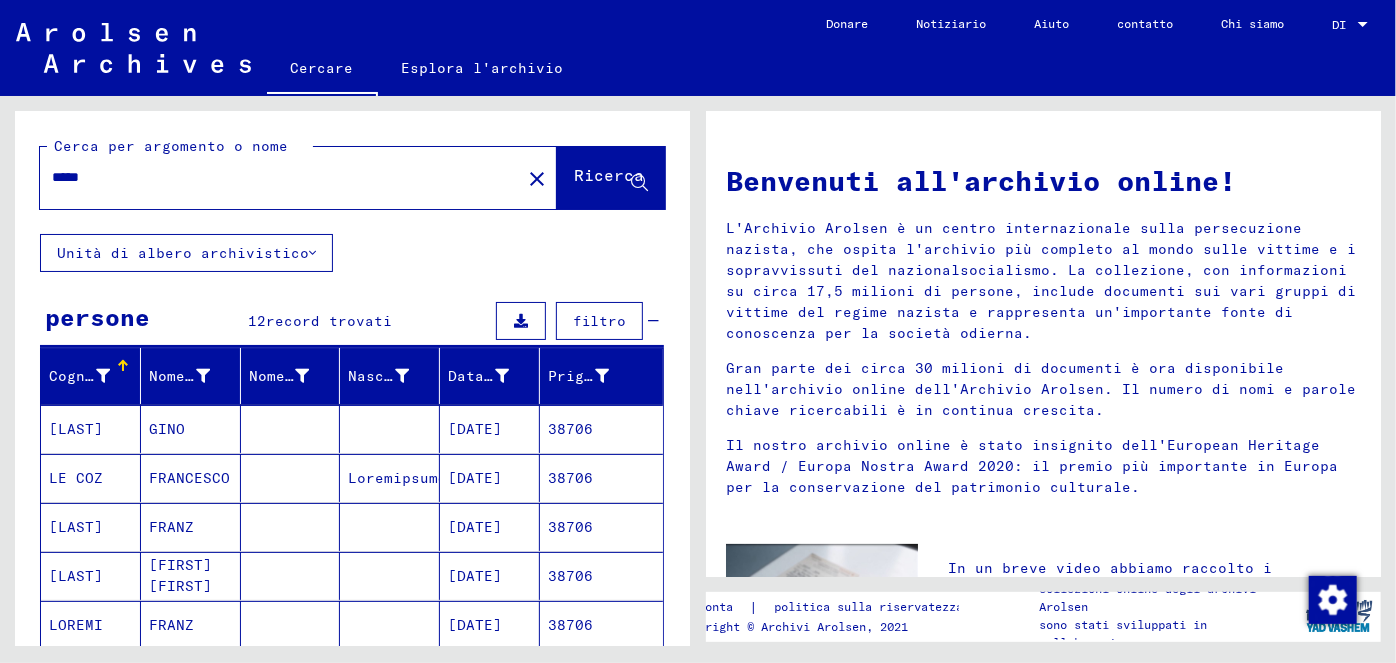 click on "[DATE]" at bounding box center [475, 429] 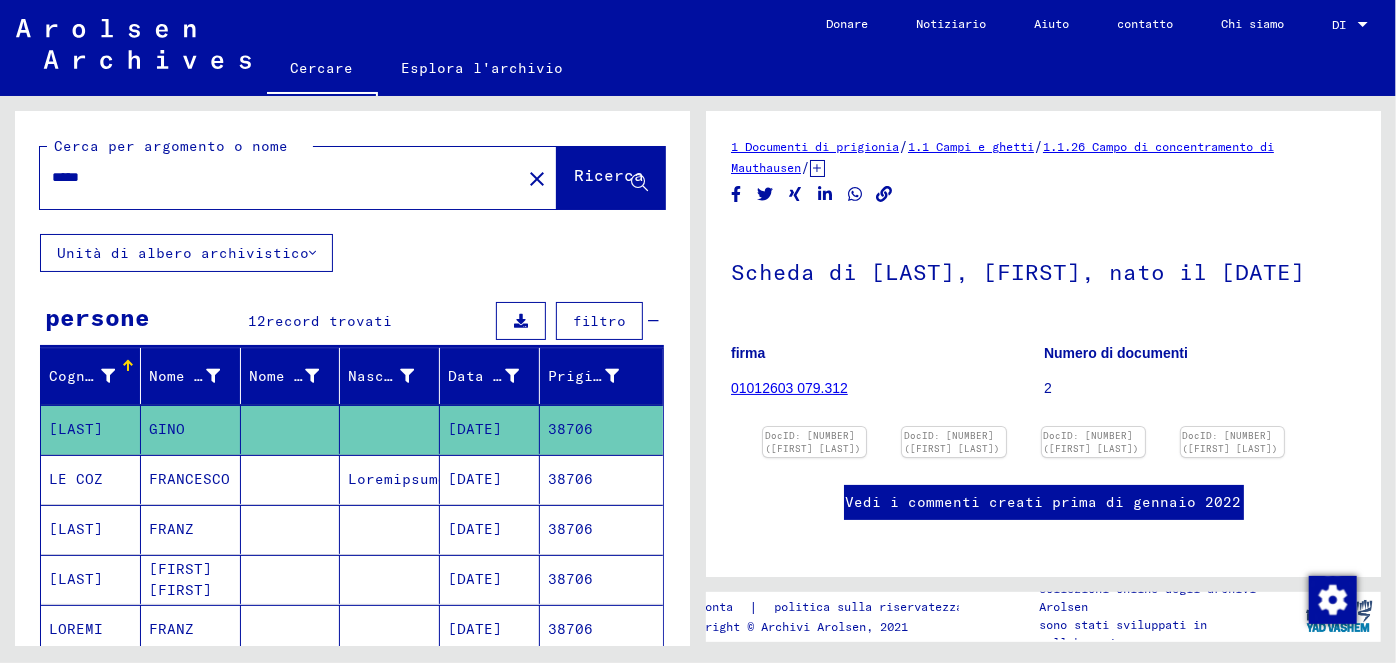 scroll, scrollTop: 0, scrollLeft: 0, axis: both 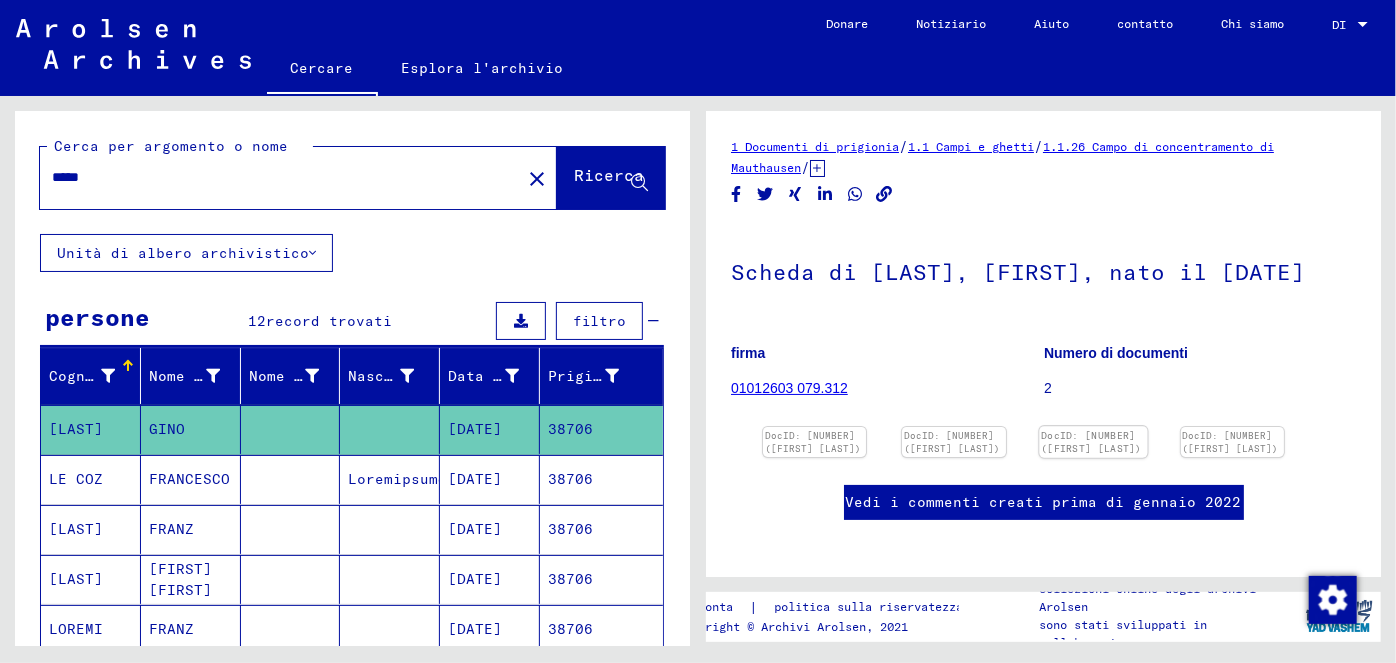 click at bounding box center [814, 427] 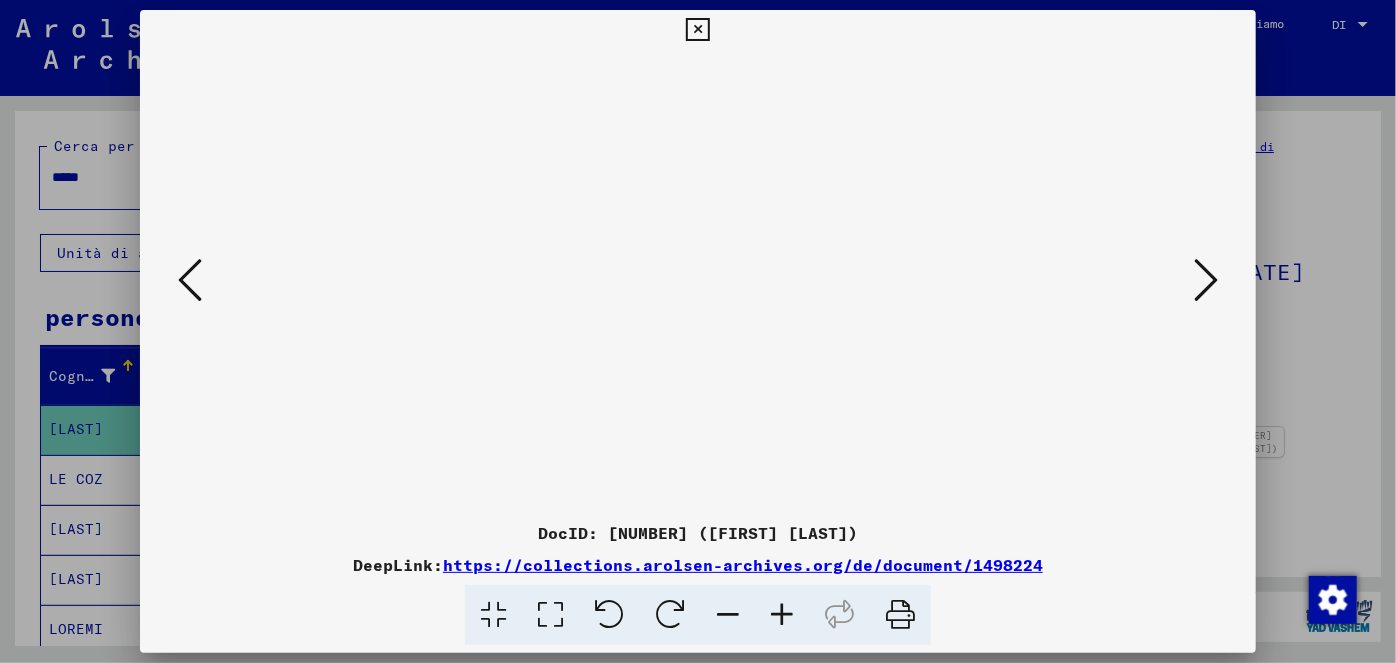 click at bounding box center (1206, 280) 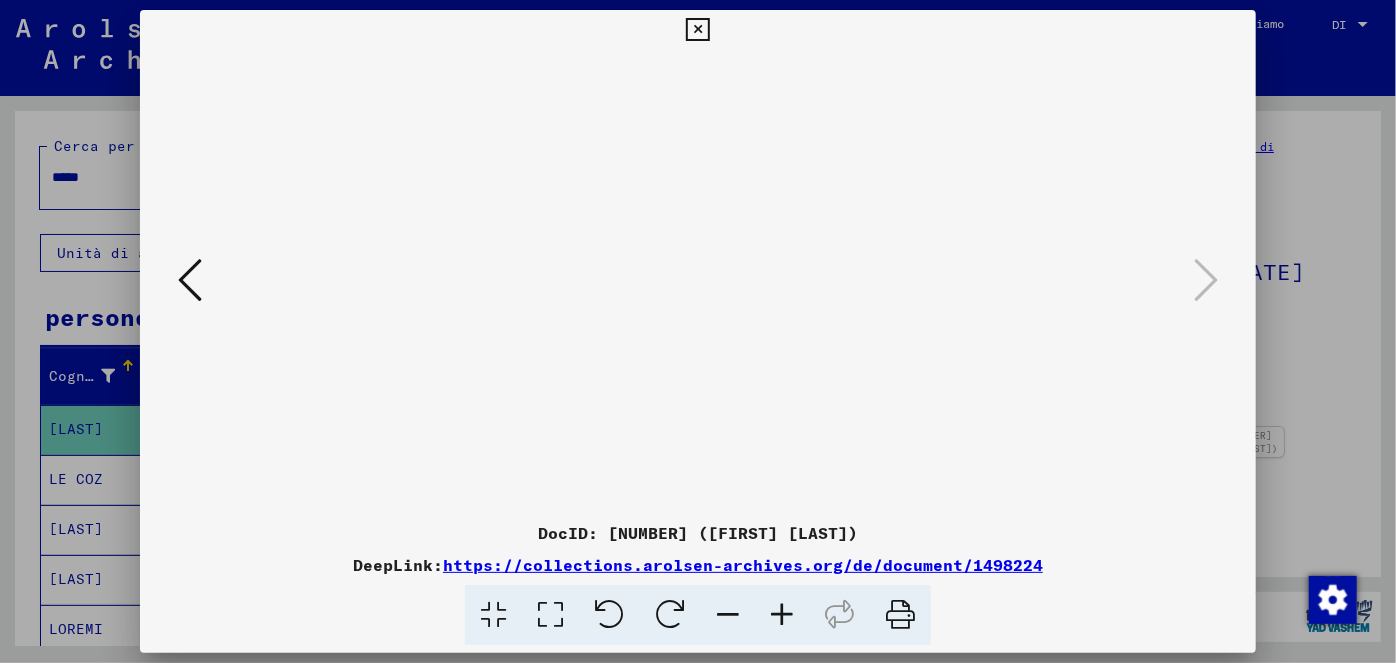 click at bounding box center (190, 280) 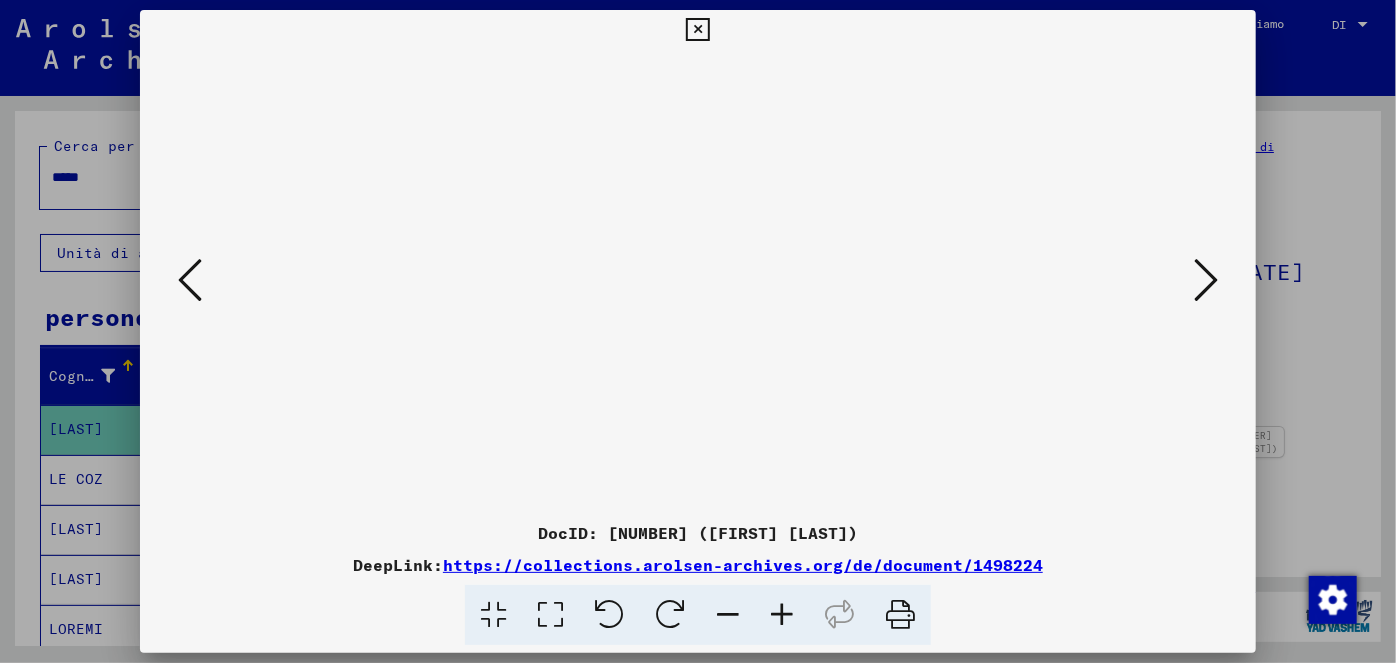 click at bounding box center (697, 30) 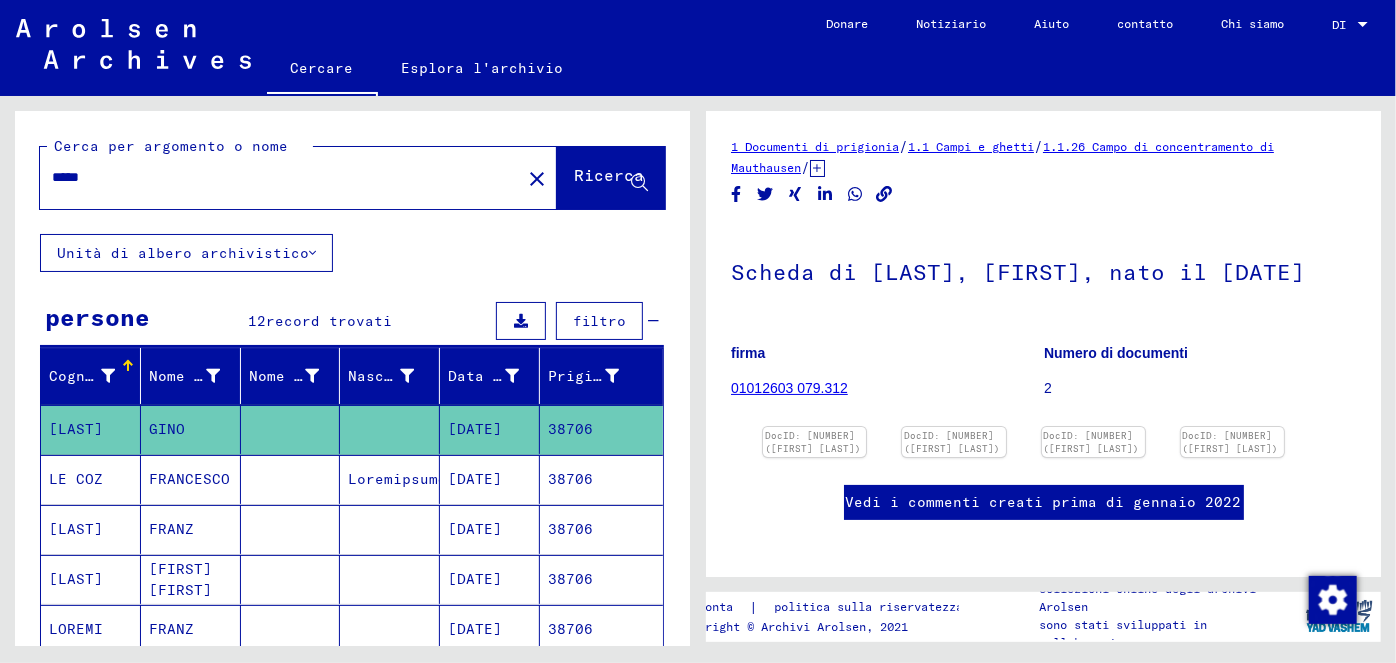 drag, startPoint x: 96, startPoint y: 180, endPoint x: 62, endPoint y: 167, distance: 36.40055 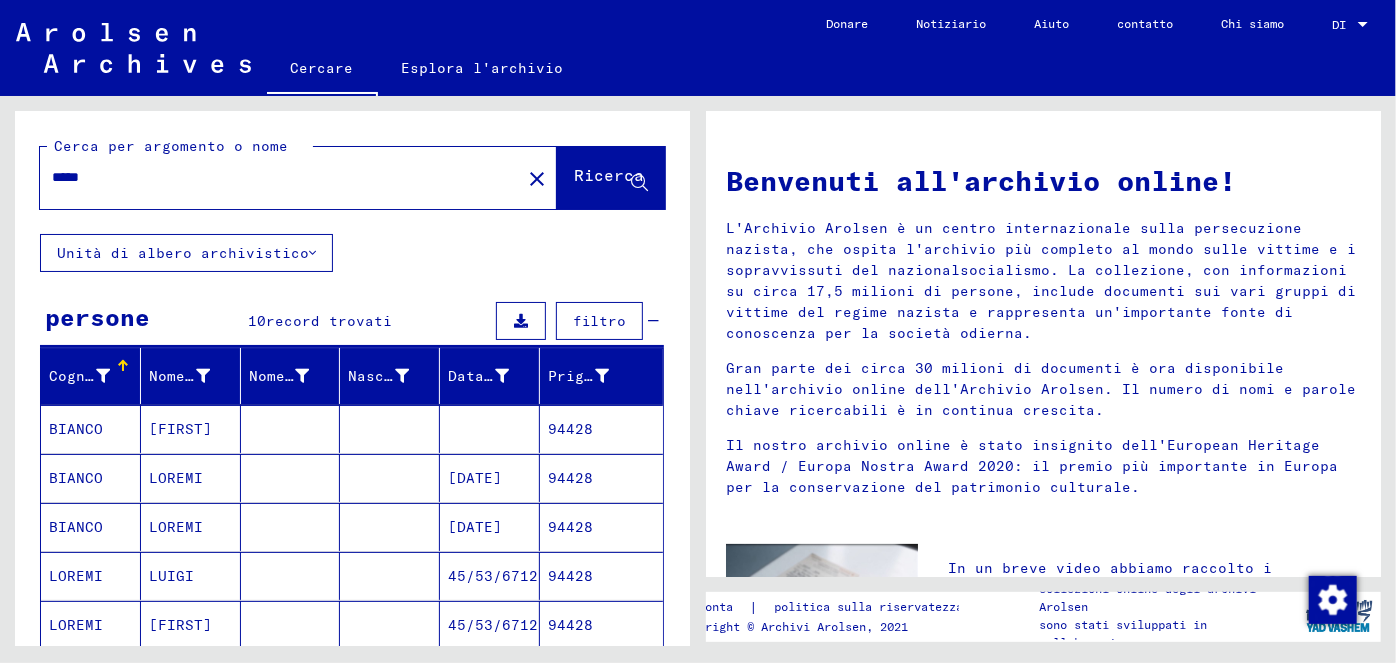 click on "45/53/6712" at bounding box center (475, 478) 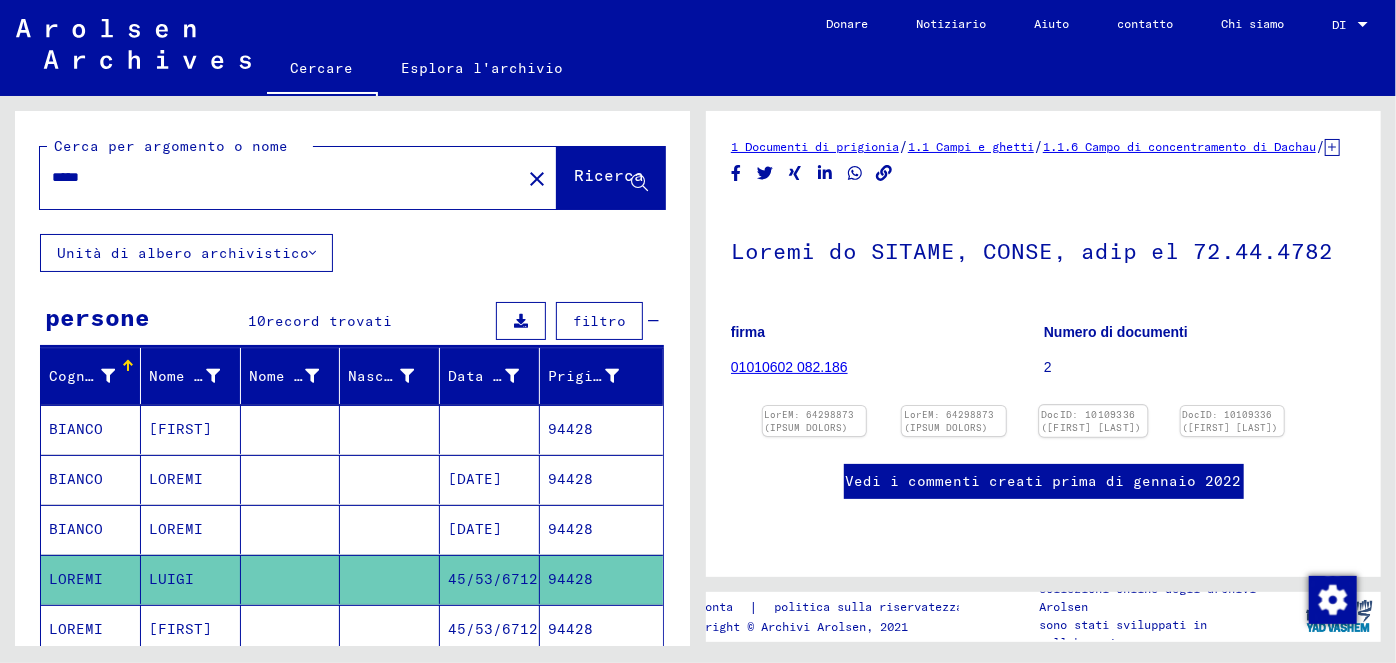 scroll, scrollTop: 0, scrollLeft: 0, axis: both 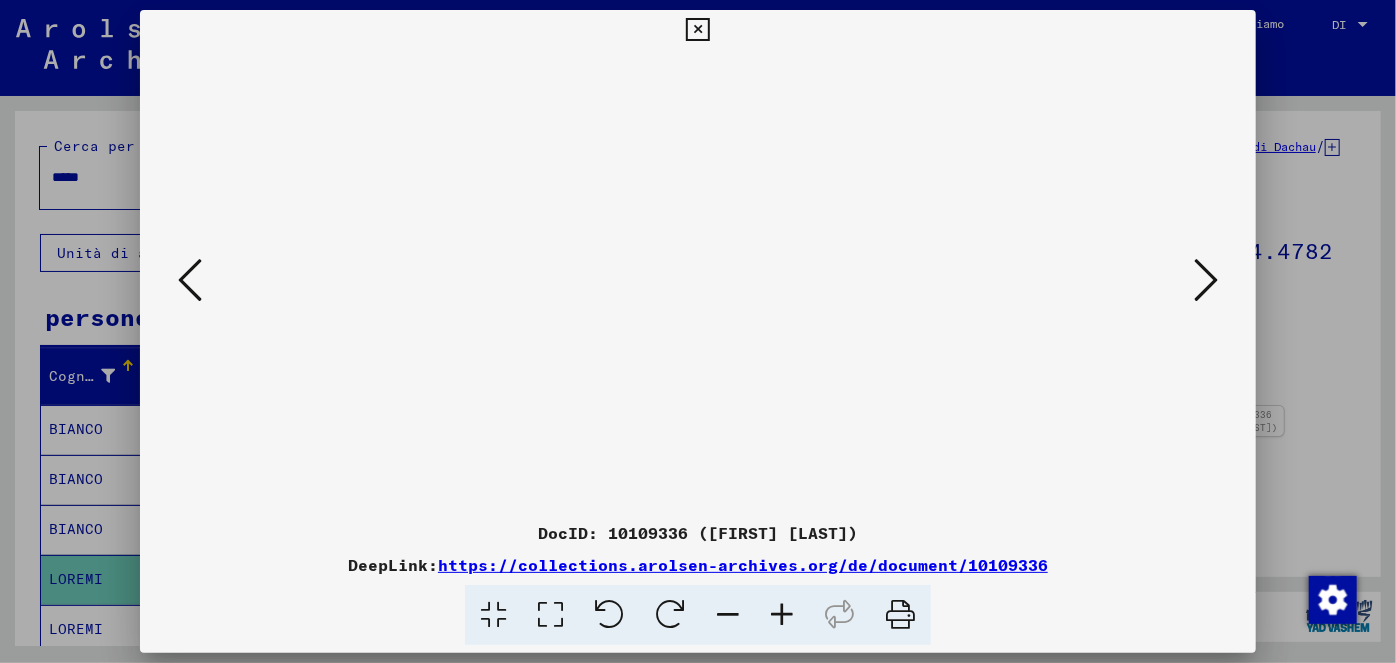 click at bounding box center (697, 30) 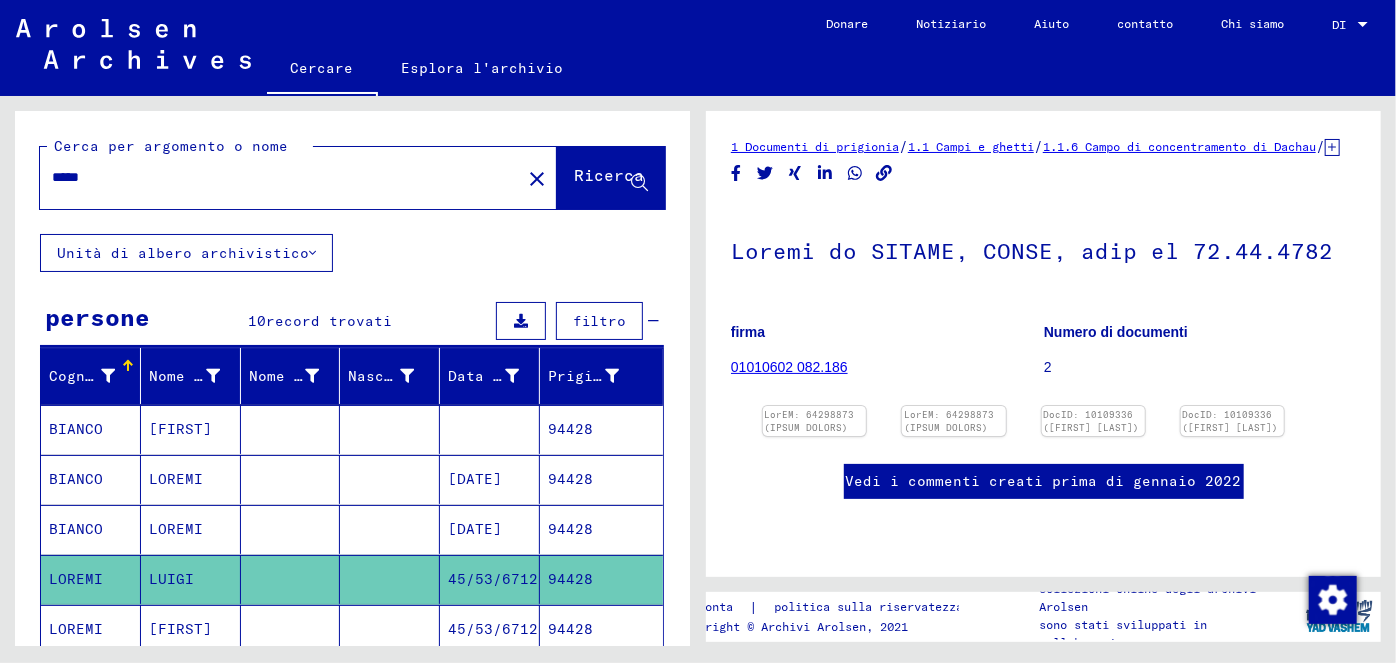 click on "45/53/6712" at bounding box center (475, 479) 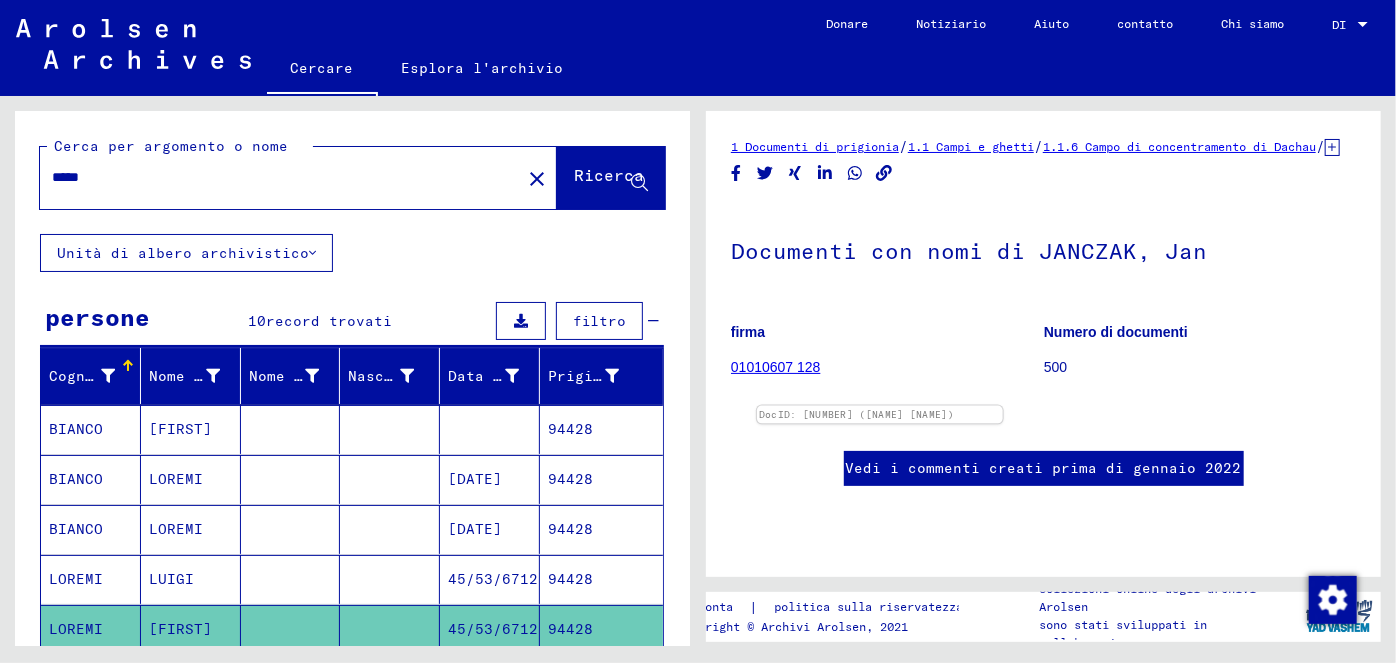 scroll, scrollTop: 0, scrollLeft: 0, axis: both 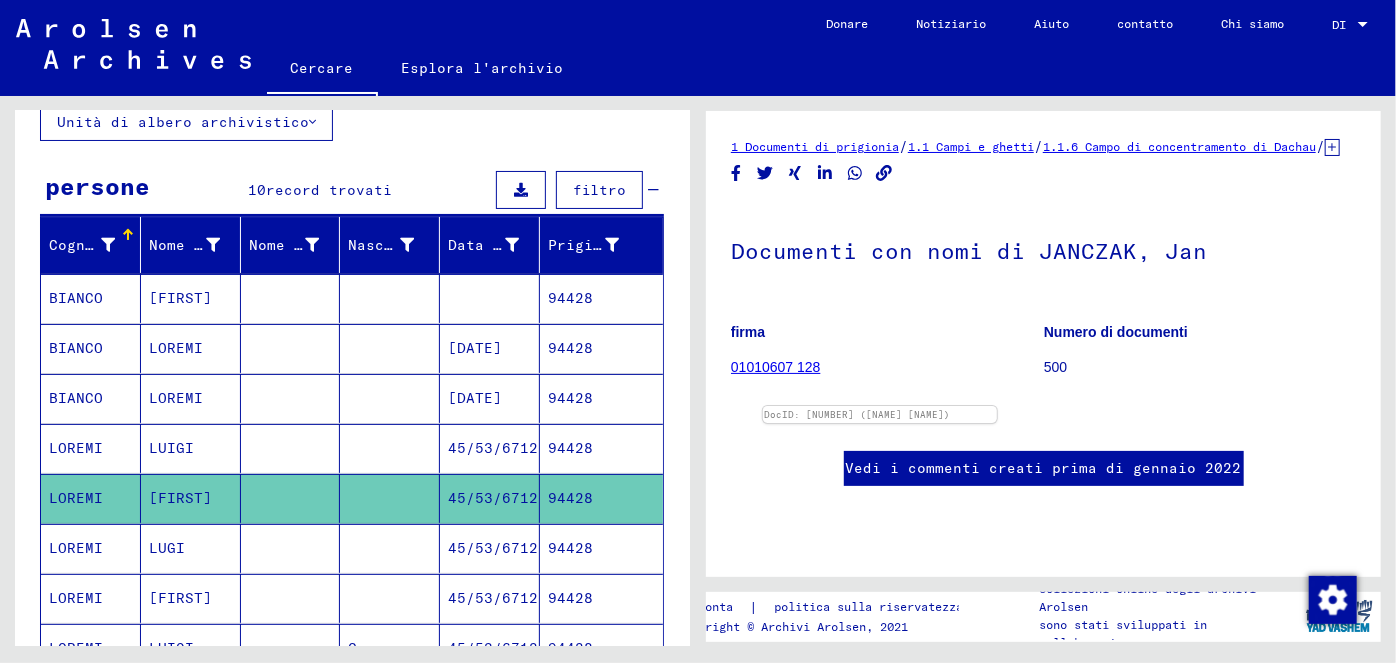 click on "45/53/6712" at bounding box center (490, 298) 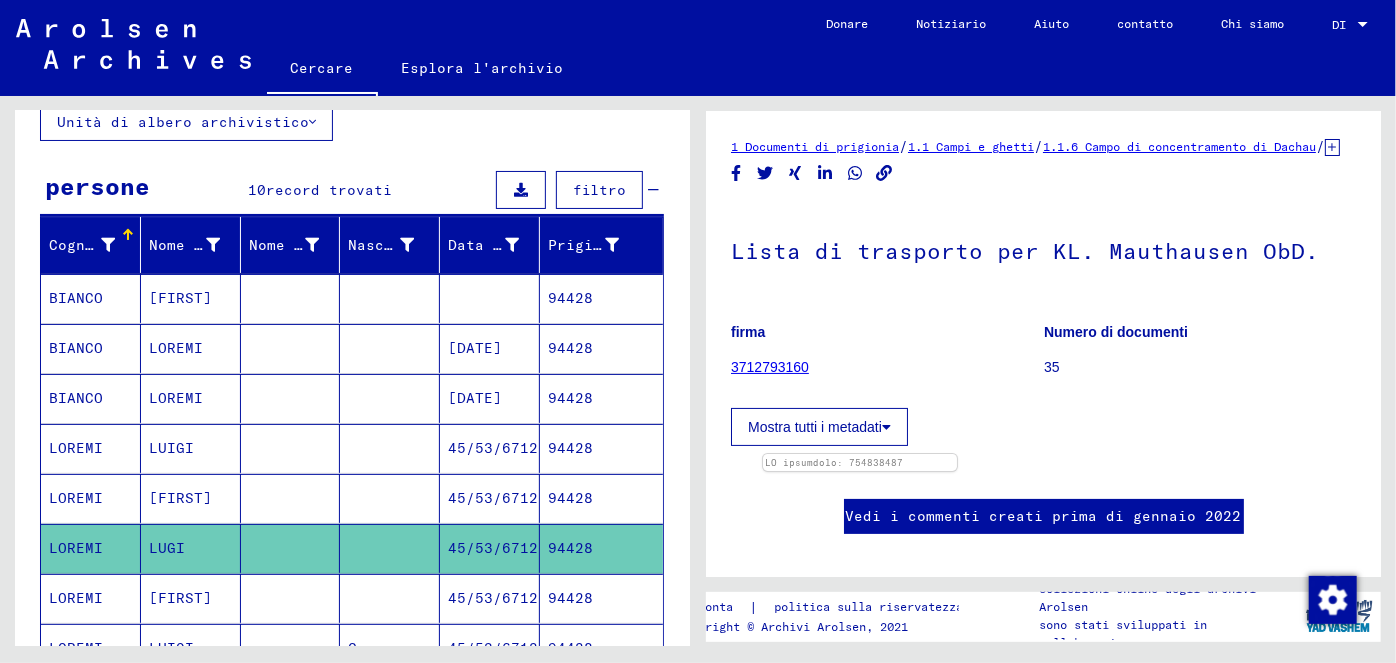 scroll, scrollTop: 0, scrollLeft: 0, axis: both 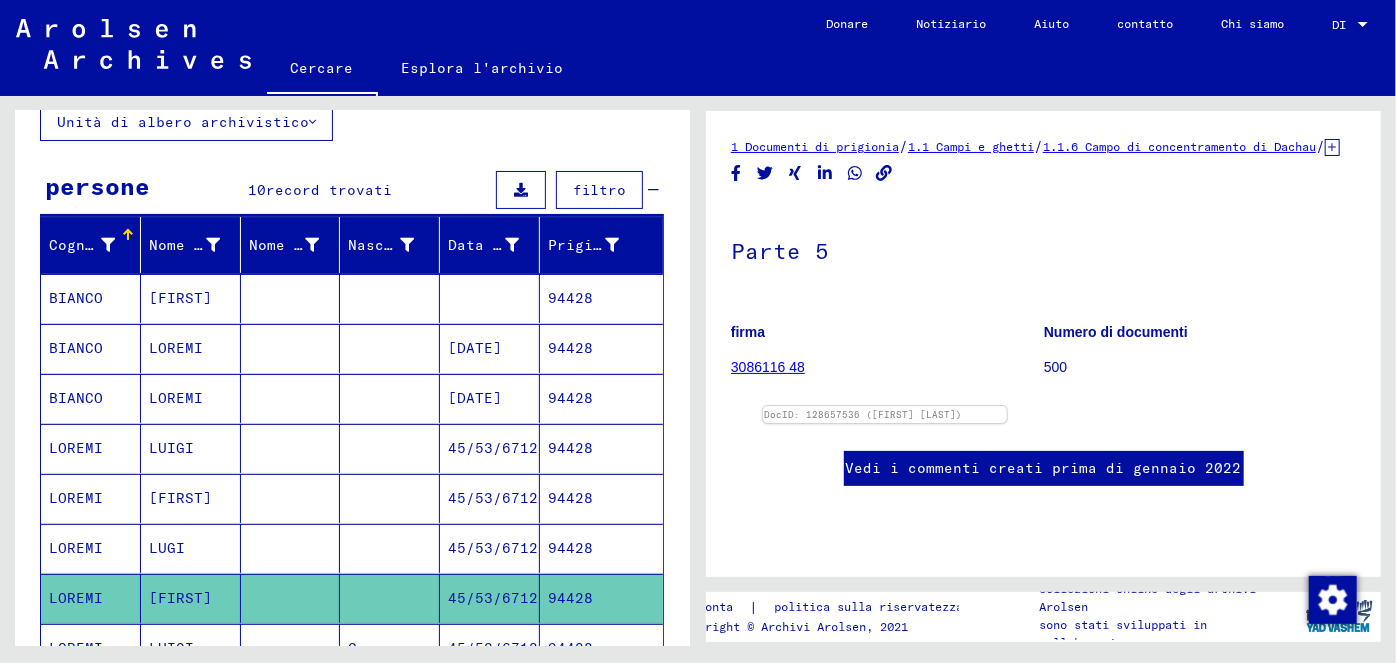 click on "45/53/6712" at bounding box center [475, 348] 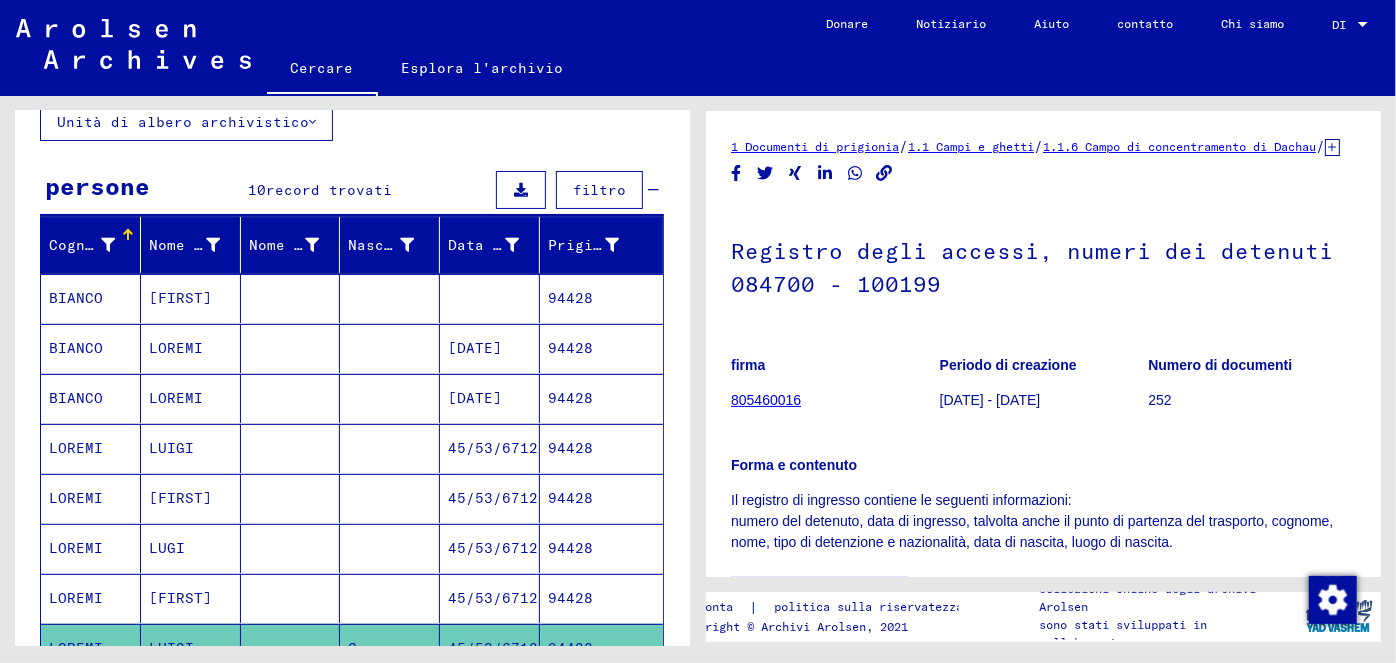 scroll, scrollTop: 0, scrollLeft: 0, axis: both 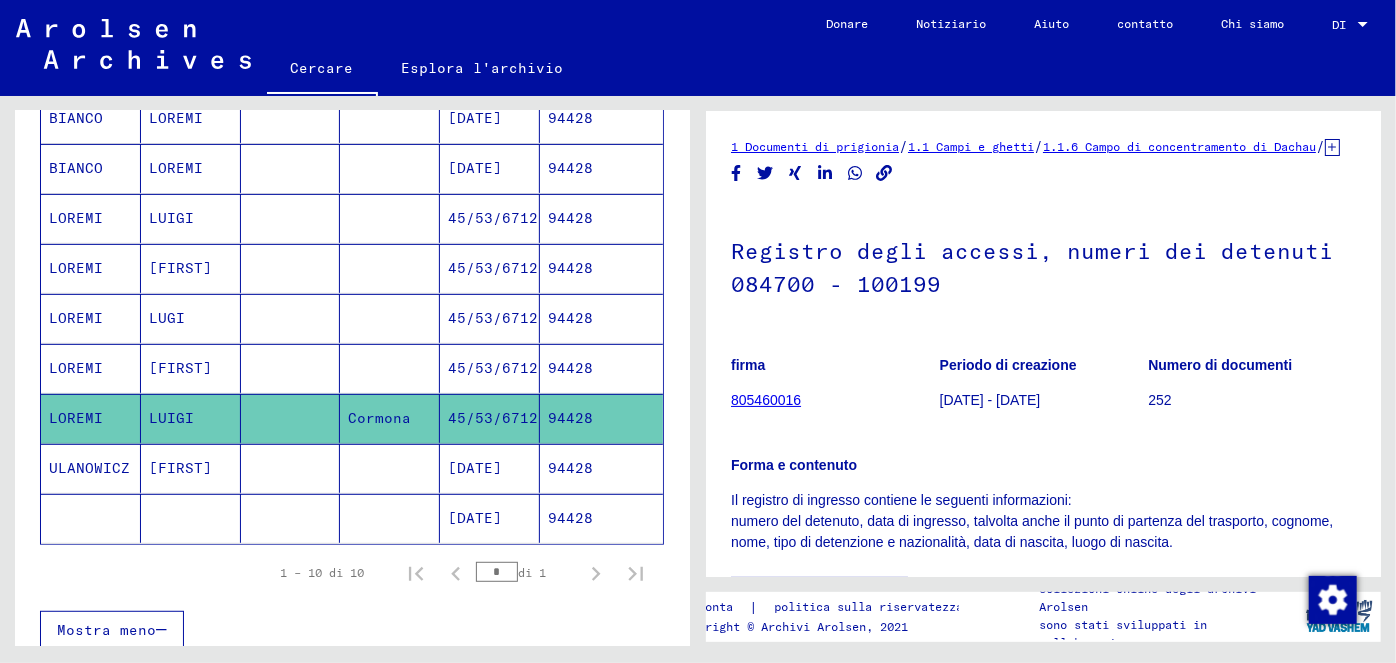 click on "45/53/6712" at bounding box center [475, 118] 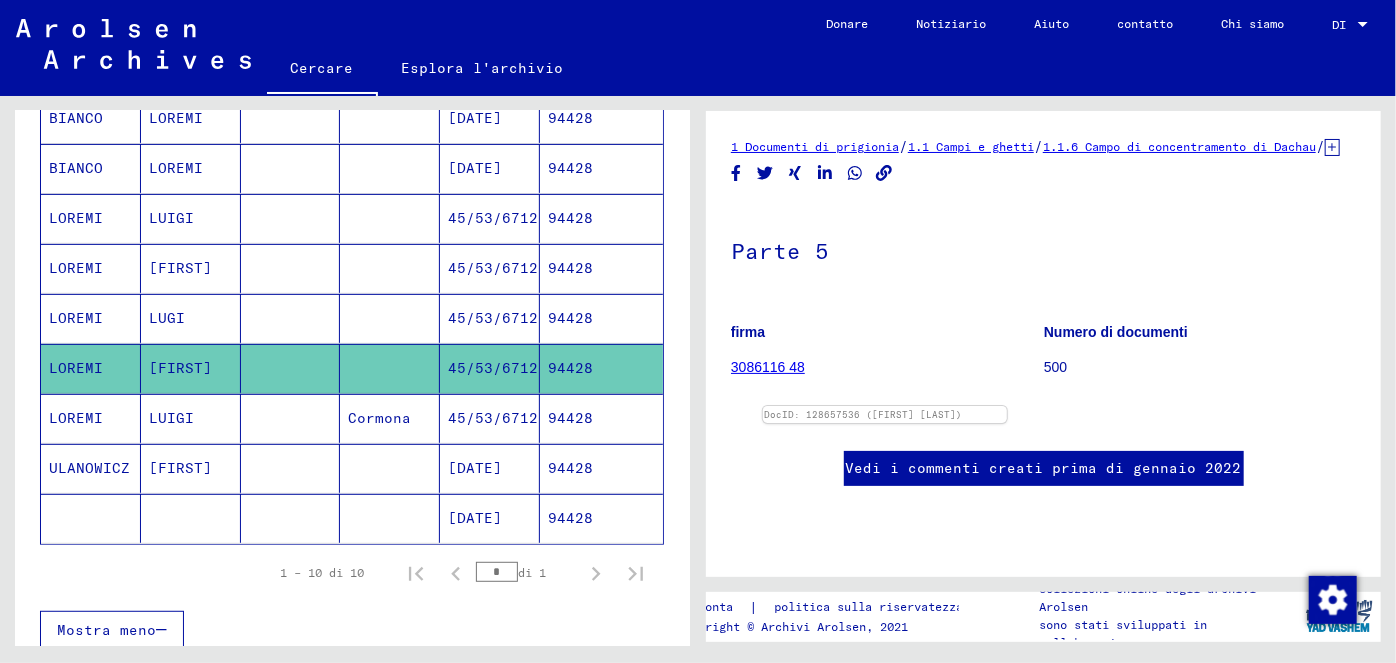 scroll, scrollTop: 0, scrollLeft: 0, axis: both 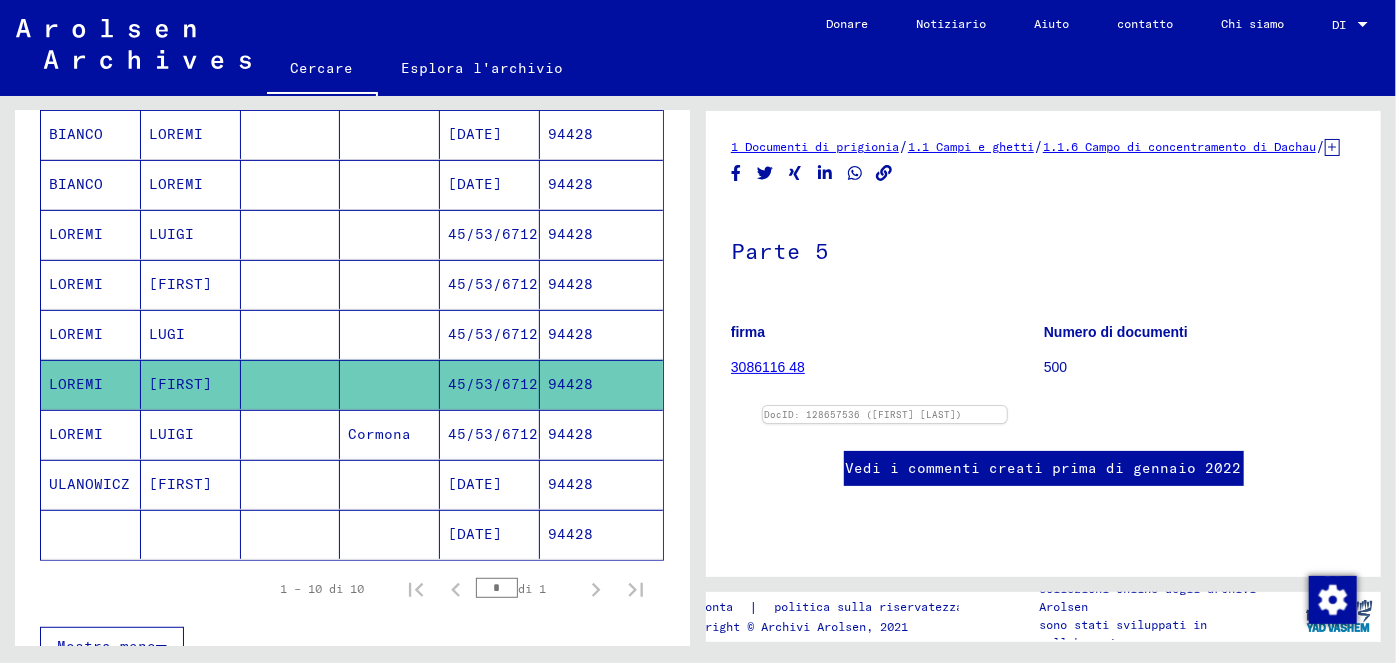 drag, startPoint x: 674, startPoint y: 318, endPoint x: 699, endPoint y: 121, distance: 198.57996 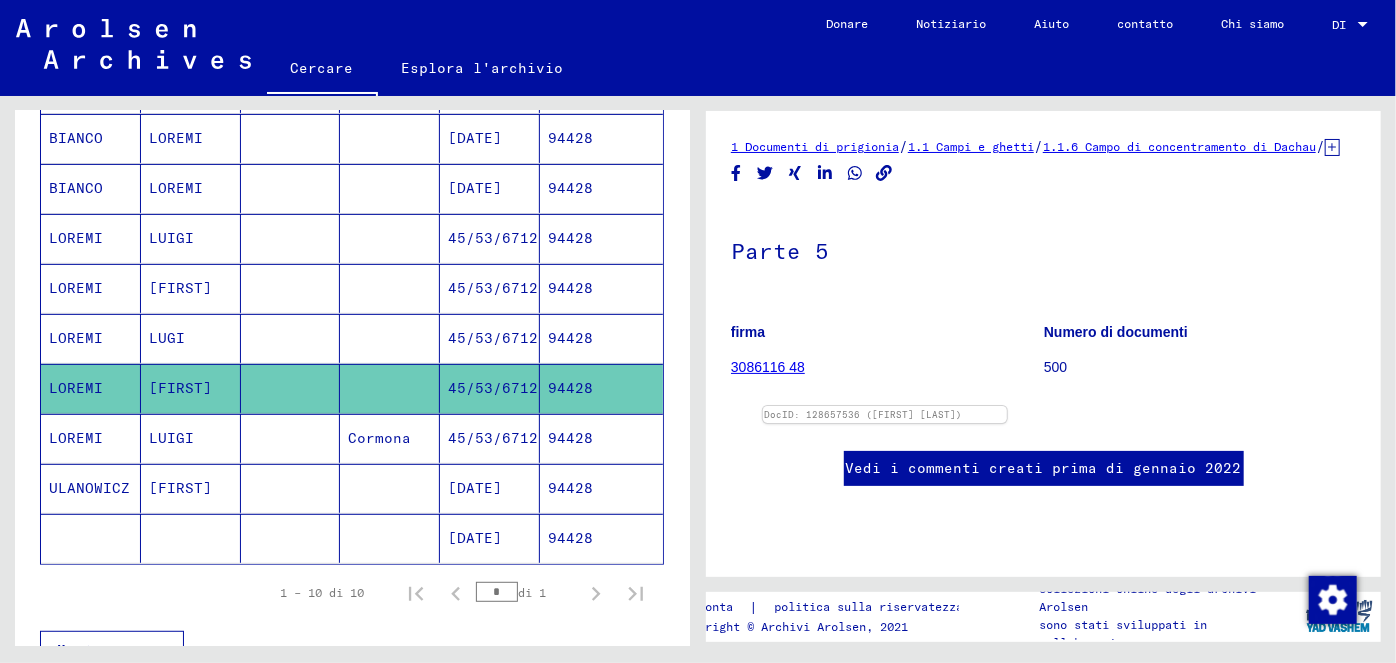 scroll, scrollTop: 0, scrollLeft: 0, axis: both 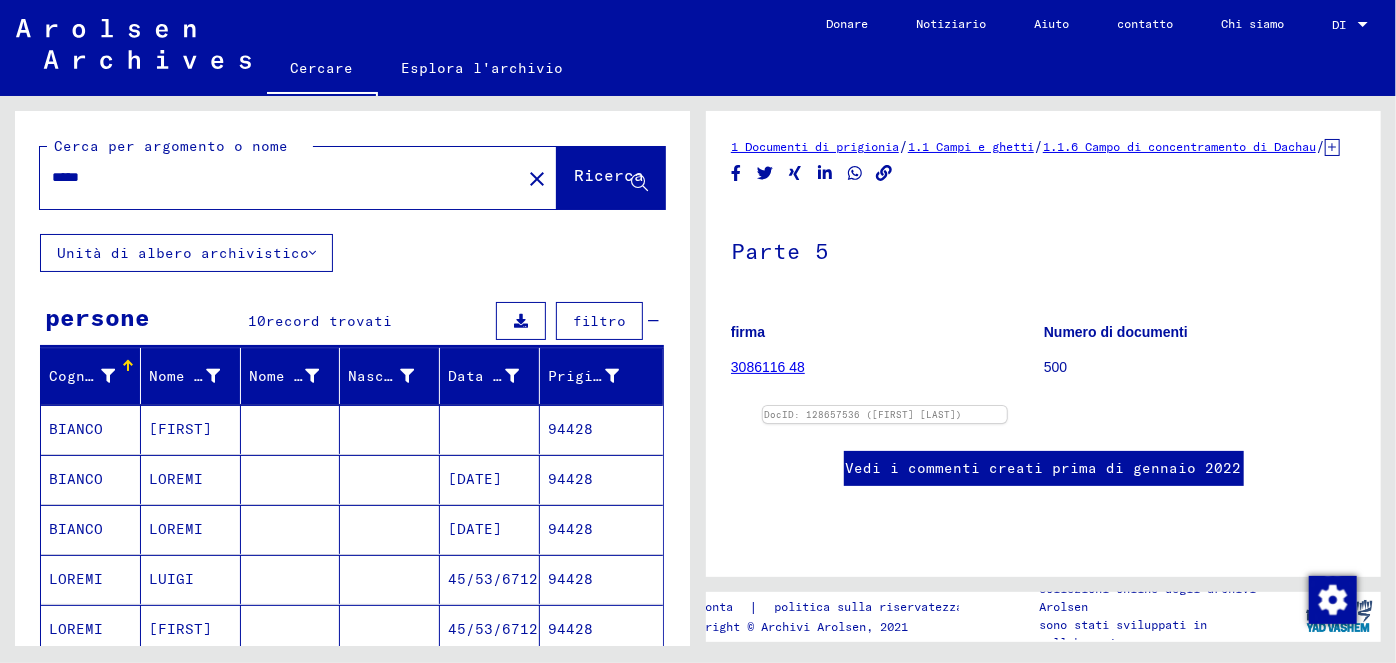 drag, startPoint x: 108, startPoint y: 183, endPoint x: 61, endPoint y: 174, distance: 47.853943 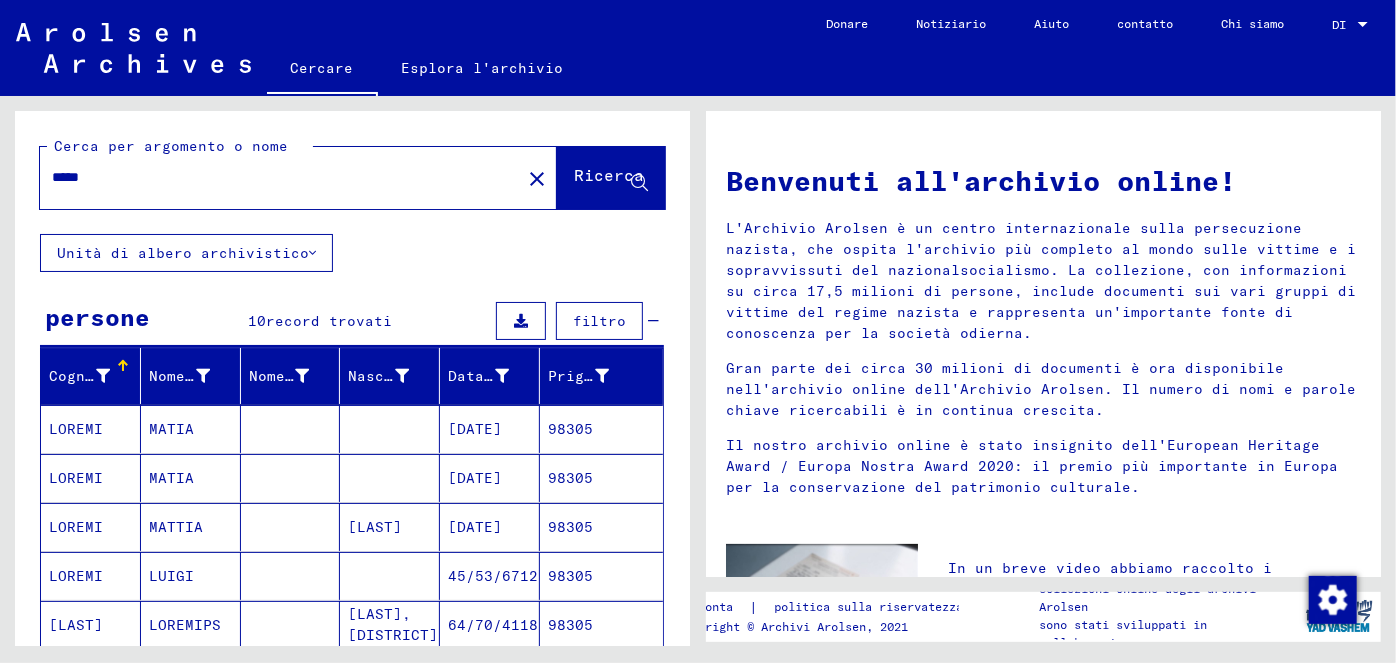 click on "45/53/6712" at bounding box center [475, 429] 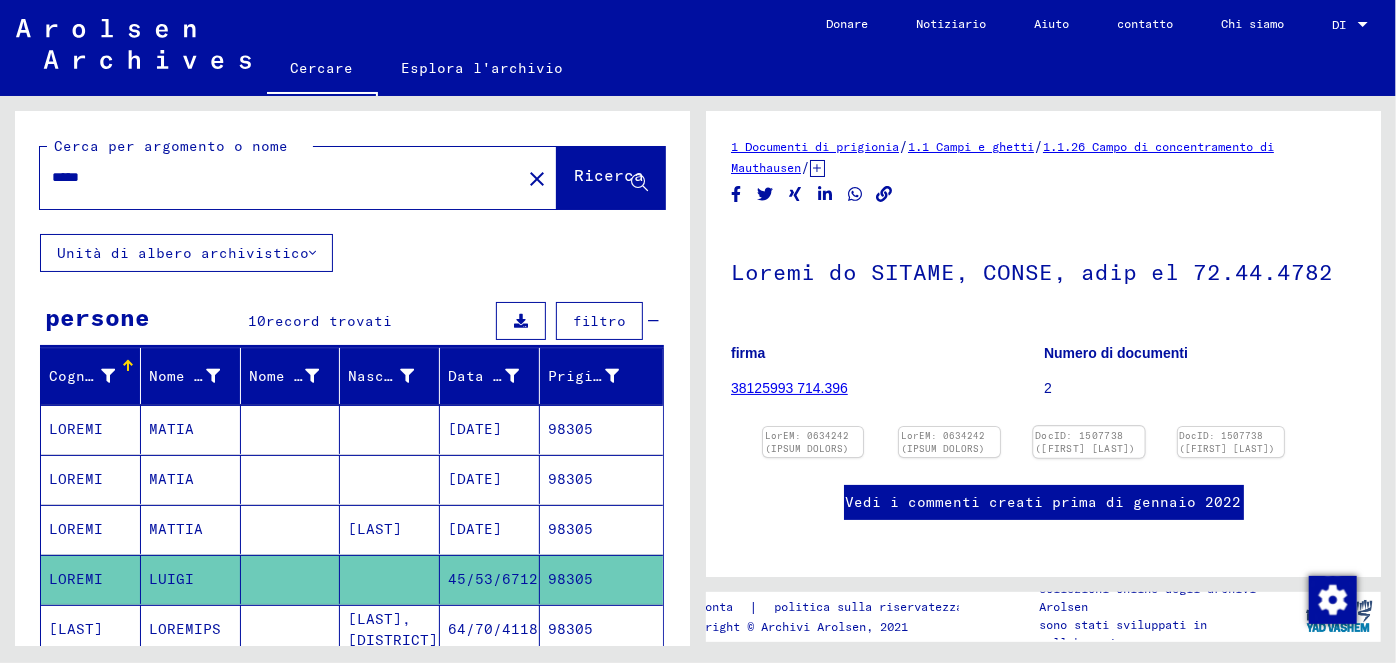 scroll, scrollTop: 0, scrollLeft: 0, axis: both 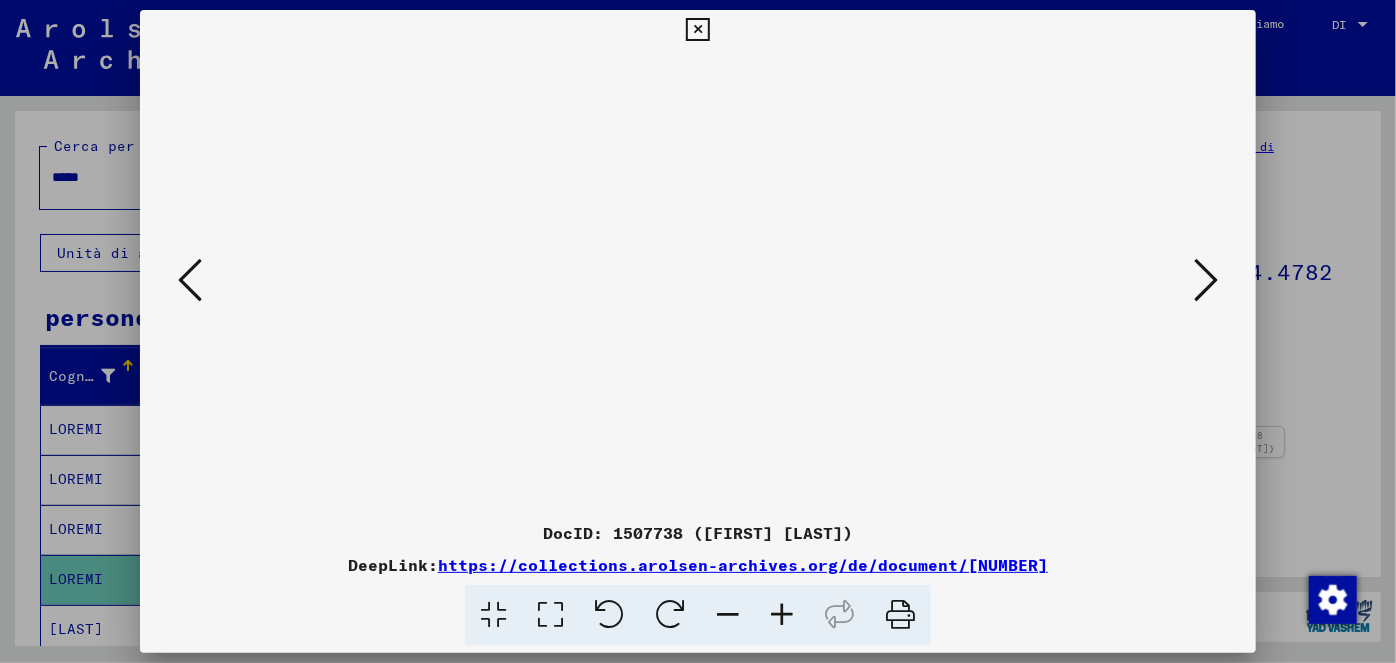 click at bounding box center [697, 30] 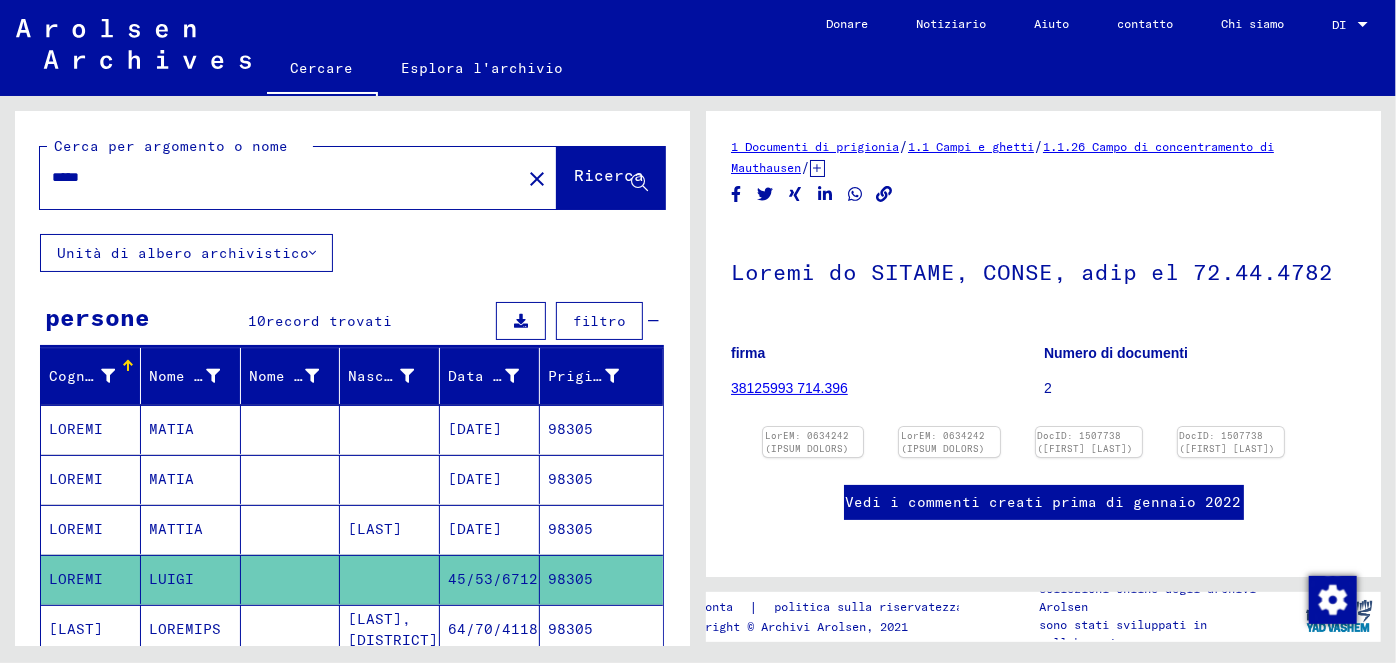 drag, startPoint x: 96, startPoint y: 179, endPoint x: 52, endPoint y: 176, distance: 44.102154 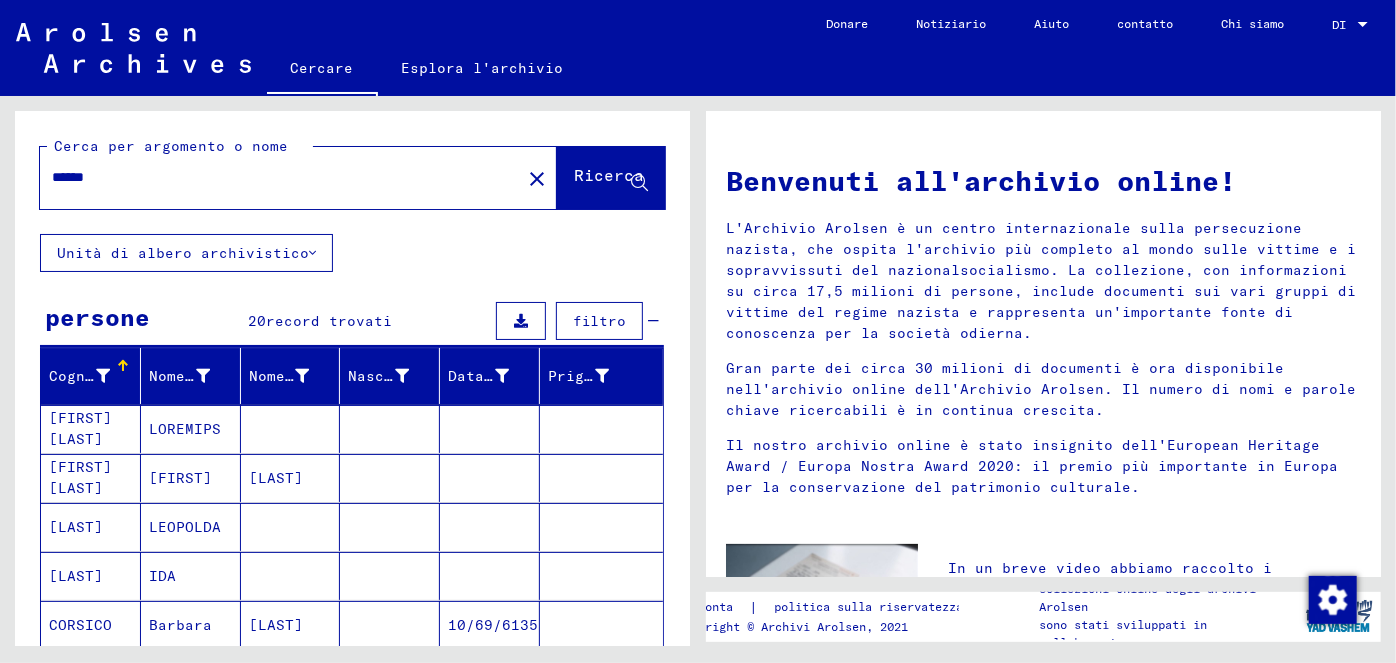 drag, startPoint x: 692, startPoint y: 213, endPoint x: 692, endPoint y: 238, distance: 25 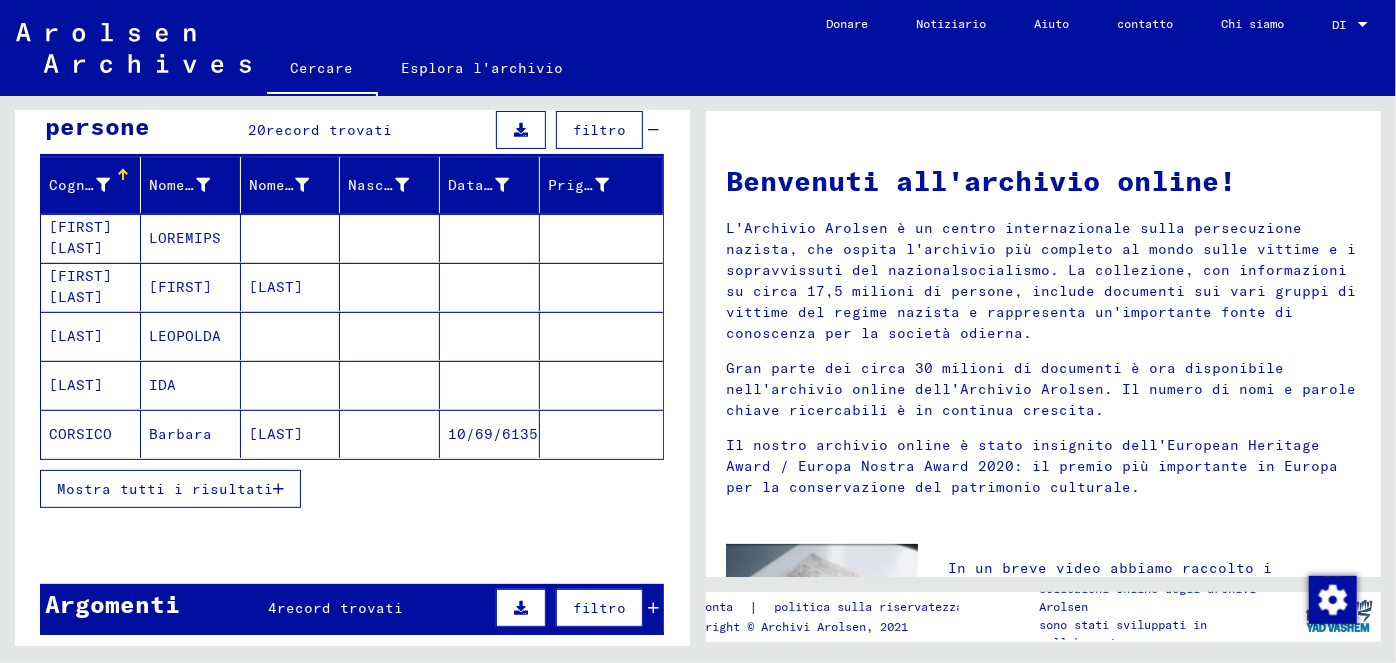 scroll, scrollTop: 202, scrollLeft: 0, axis: vertical 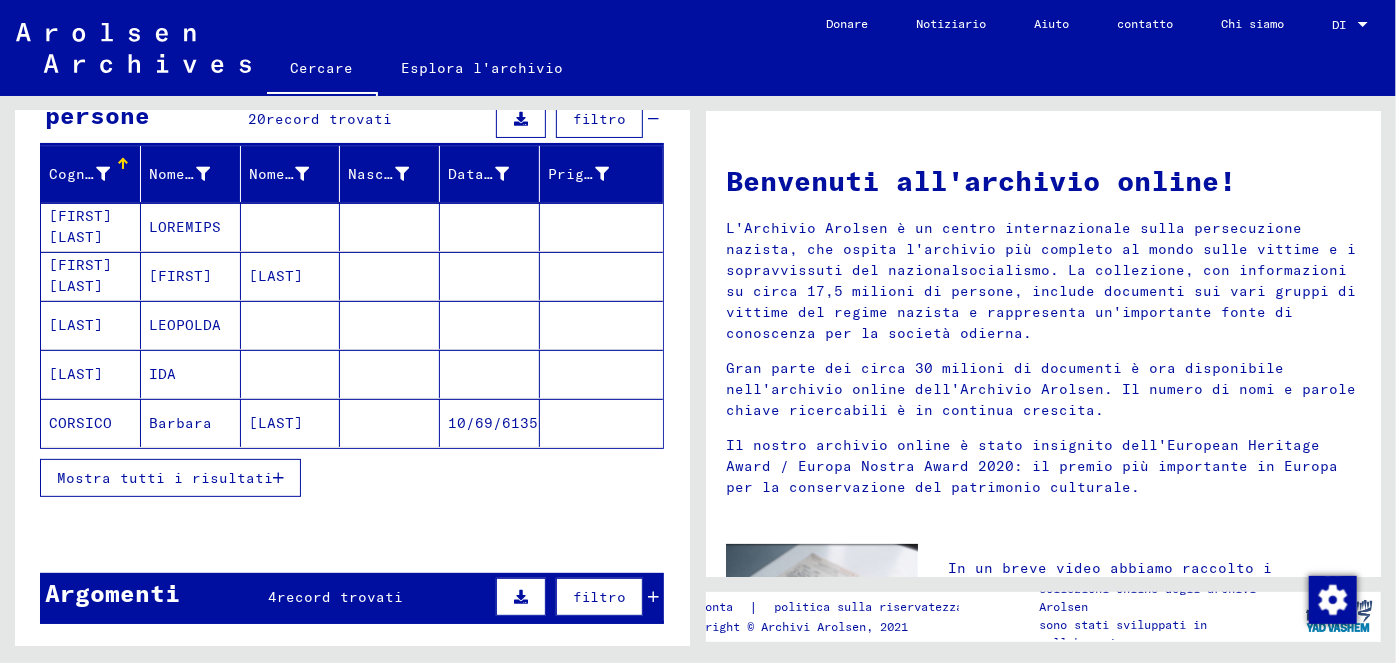 click at bounding box center [278, 478] 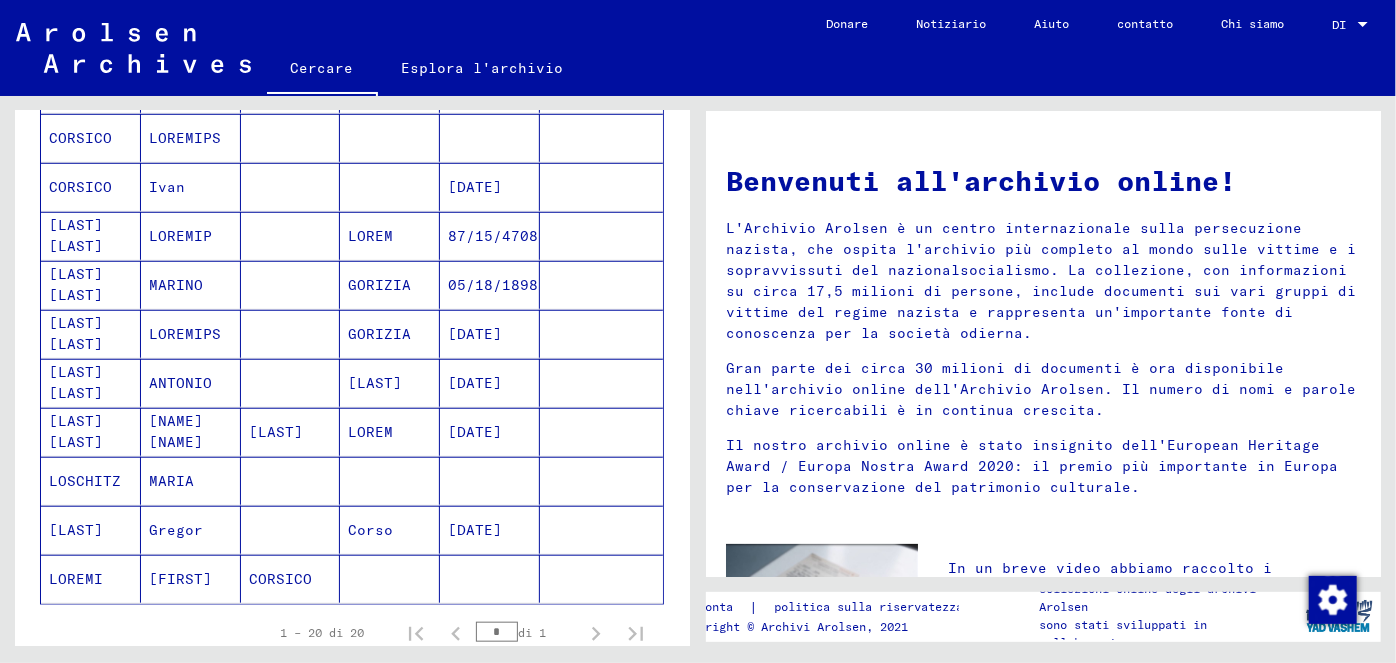 scroll, scrollTop: 787, scrollLeft: 0, axis: vertical 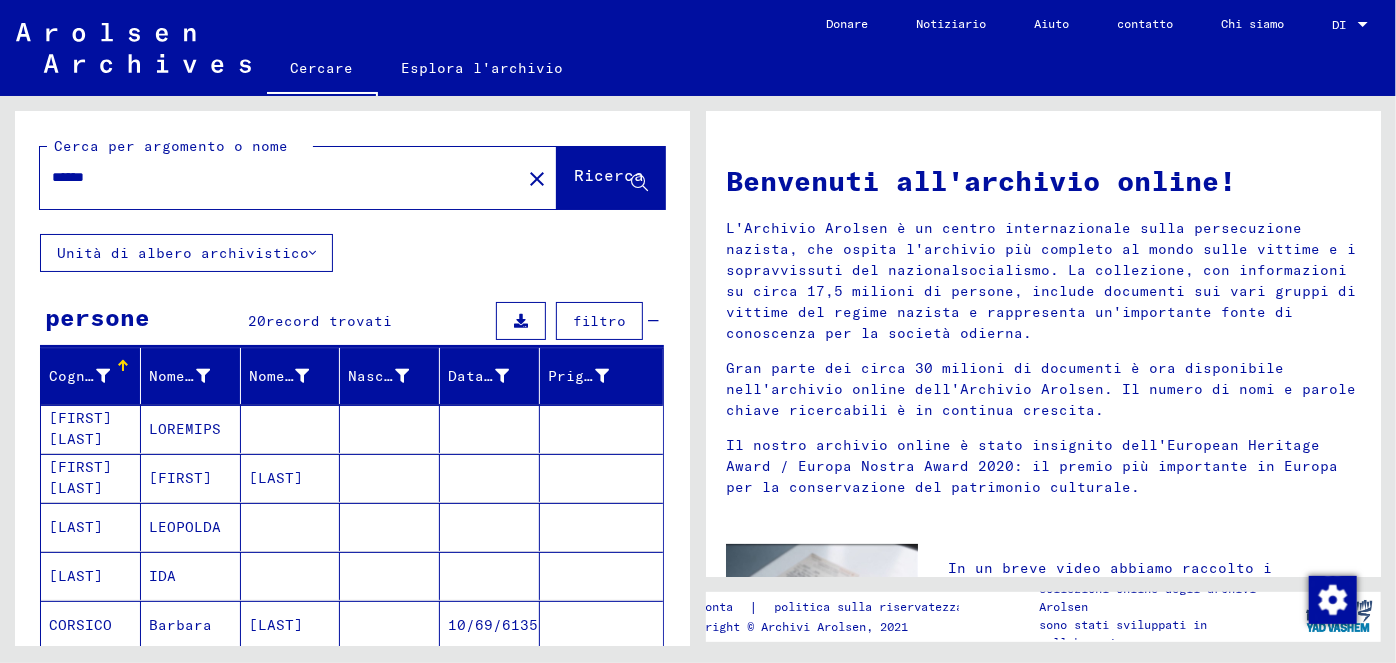 drag, startPoint x: 120, startPoint y: 169, endPoint x: 24, endPoint y: 170, distance: 96.00521 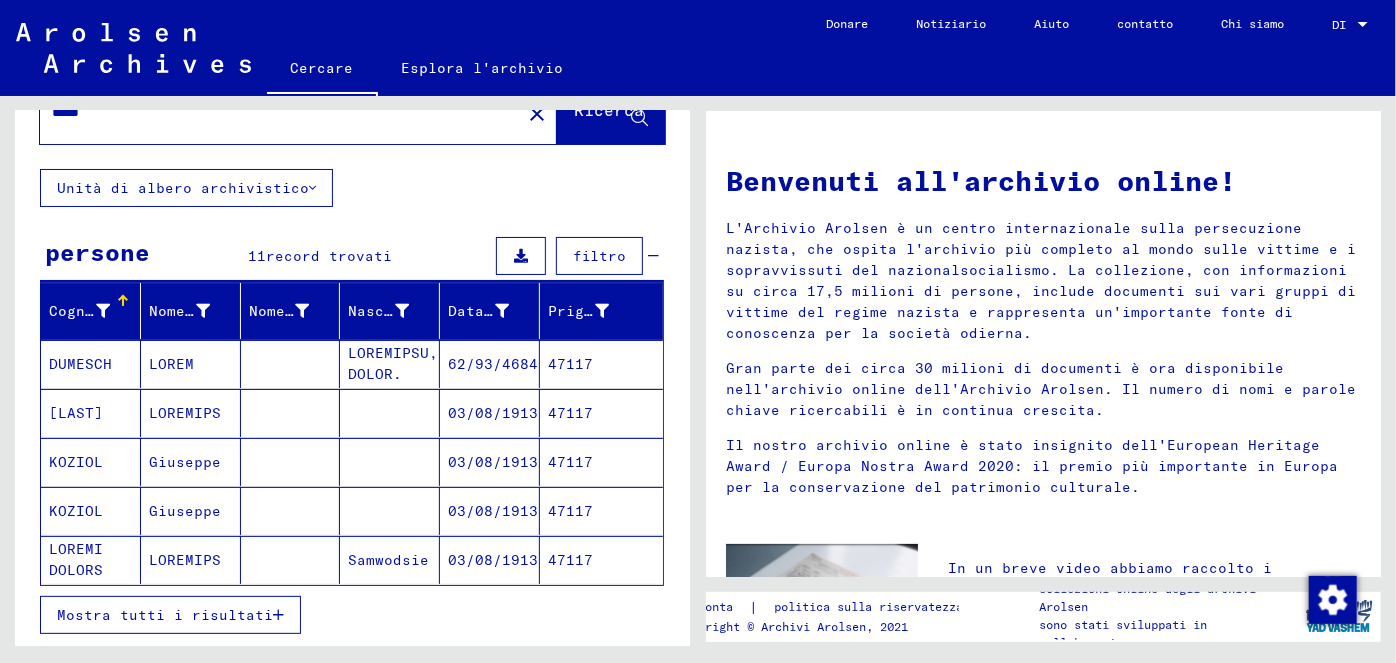 scroll, scrollTop: 84, scrollLeft: 0, axis: vertical 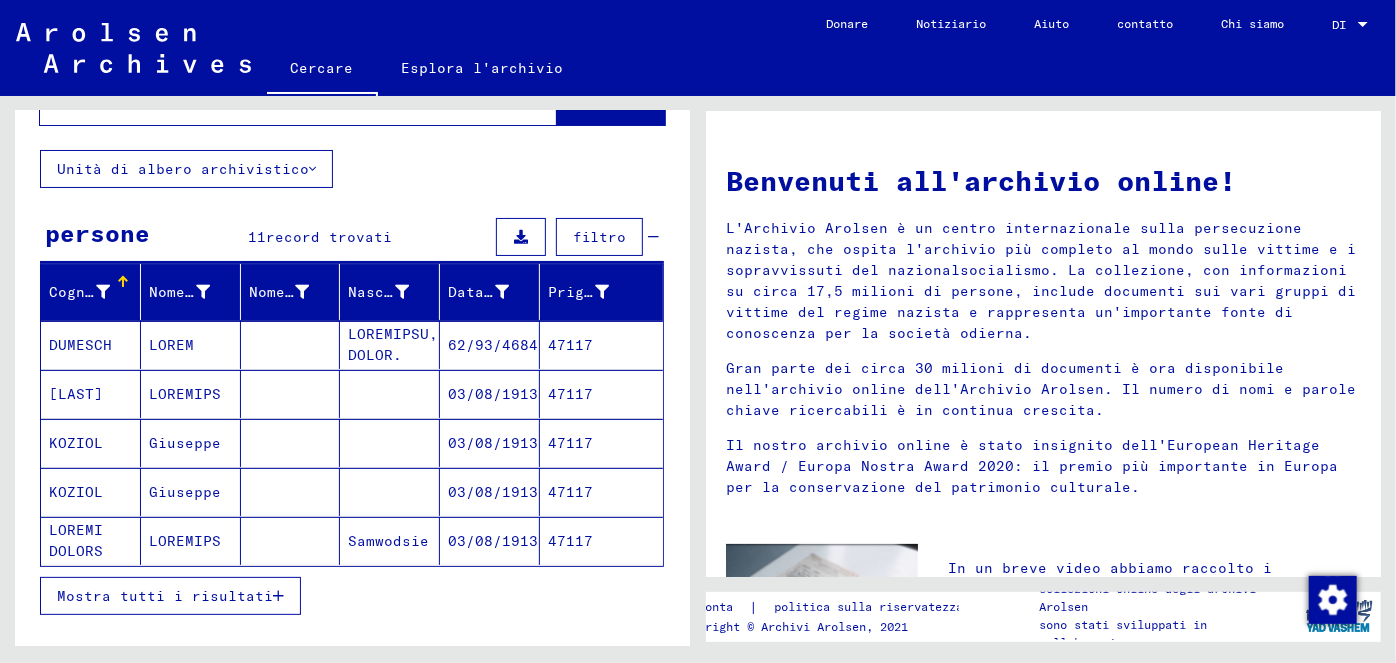 click at bounding box center (278, 596) 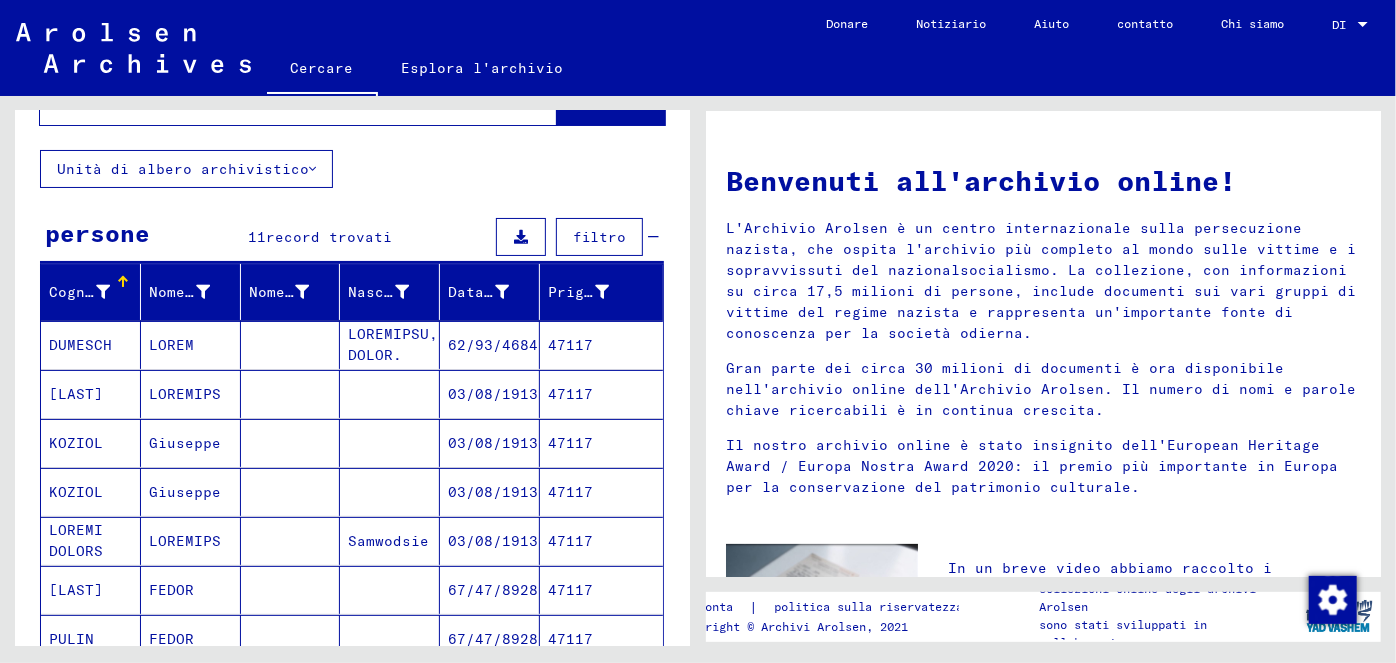 click on "03/08/1913" at bounding box center (493, 345) 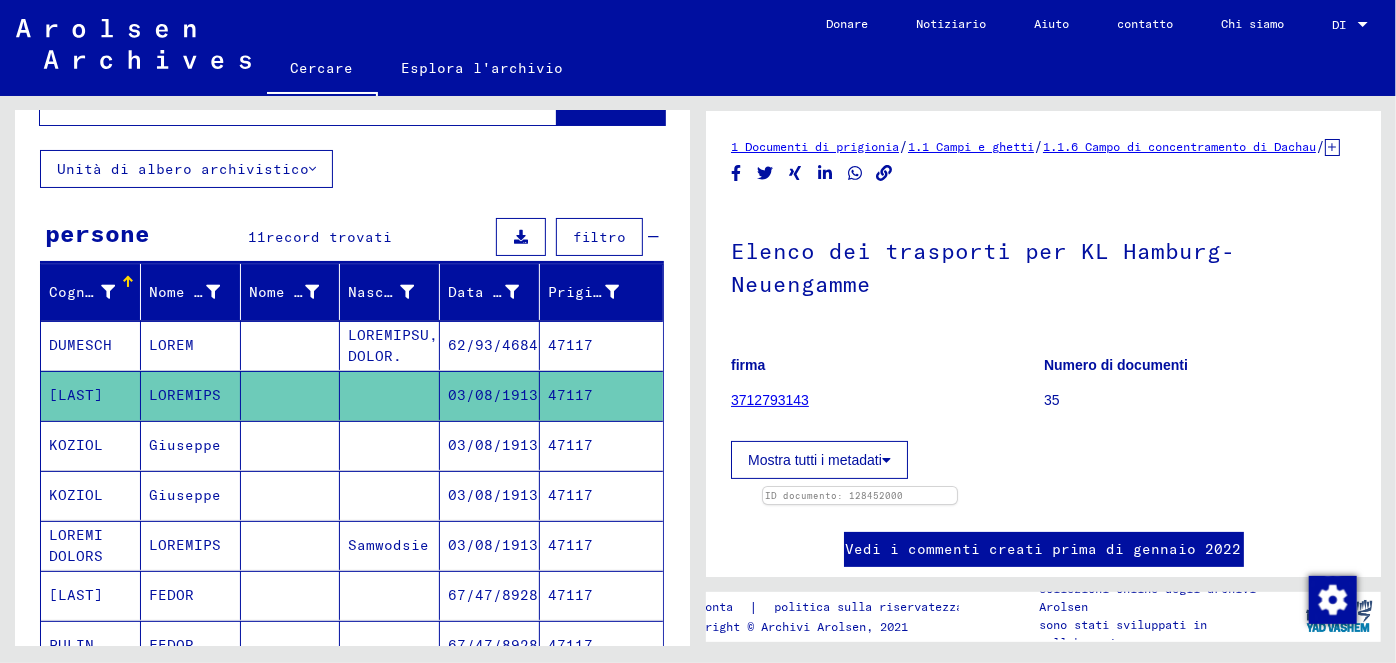 scroll, scrollTop: 0, scrollLeft: 0, axis: both 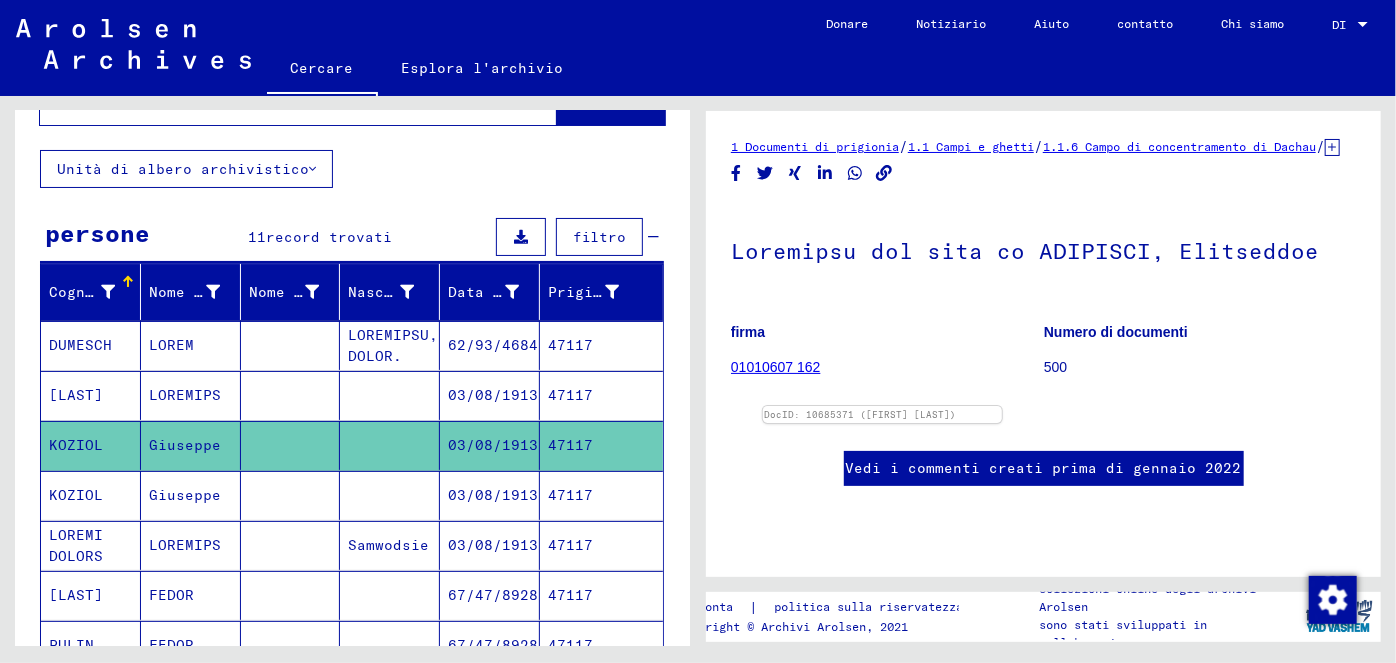 click on "03/08/1913" at bounding box center [493, 345] 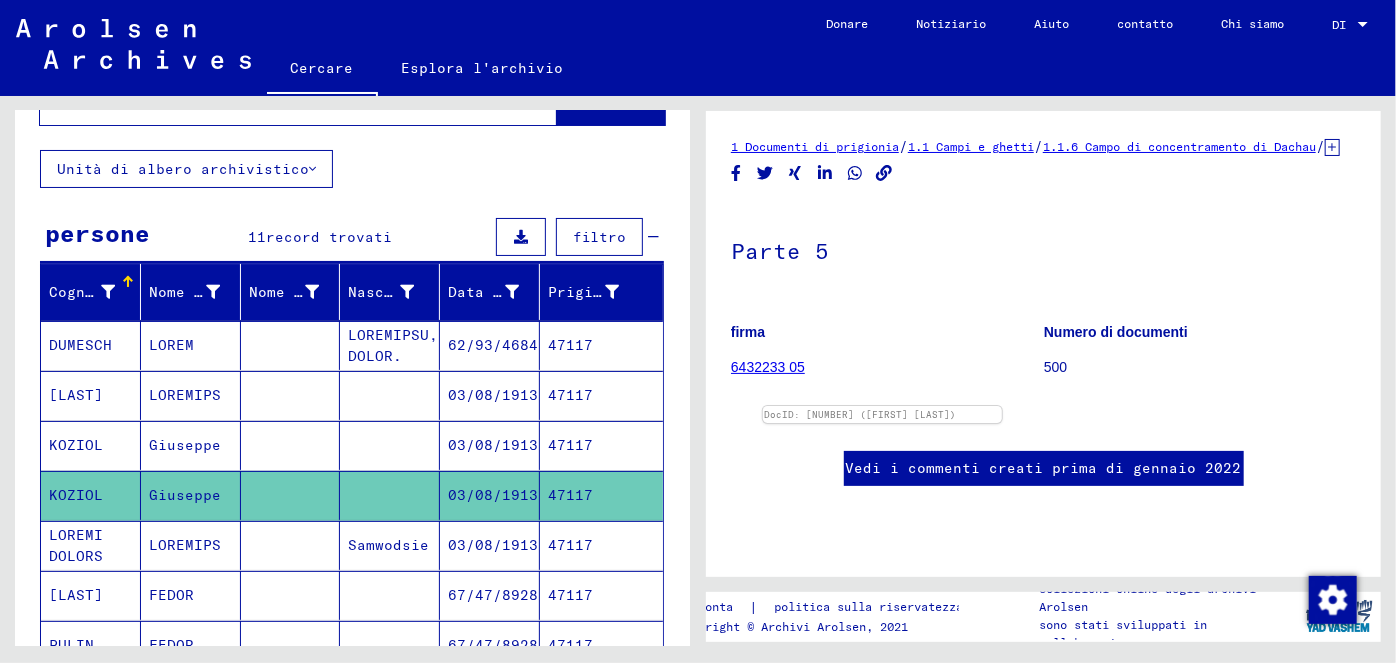 scroll, scrollTop: 0, scrollLeft: 0, axis: both 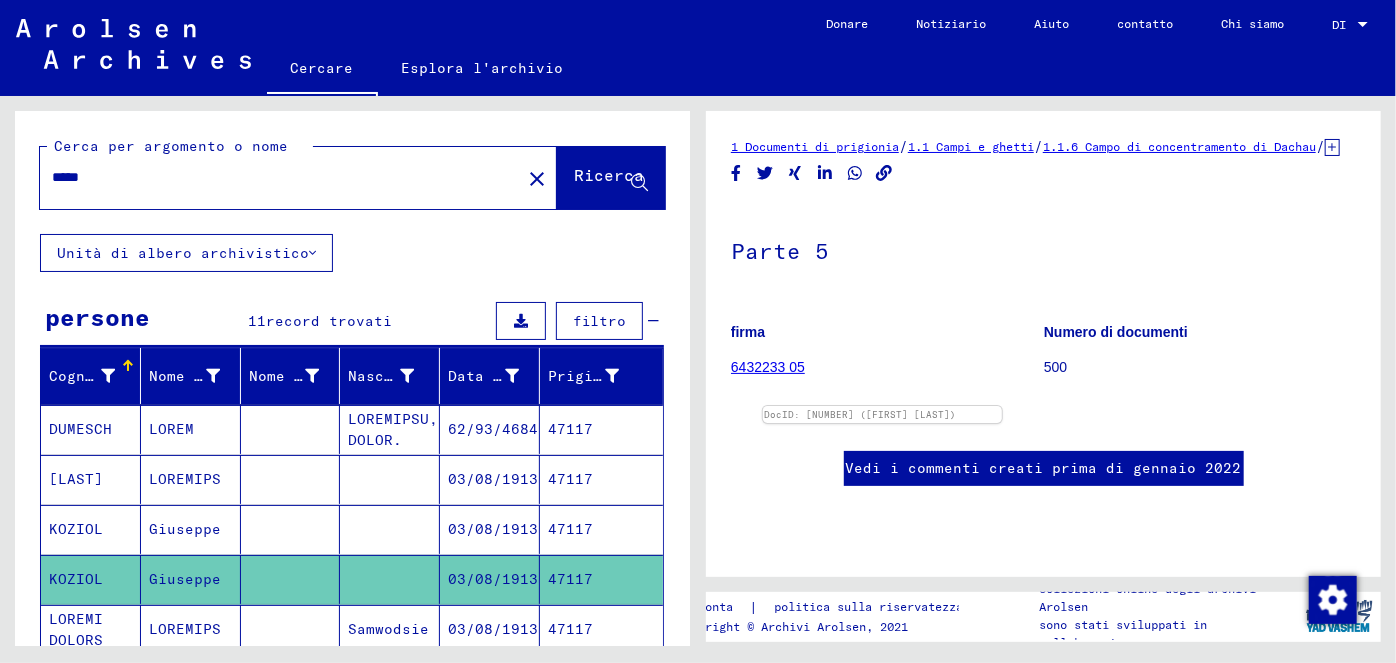 drag, startPoint x: 93, startPoint y: 173, endPoint x: 61, endPoint y: 168, distance: 32.38827 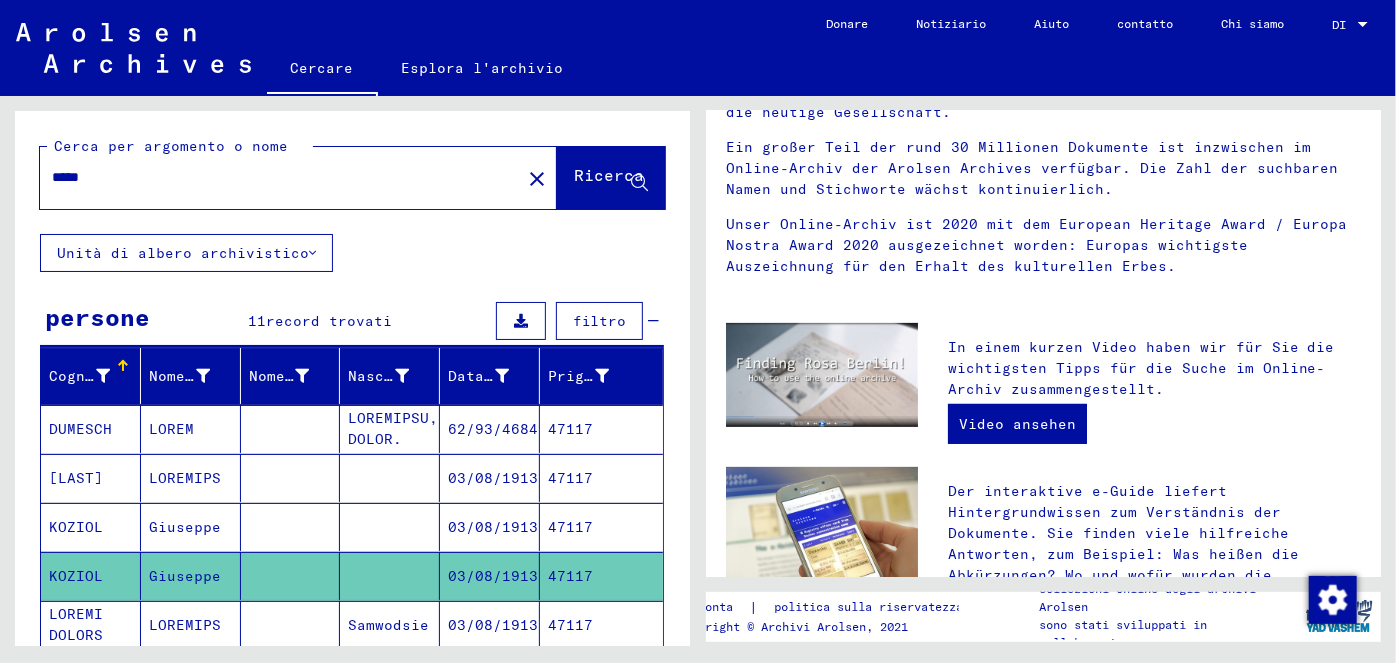 scroll, scrollTop: 0, scrollLeft: 0, axis: both 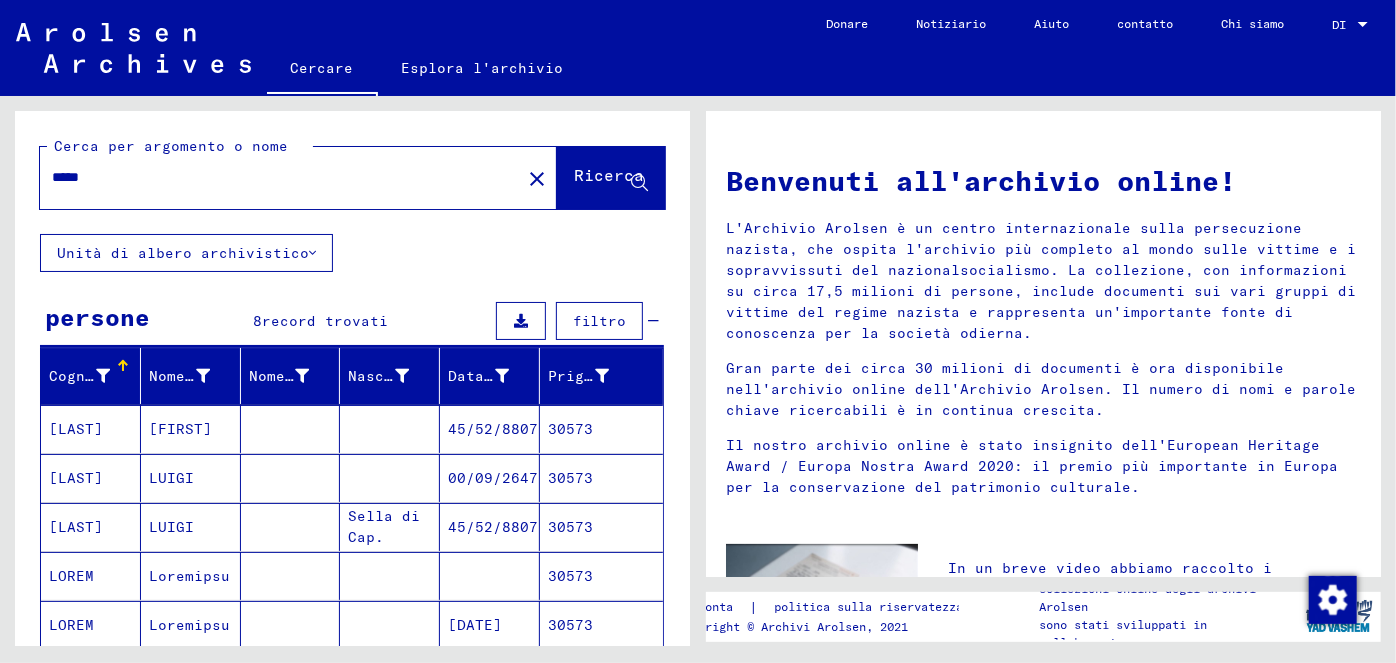 click on "45/52/8807" at bounding box center (493, 429) 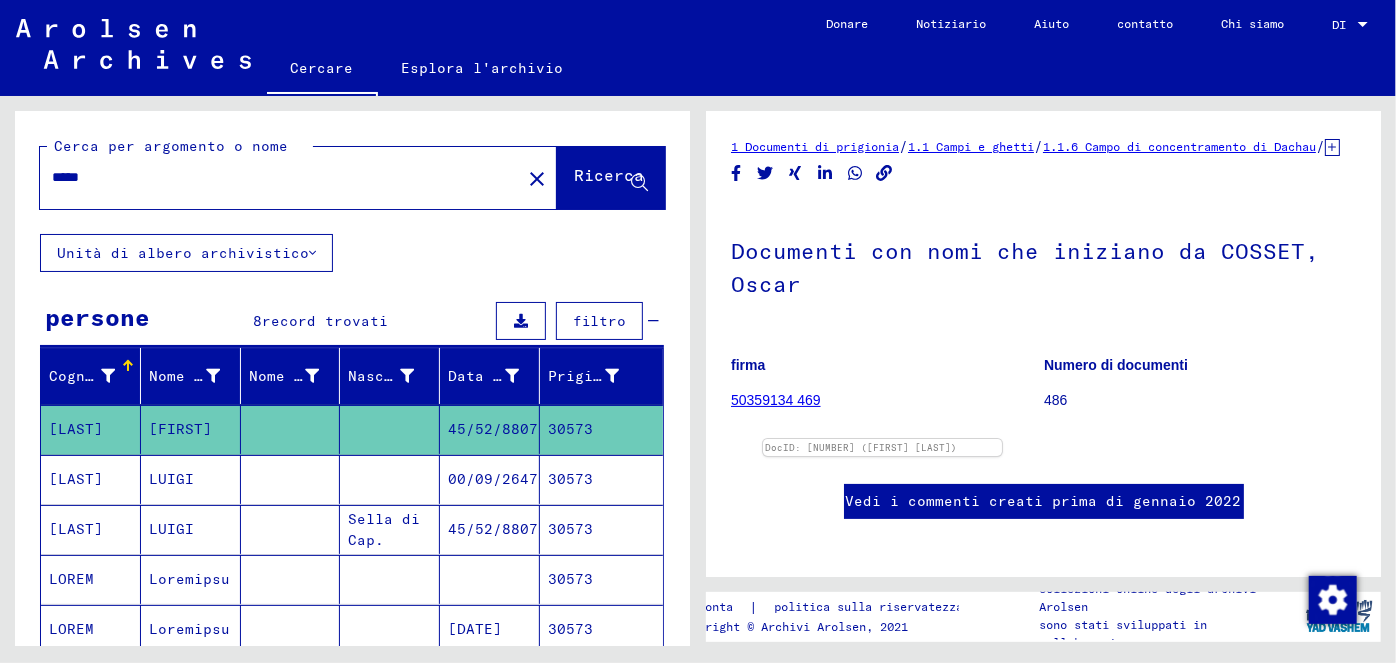 scroll, scrollTop: 0, scrollLeft: 0, axis: both 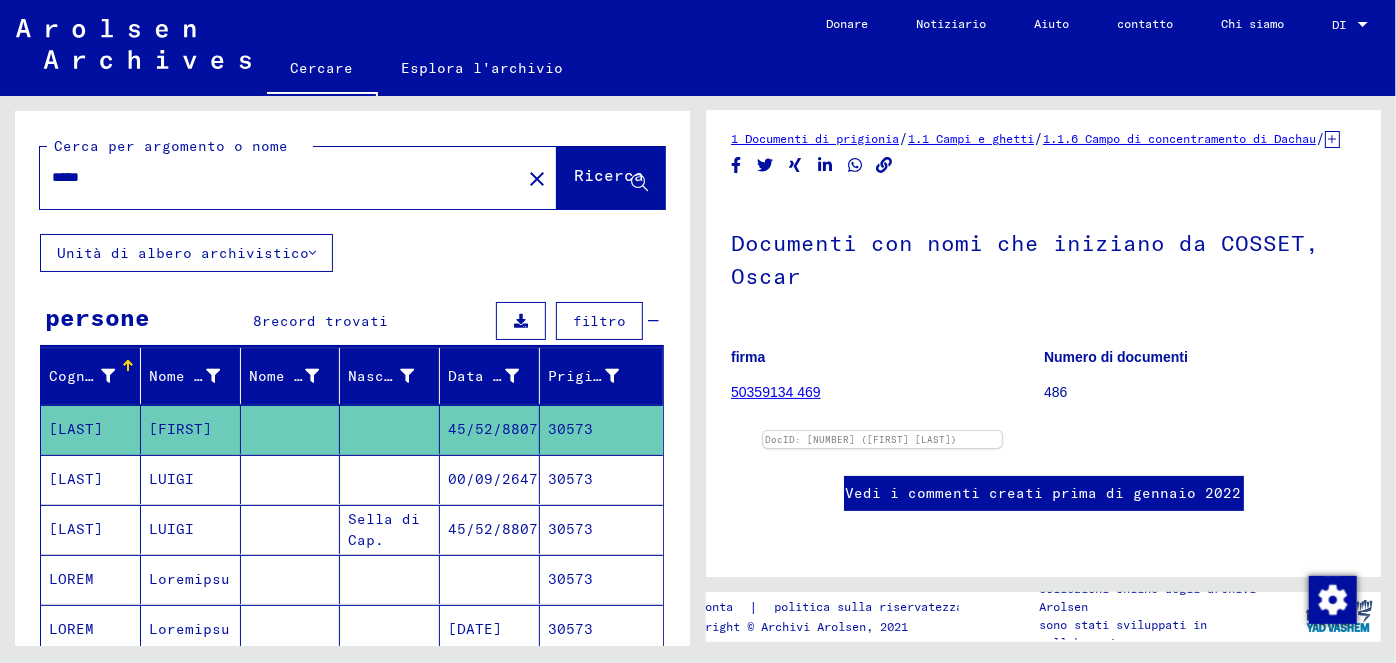 click on "00/09/2647" at bounding box center (493, 429) 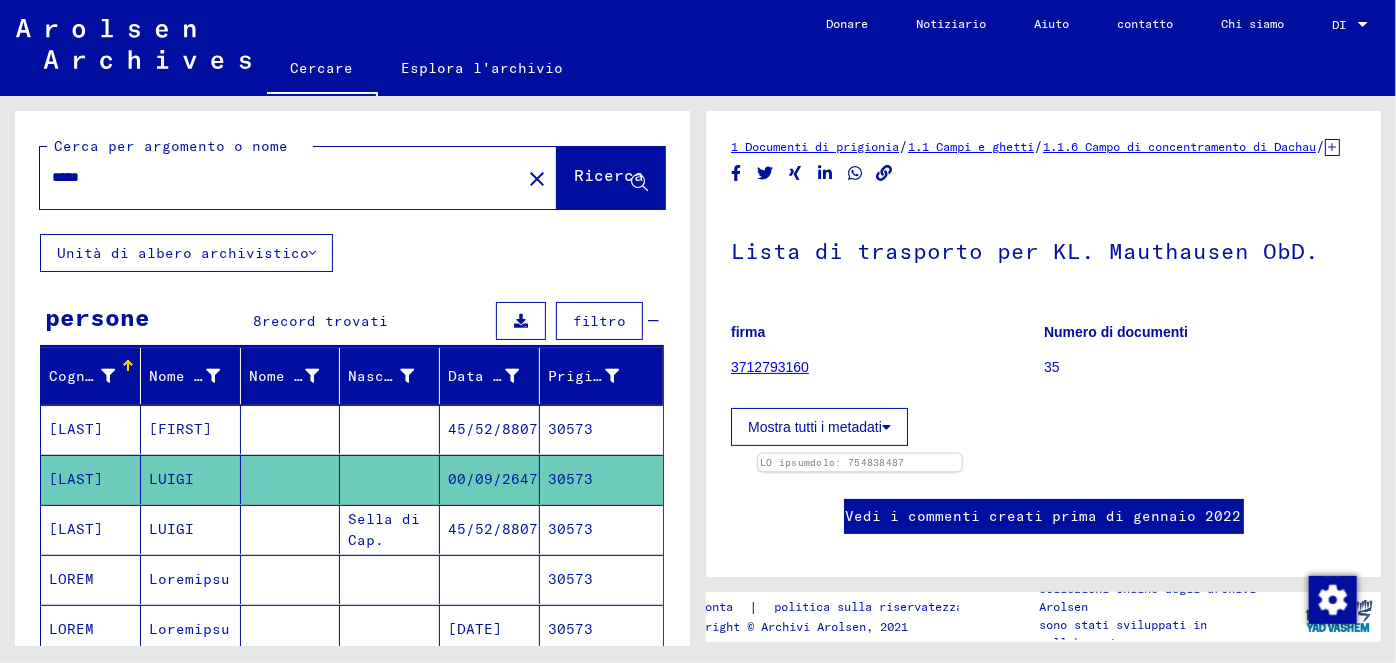 scroll, scrollTop: 0, scrollLeft: 0, axis: both 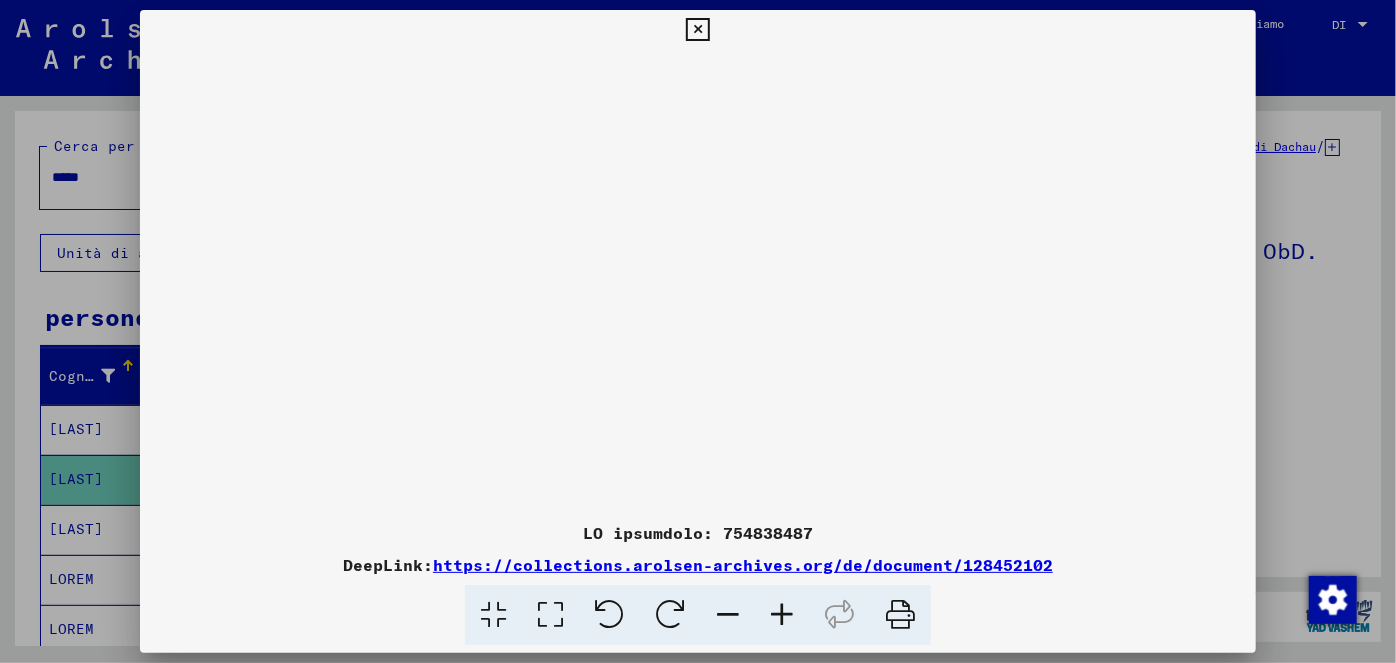 click at bounding box center (782, 615) 